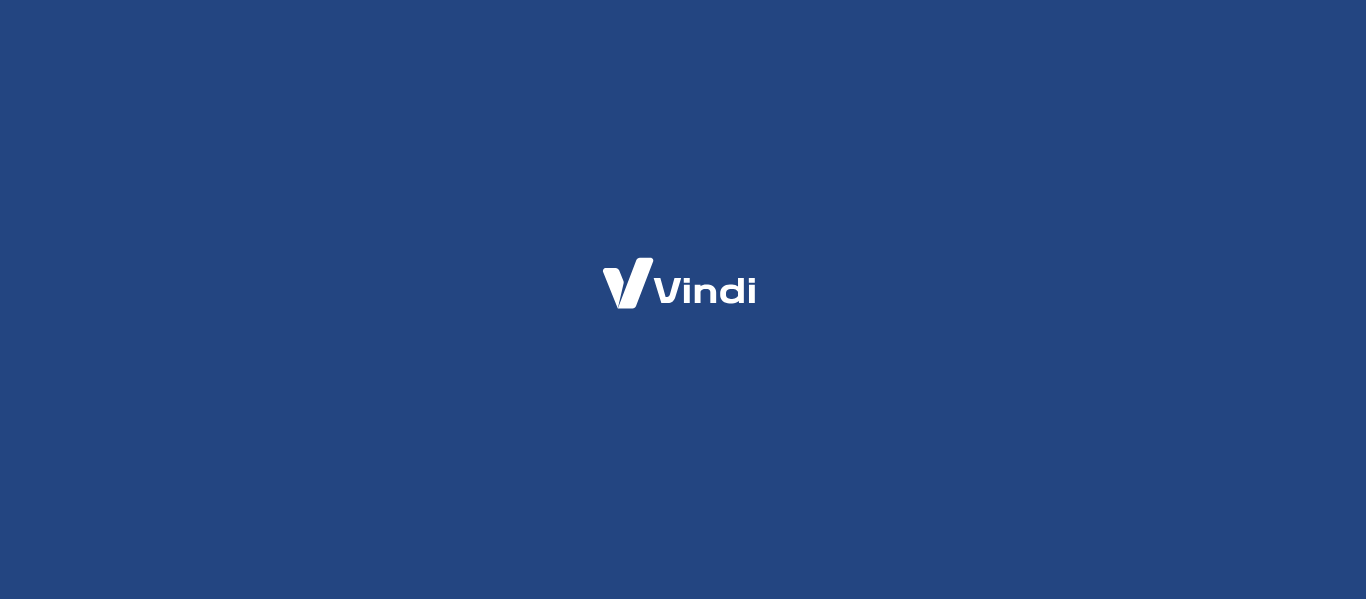 scroll, scrollTop: 0, scrollLeft: 0, axis: both 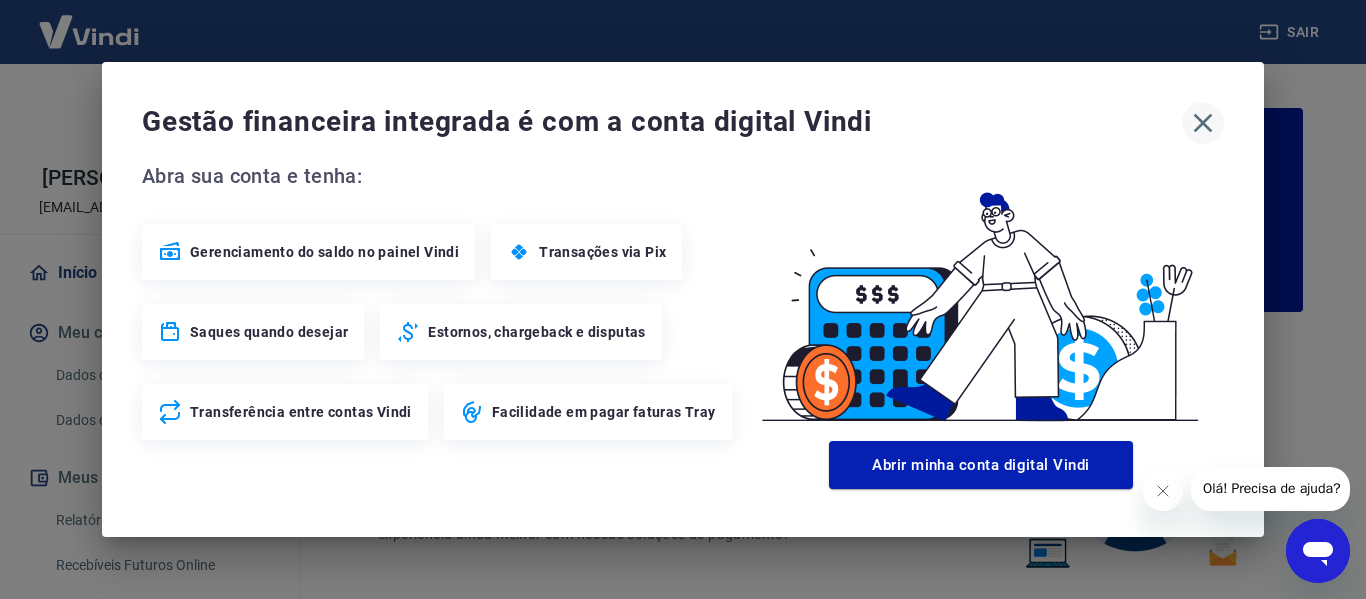 click 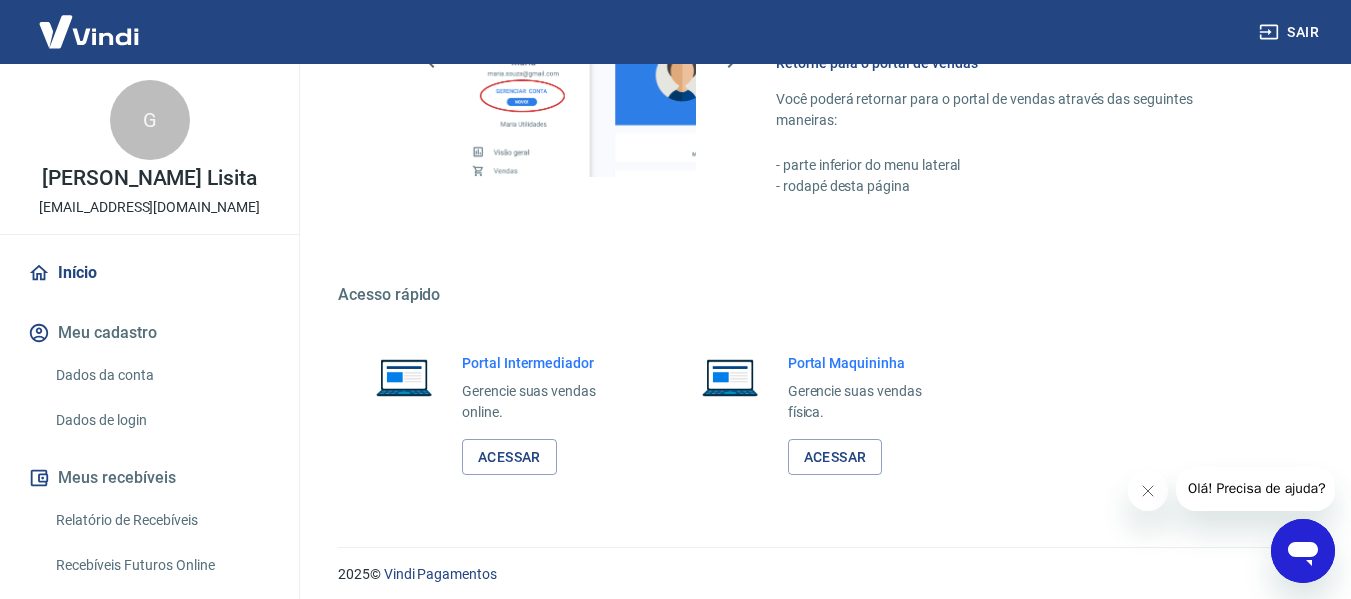 scroll, scrollTop: 1249, scrollLeft: 0, axis: vertical 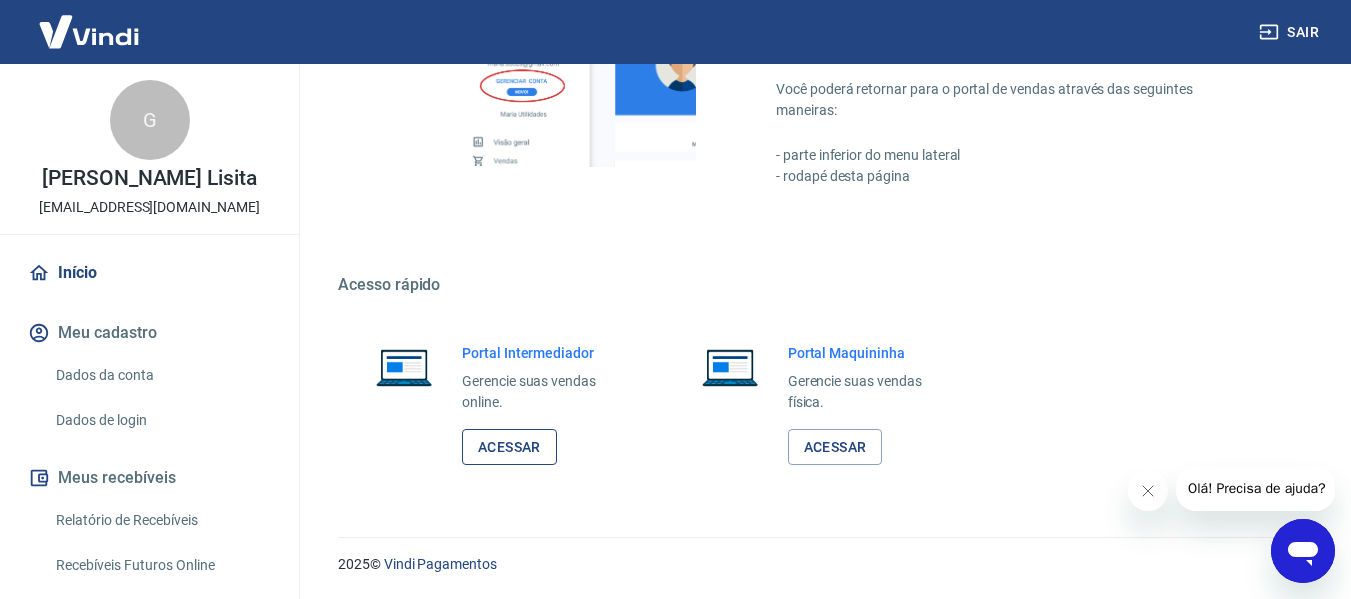 click on "Acessar" at bounding box center (509, 447) 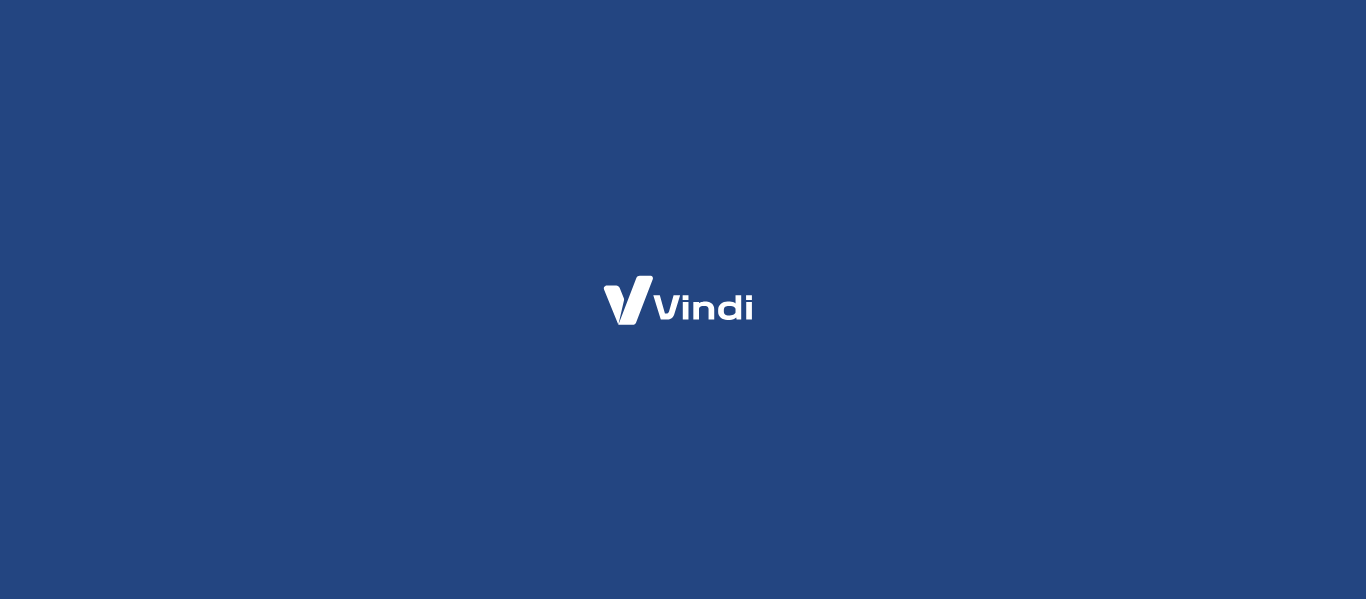 scroll, scrollTop: 0, scrollLeft: 0, axis: both 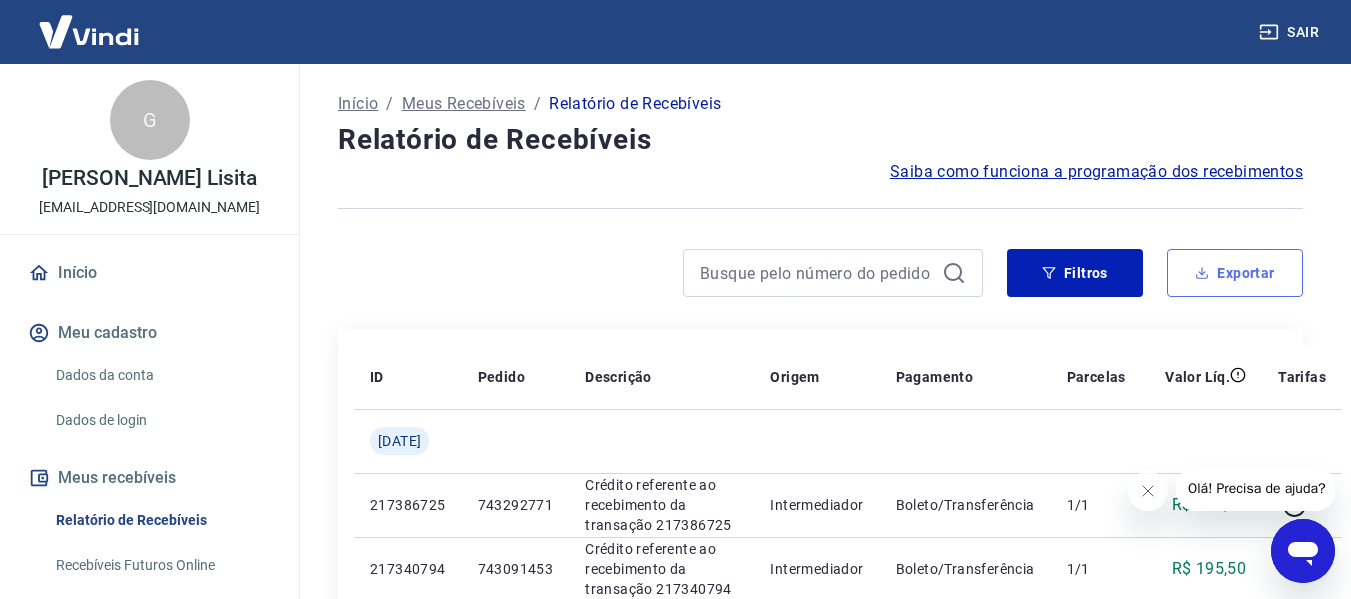 click on "Exportar" at bounding box center (1235, 273) 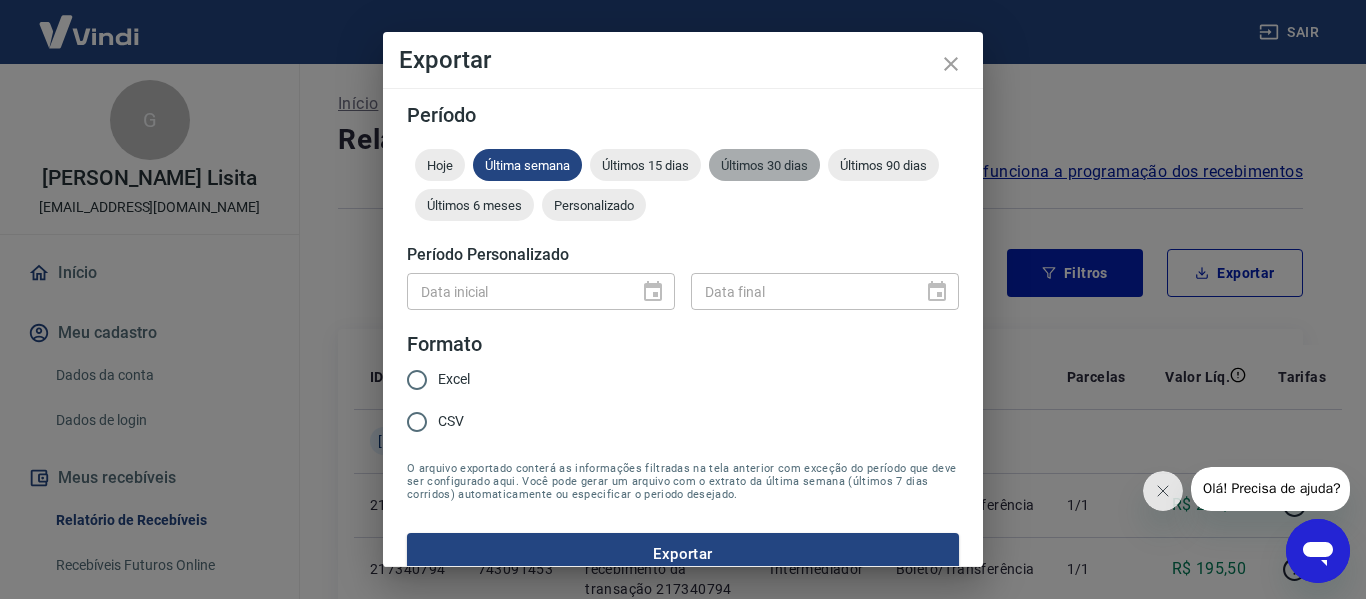click on "Últimos 30 dias" at bounding box center [764, 165] 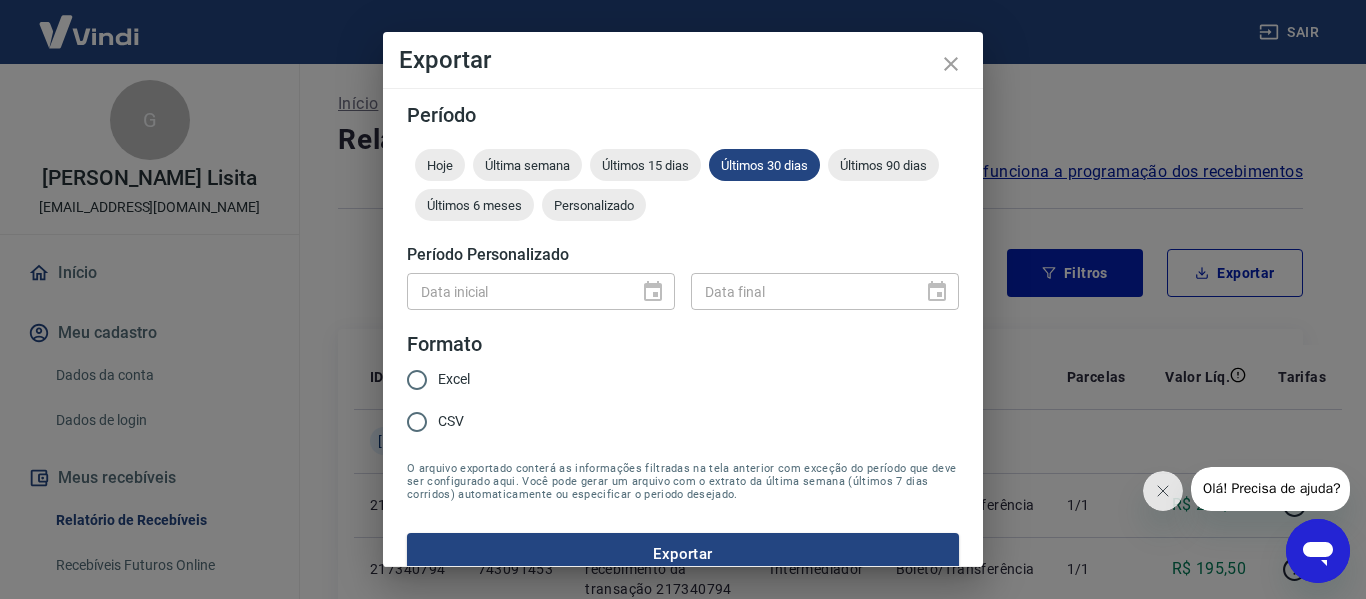 click on "Excel" at bounding box center (417, 380) 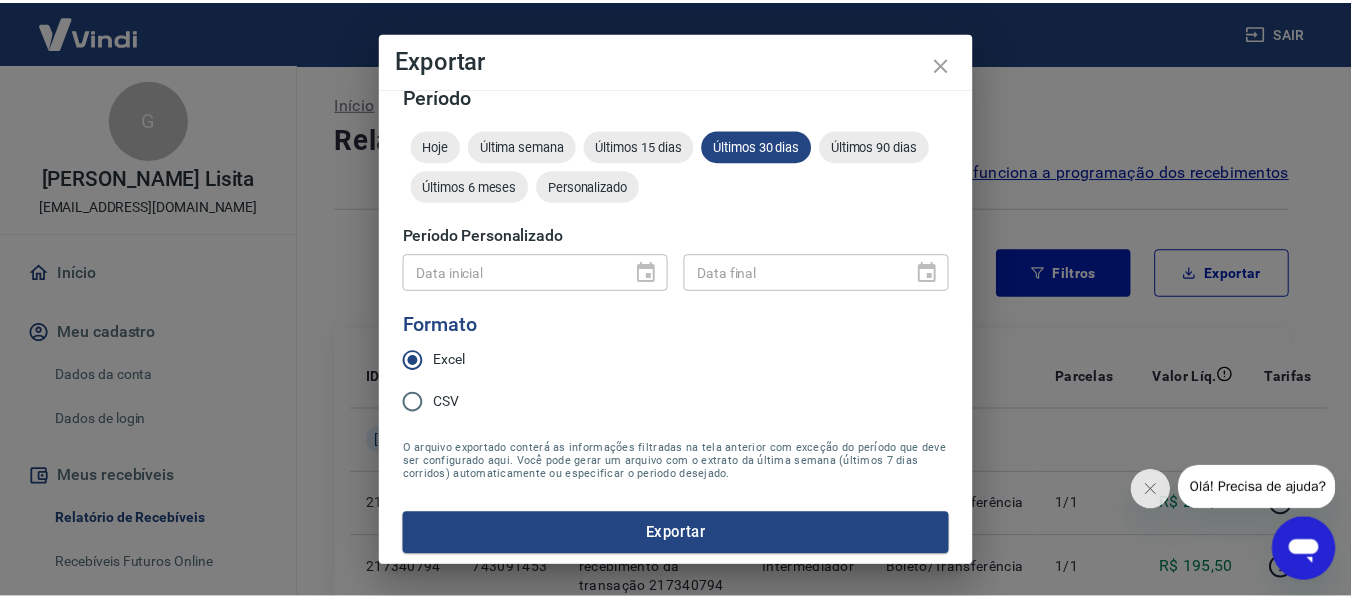 scroll, scrollTop: 25, scrollLeft: 0, axis: vertical 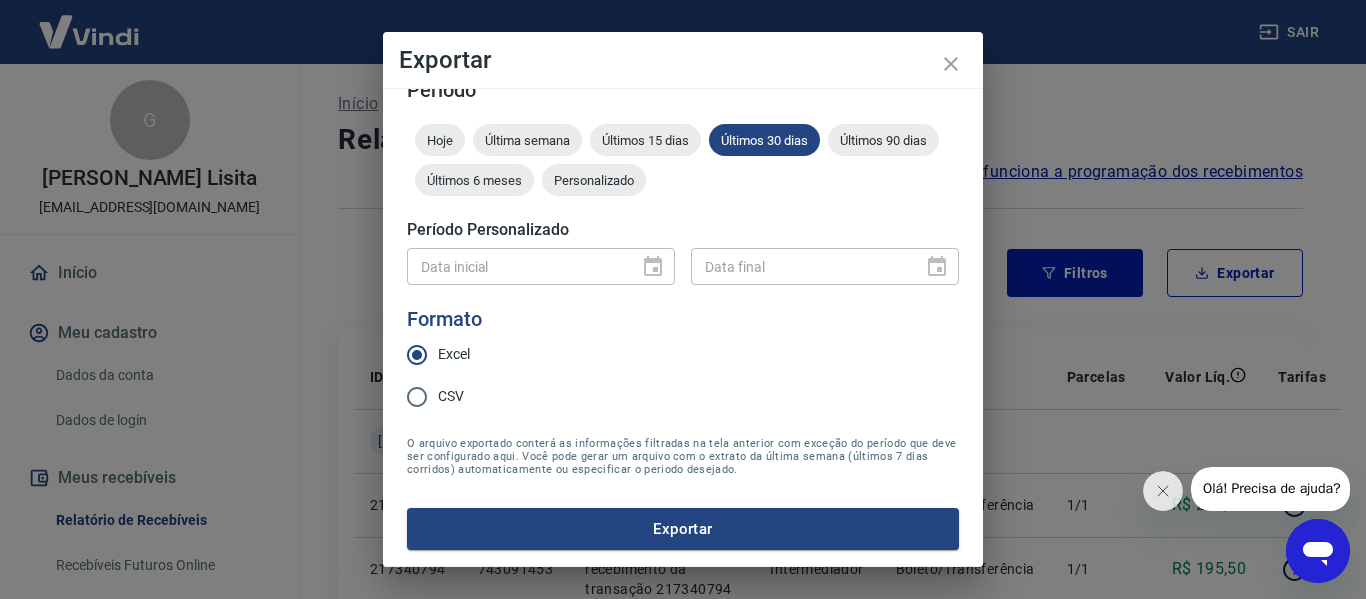 click on "Exportar" at bounding box center [683, 529] 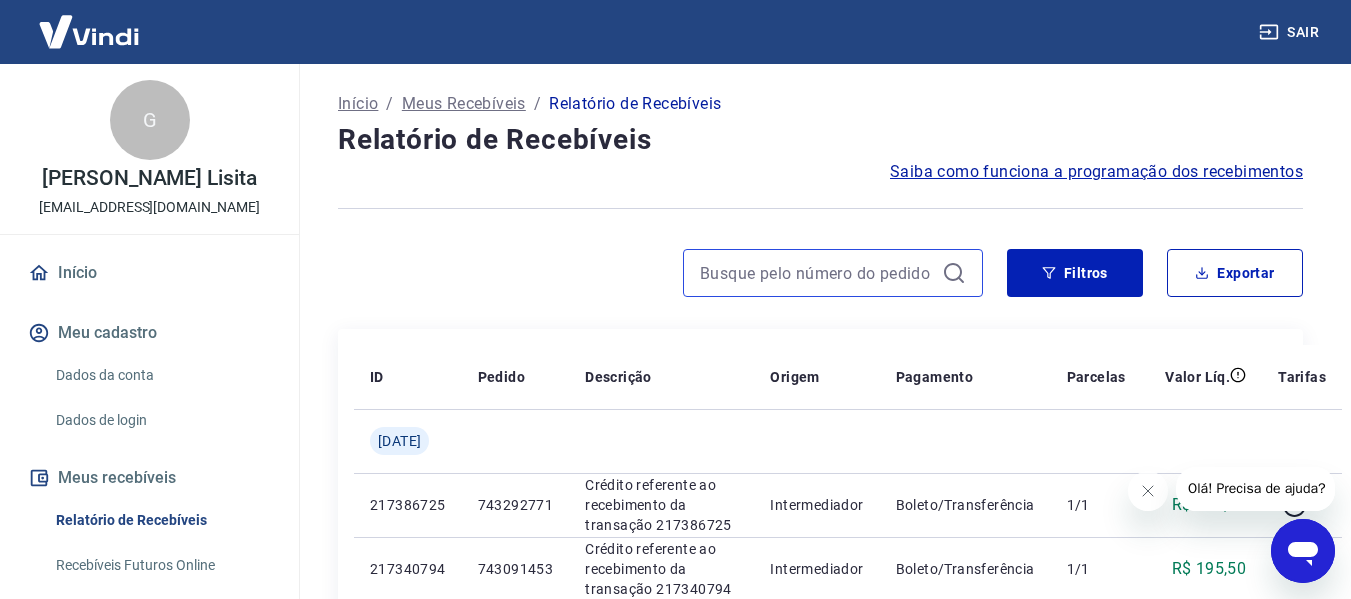 click at bounding box center (817, 273) 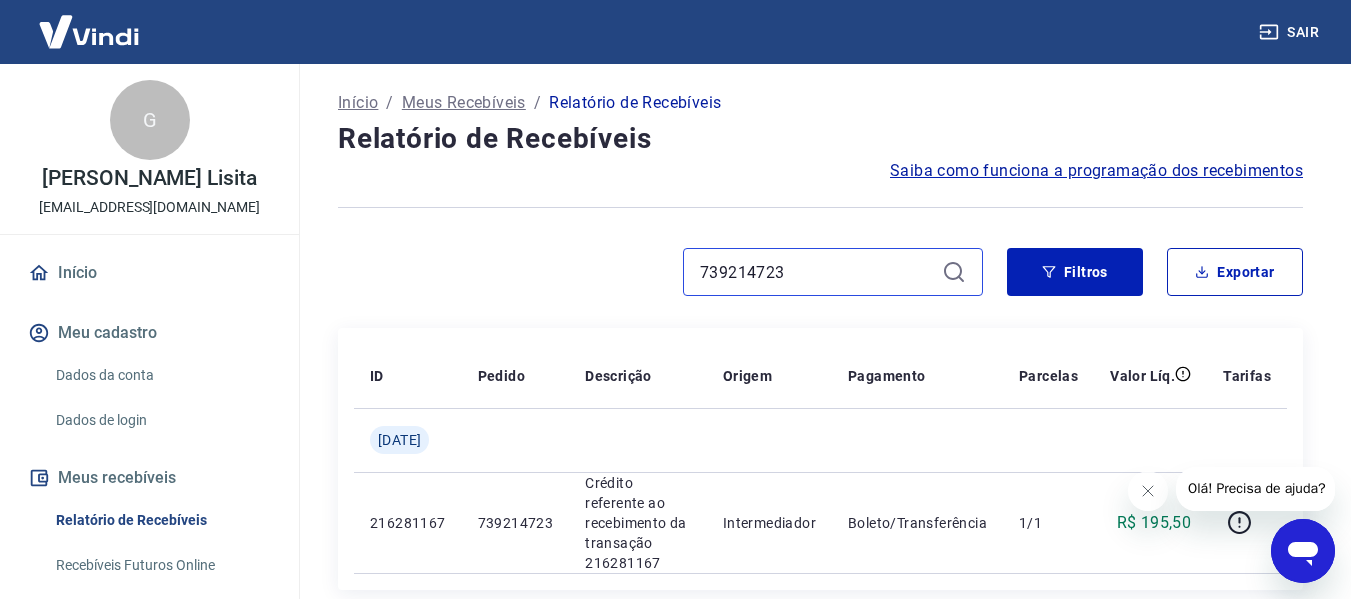 scroll, scrollTop: 0, scrollLeft: 0, axis: both 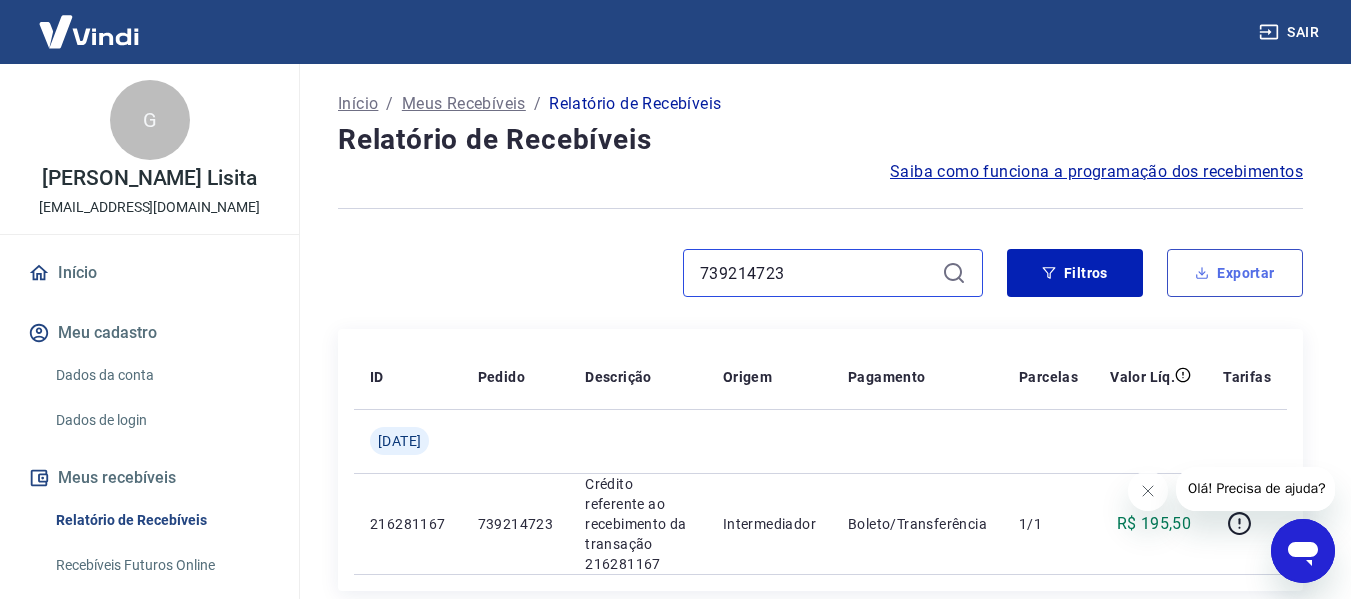 type on "739214723" 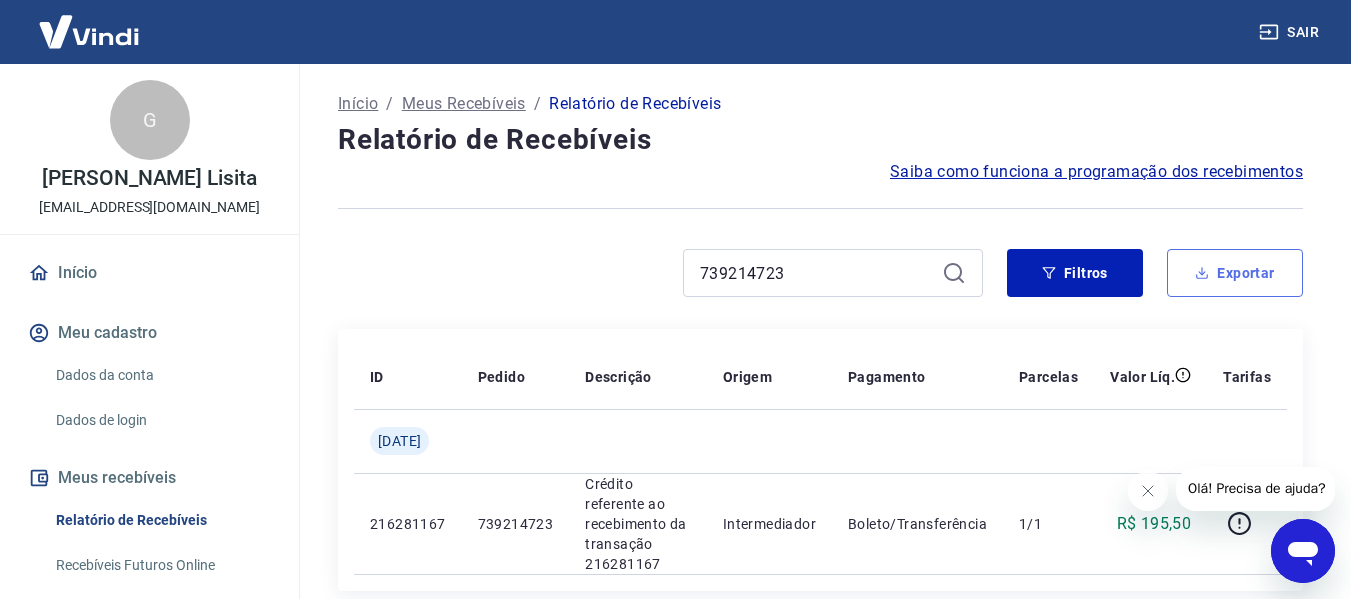 click on "Exportar" at bounding box center [1235, 273] 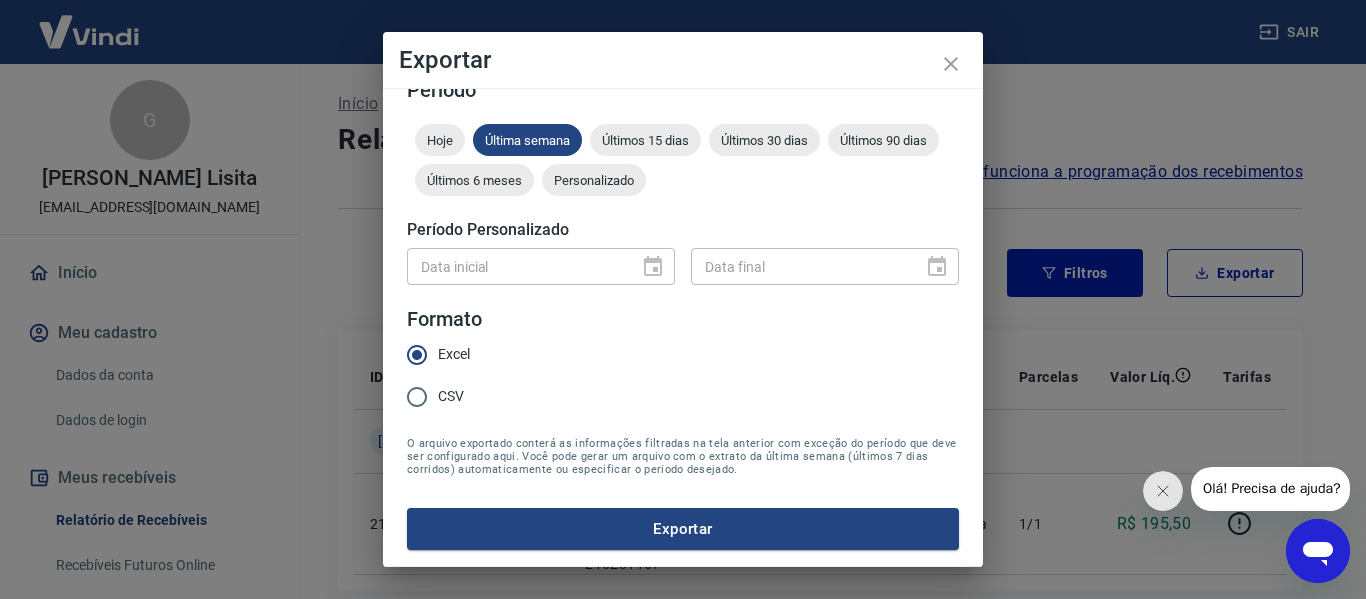 click on "Exportar" at bounding box center [683, 529] 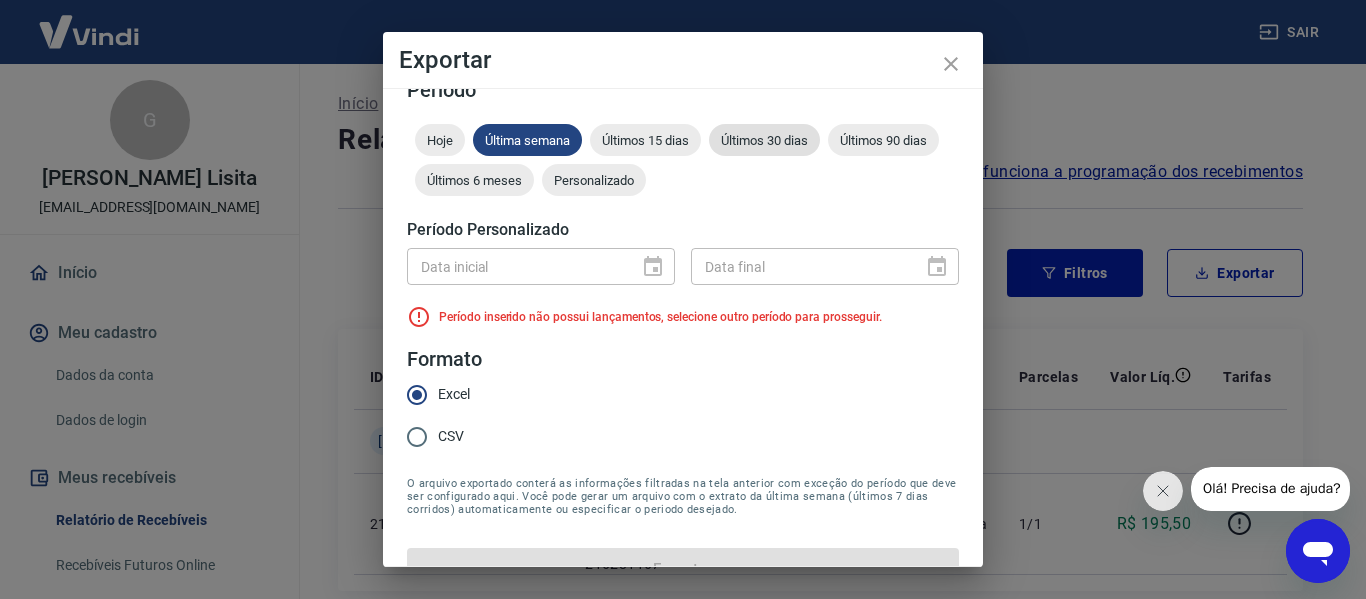 click on "Últimos 30 dias" at bounding box center (764, 140) 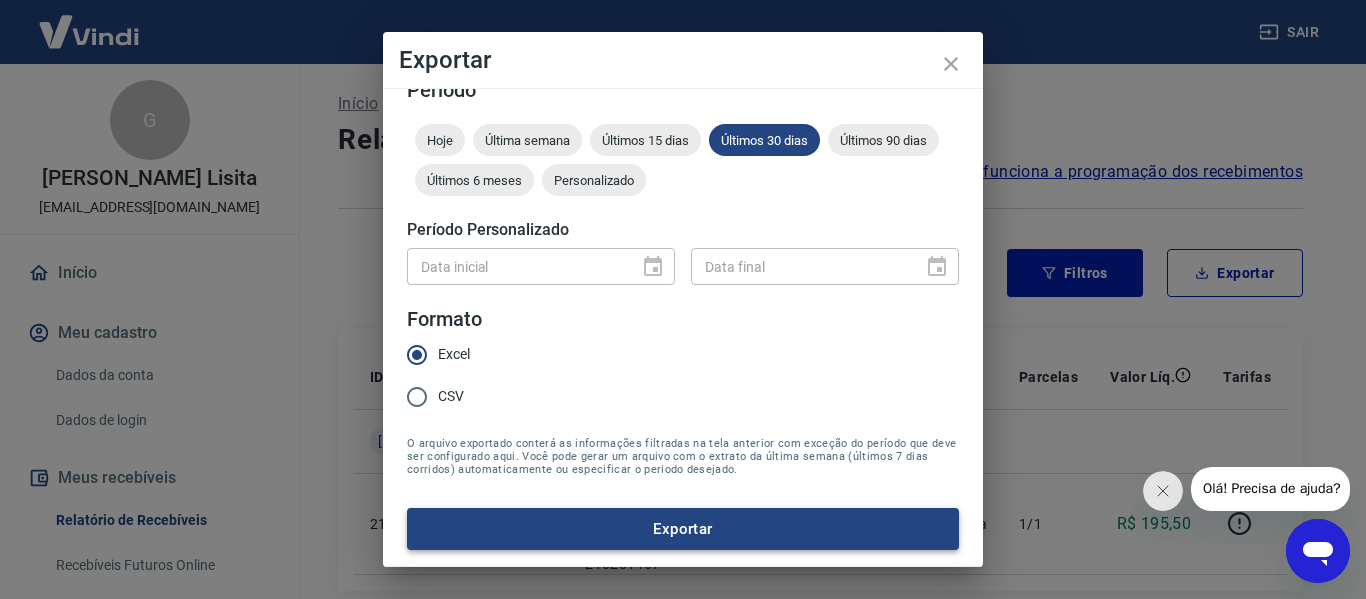click on "Exportar" at bounding box center [683, 529] 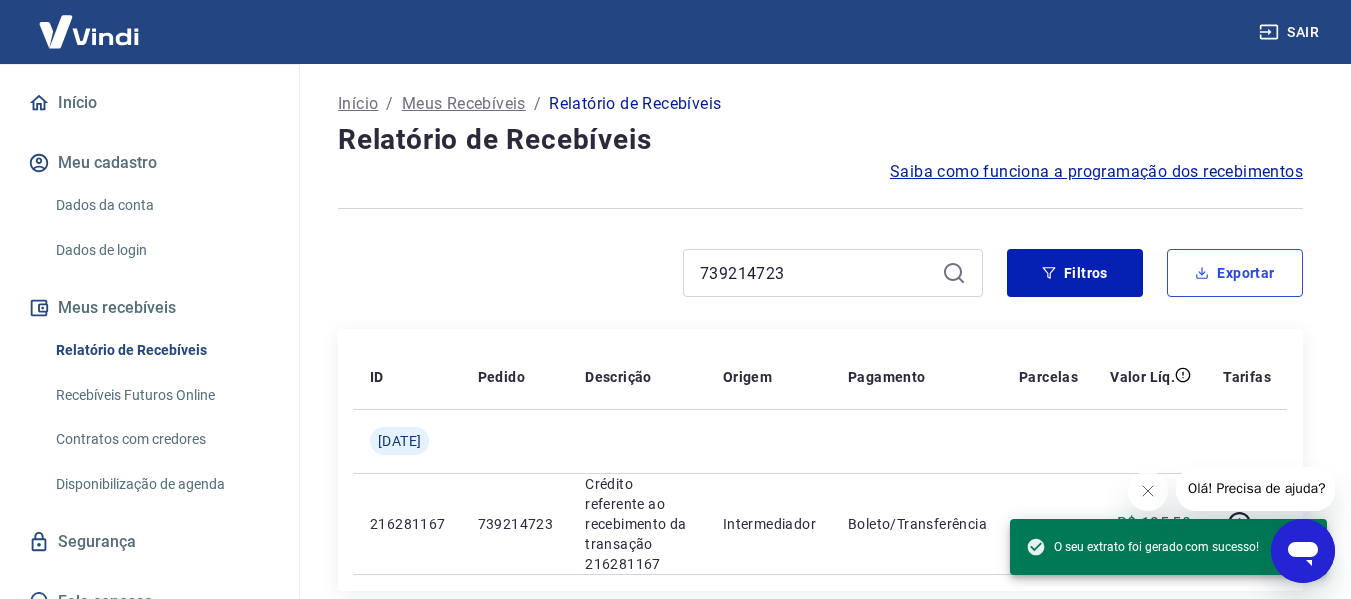scroll, scrollTop: 195, scrollLeft: 0, axis: vertical 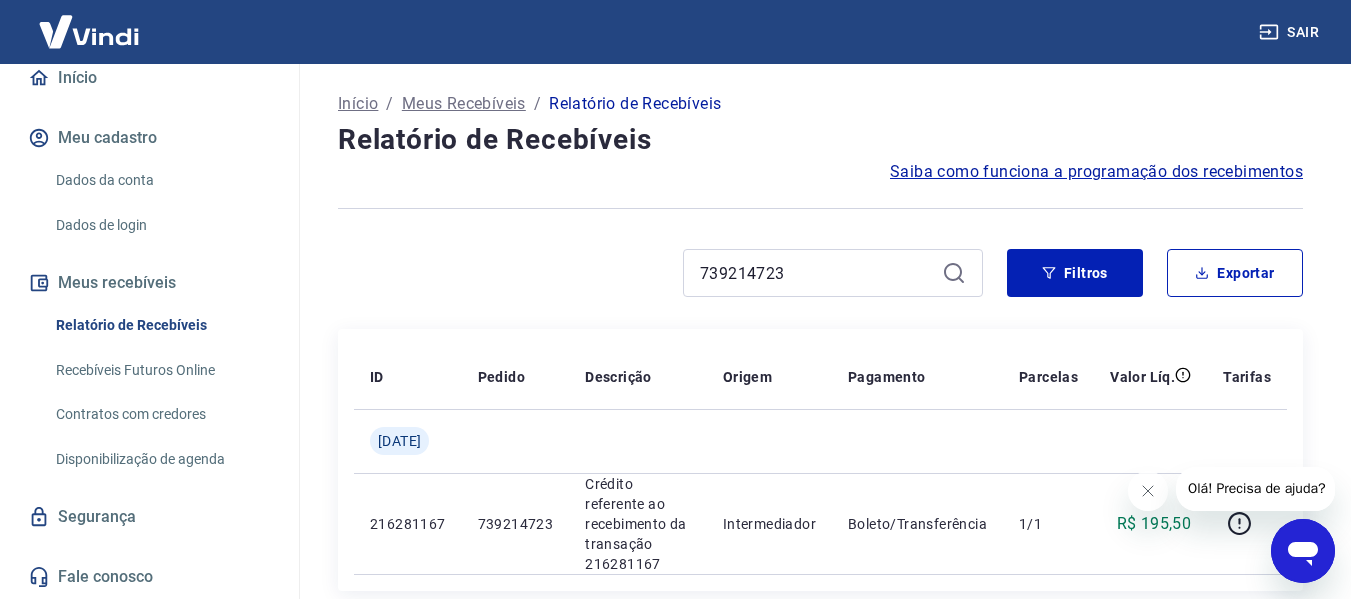 click on "Fale conosco" at bounding box center [149, 577] 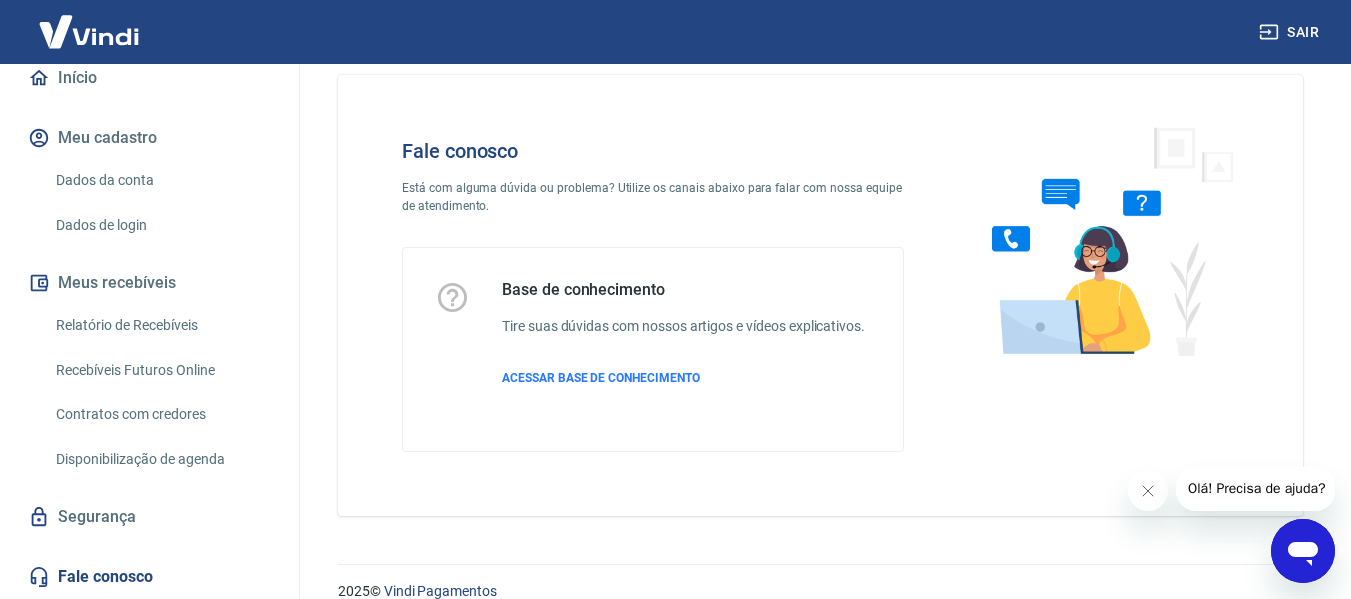 scroll, scrollTop: 56, scrollLeft: 0, axis: vertical 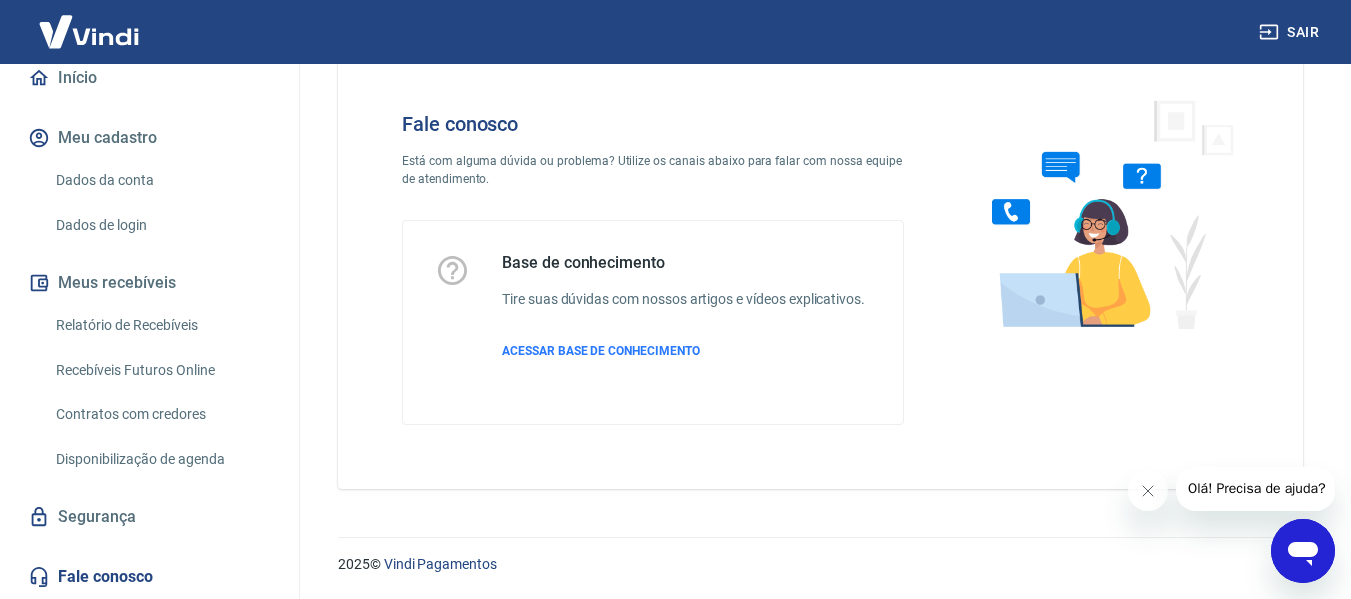 click on "Olá! Precisa de ajuda?" at bounding box center [1256, 488] 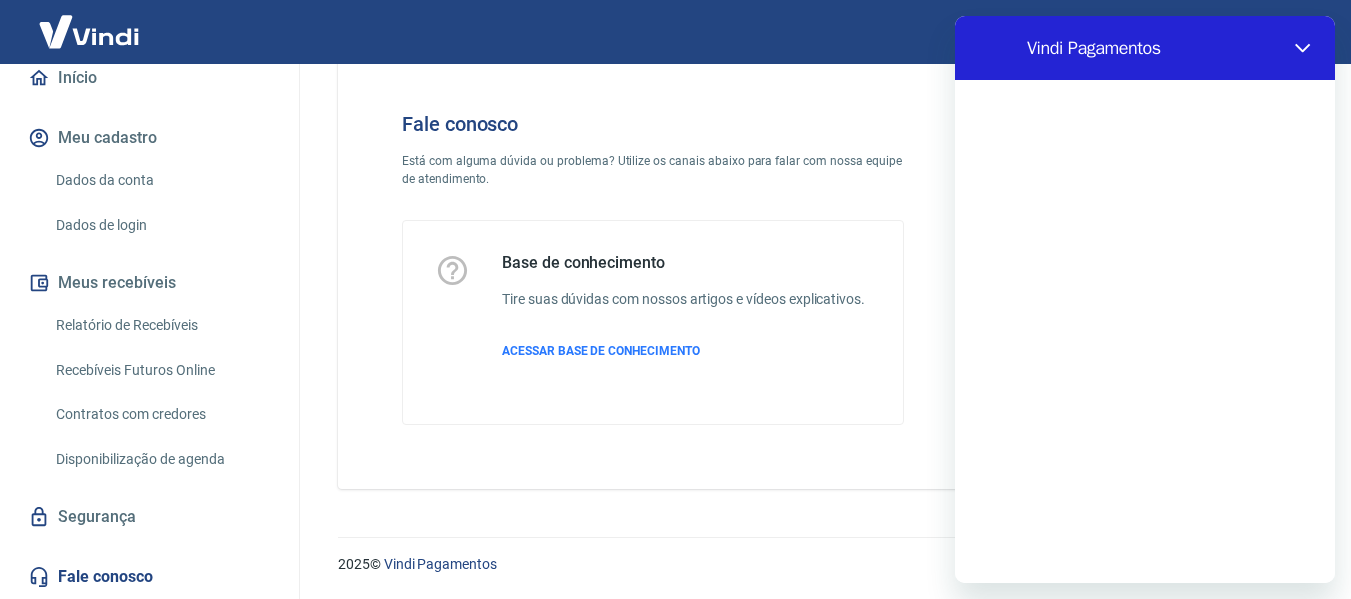 scroll, scrollTop: 0, scrollLeft: 0, axis: both 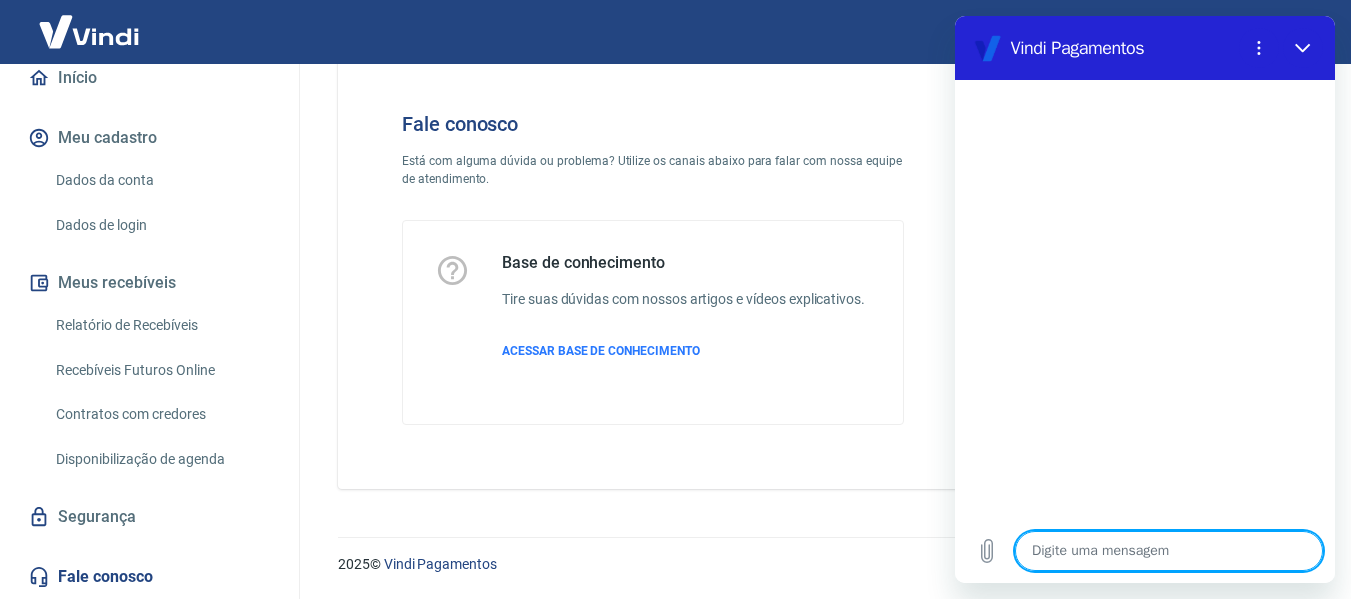 type on "O" 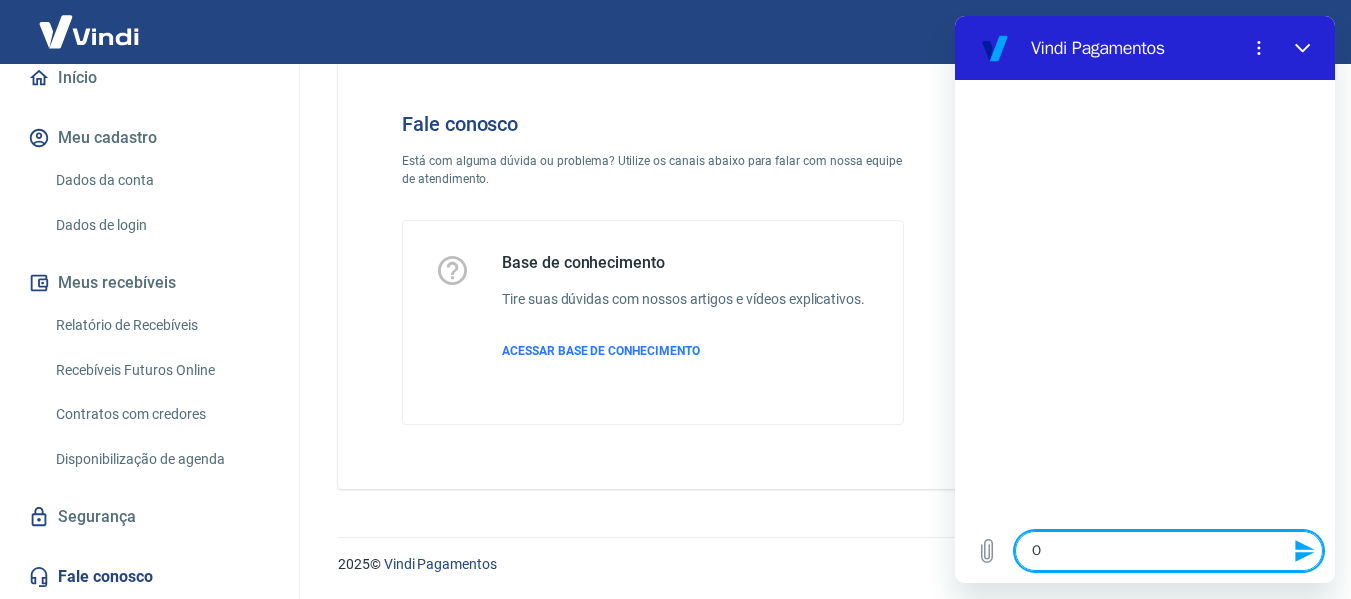 type on "Ol" 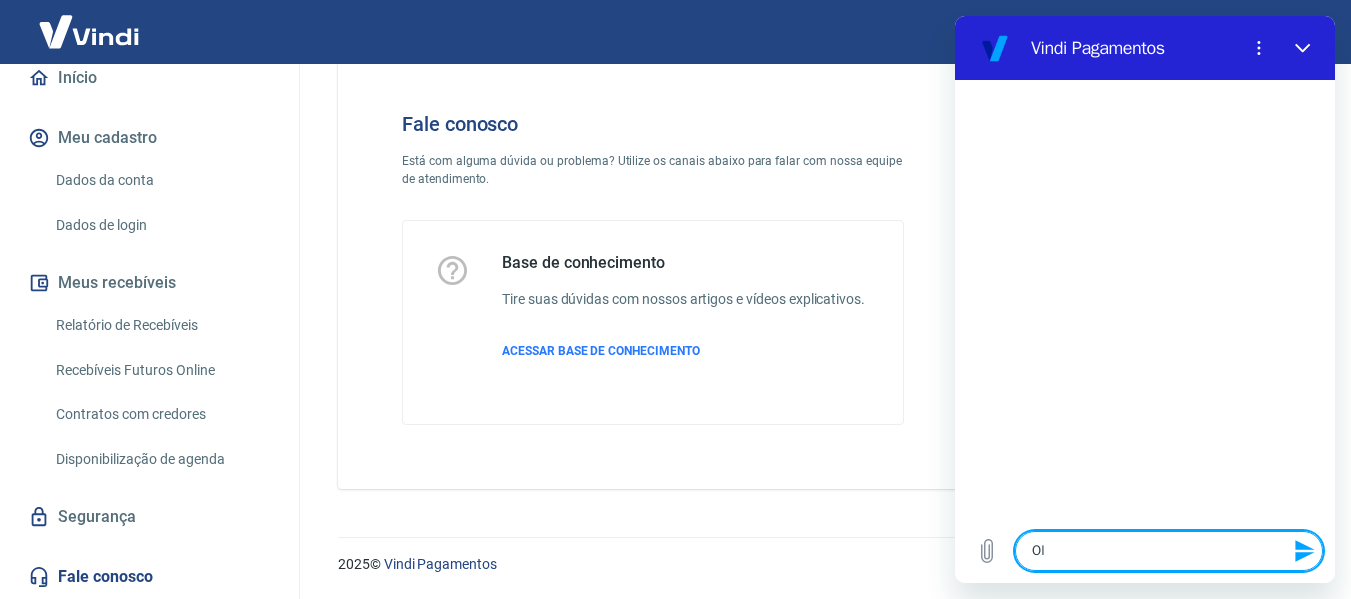 type on "Olá" 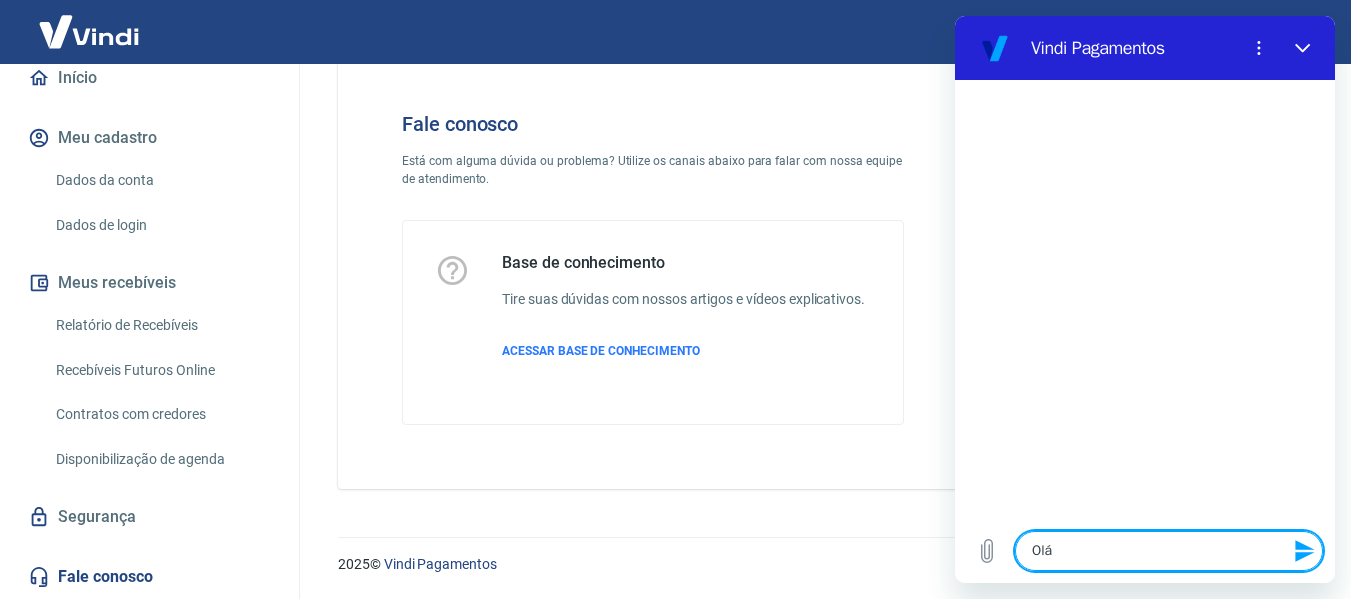 type on "Olá" 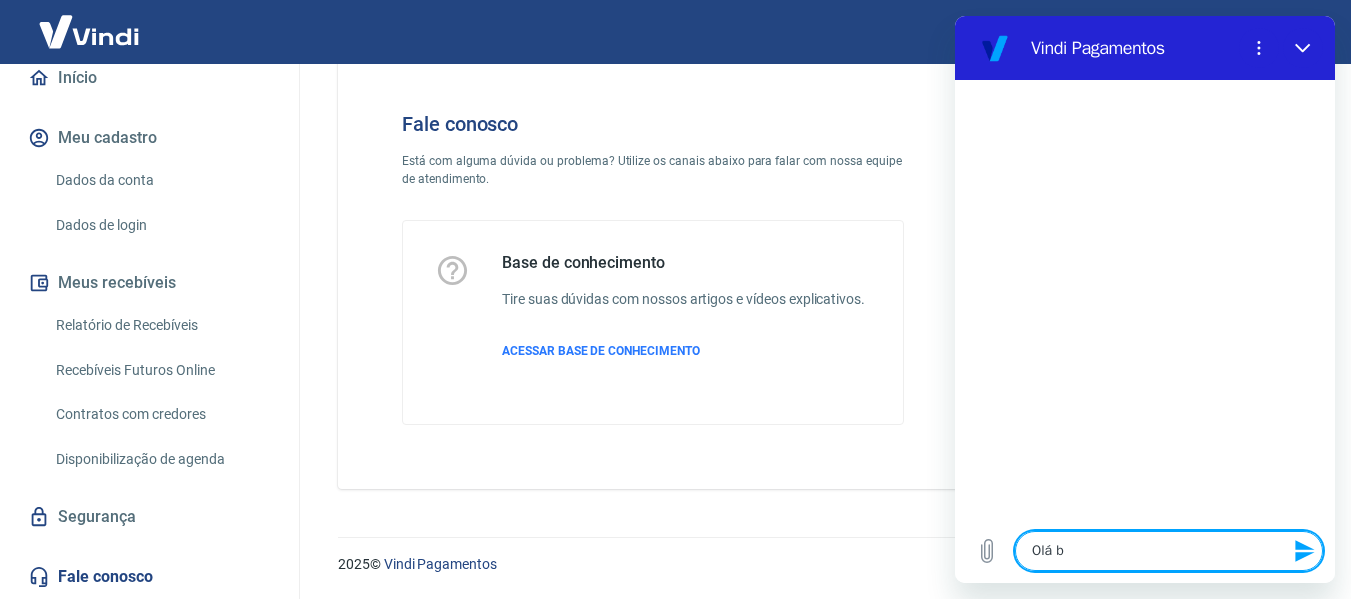 type on "Olá bo" 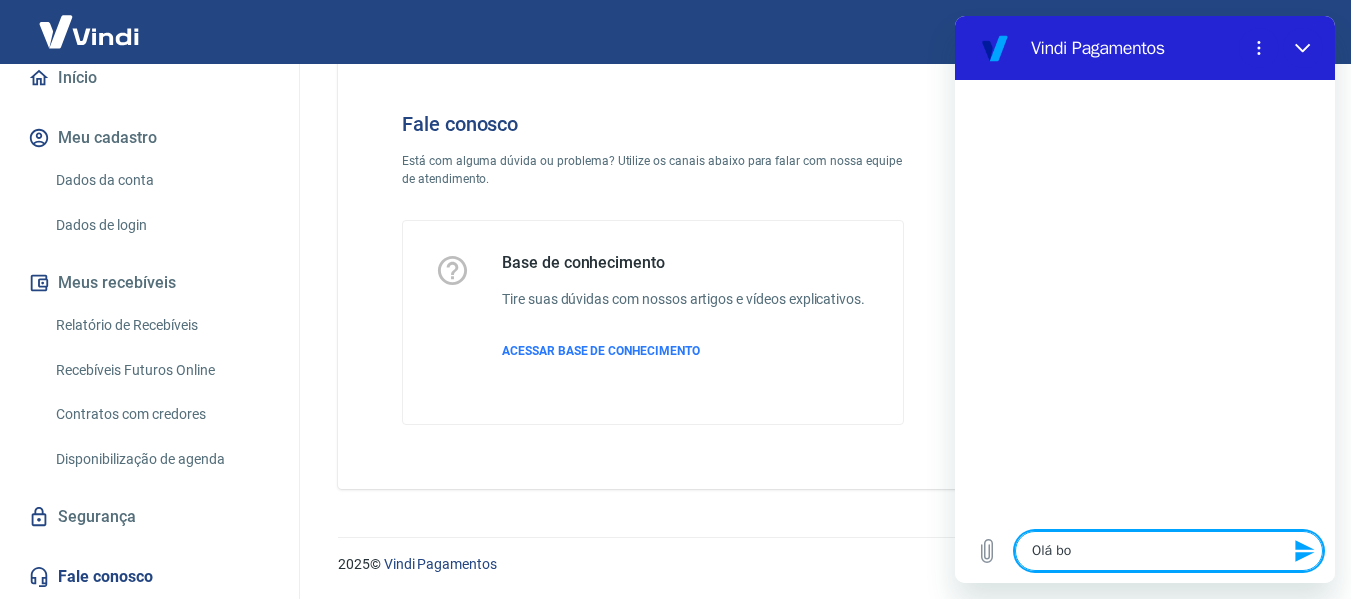 type on "Olá bom" 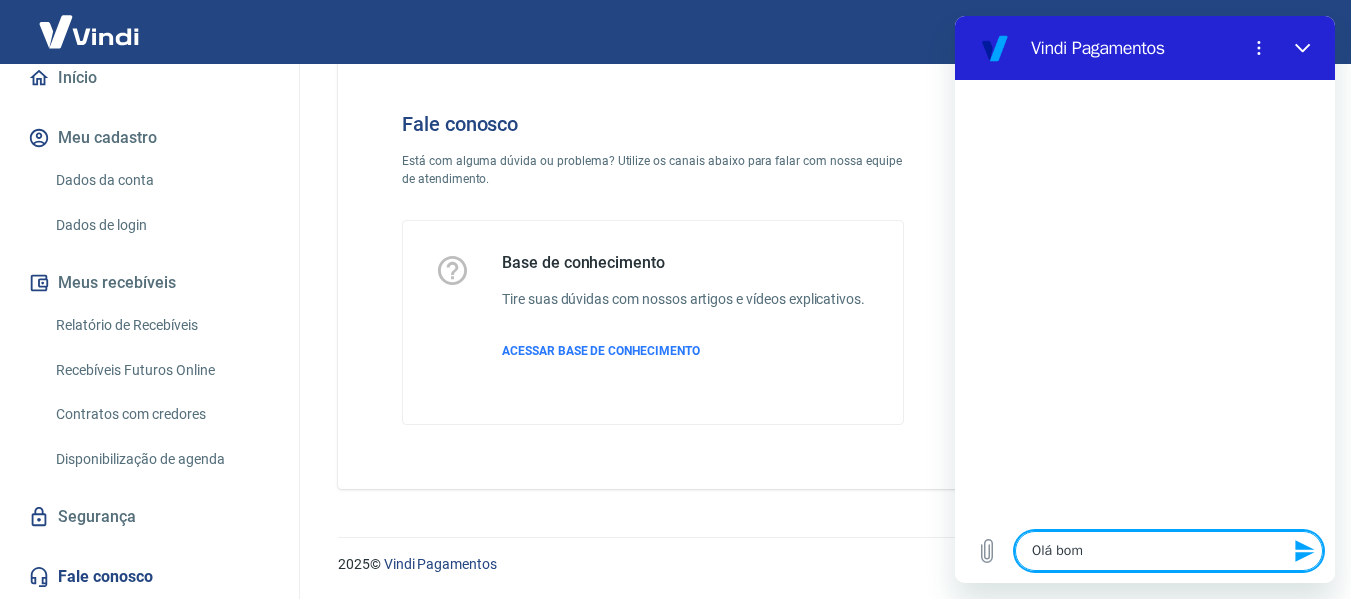 type on "Olá bom" 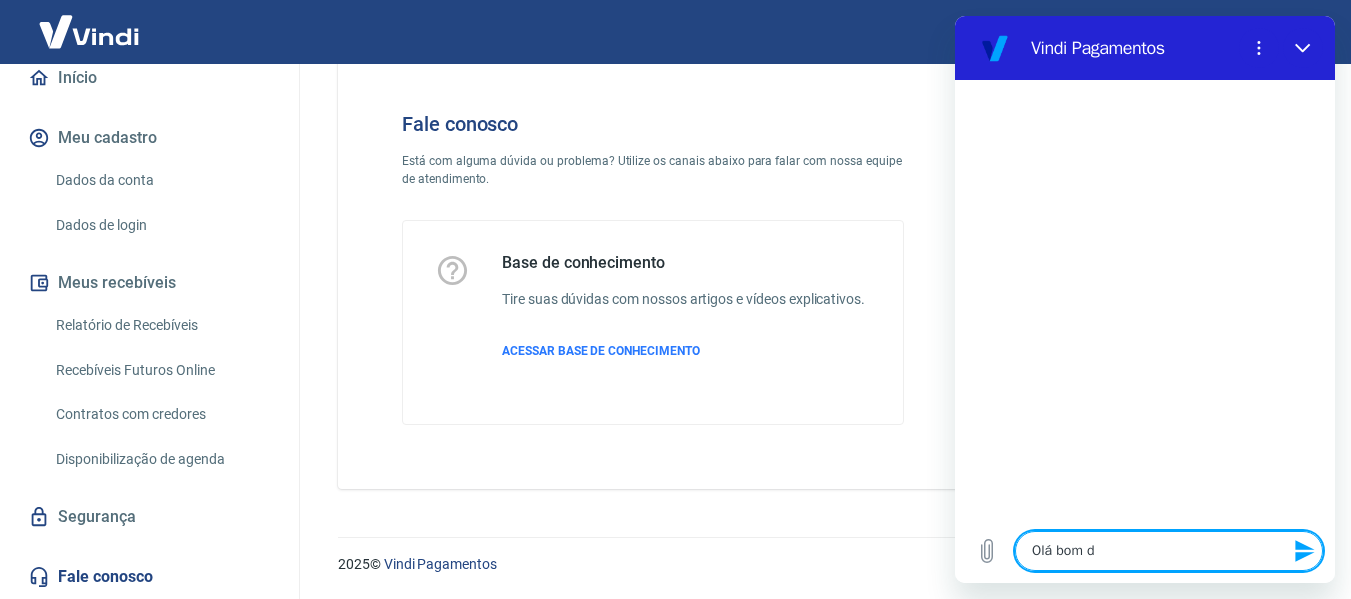 type on "Olá bom di" 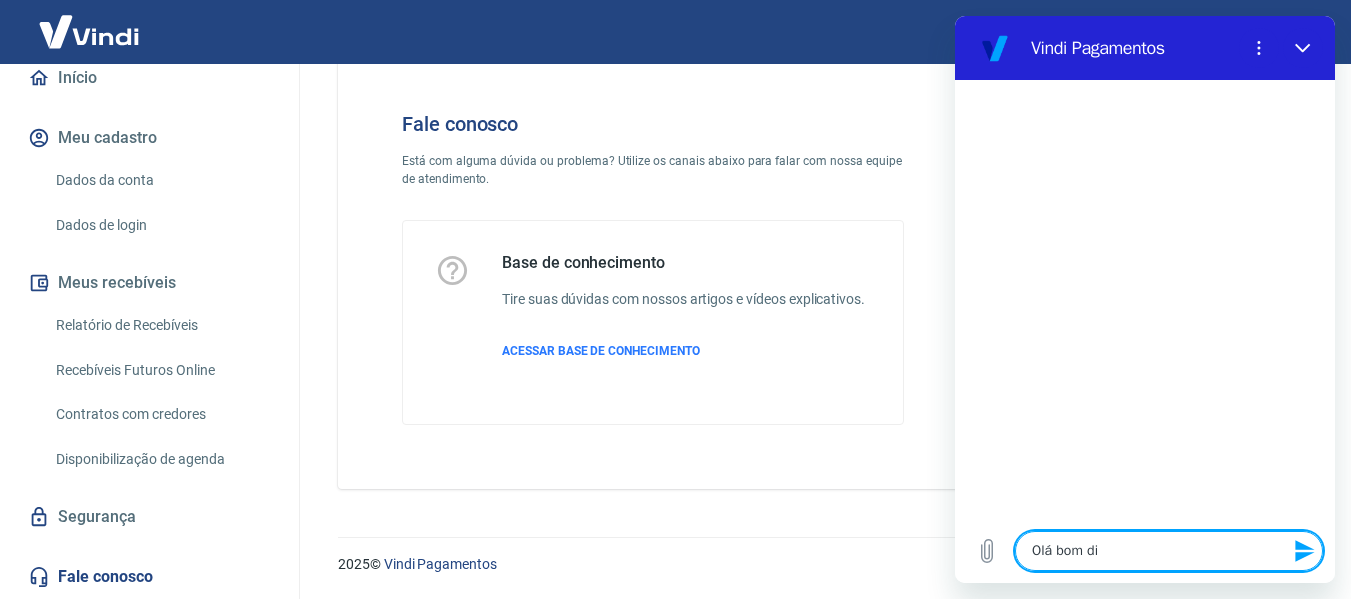 type on "Olá bom dia" 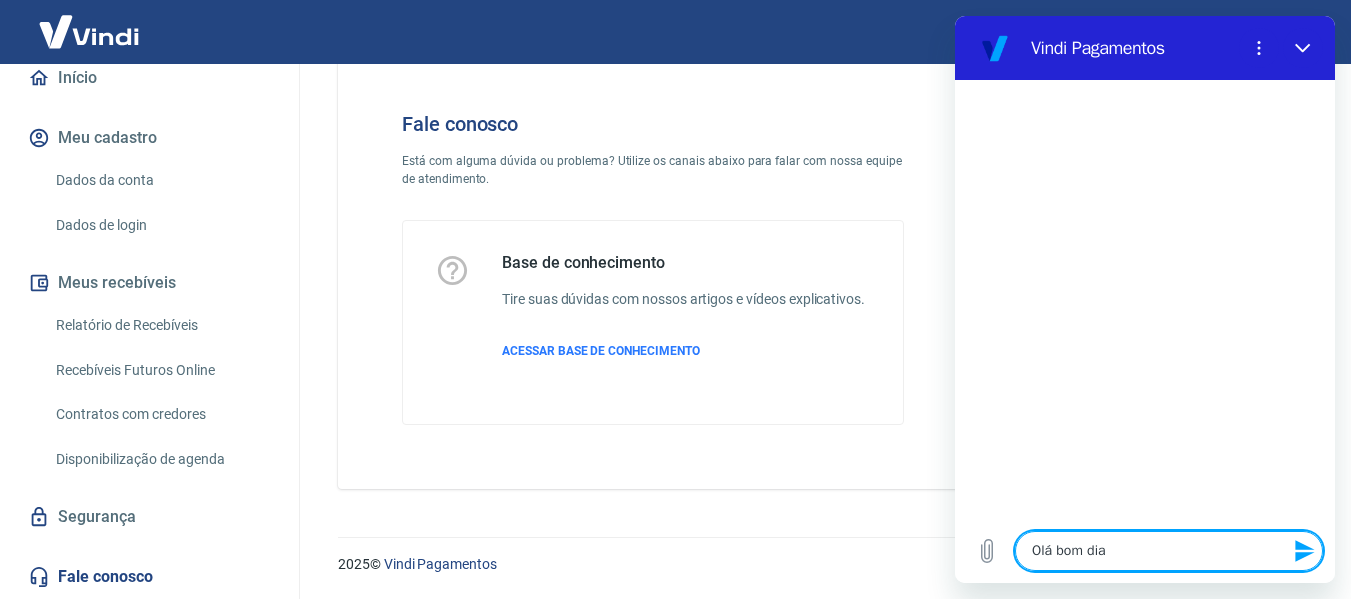 type 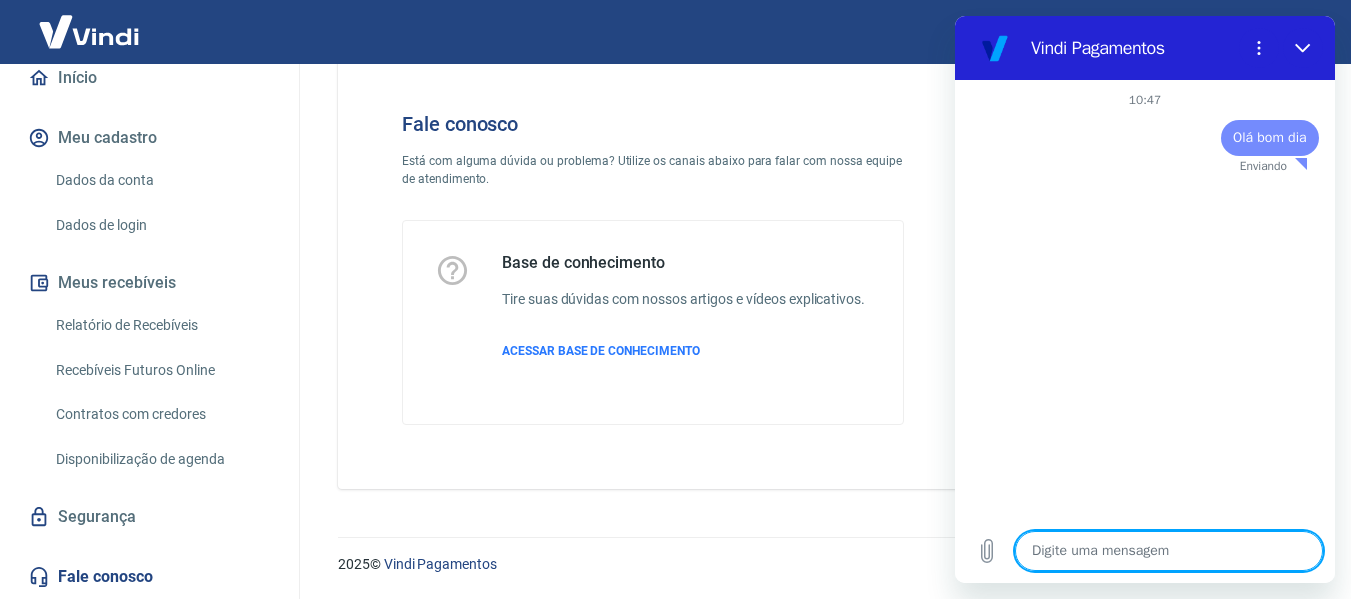 type on "x" 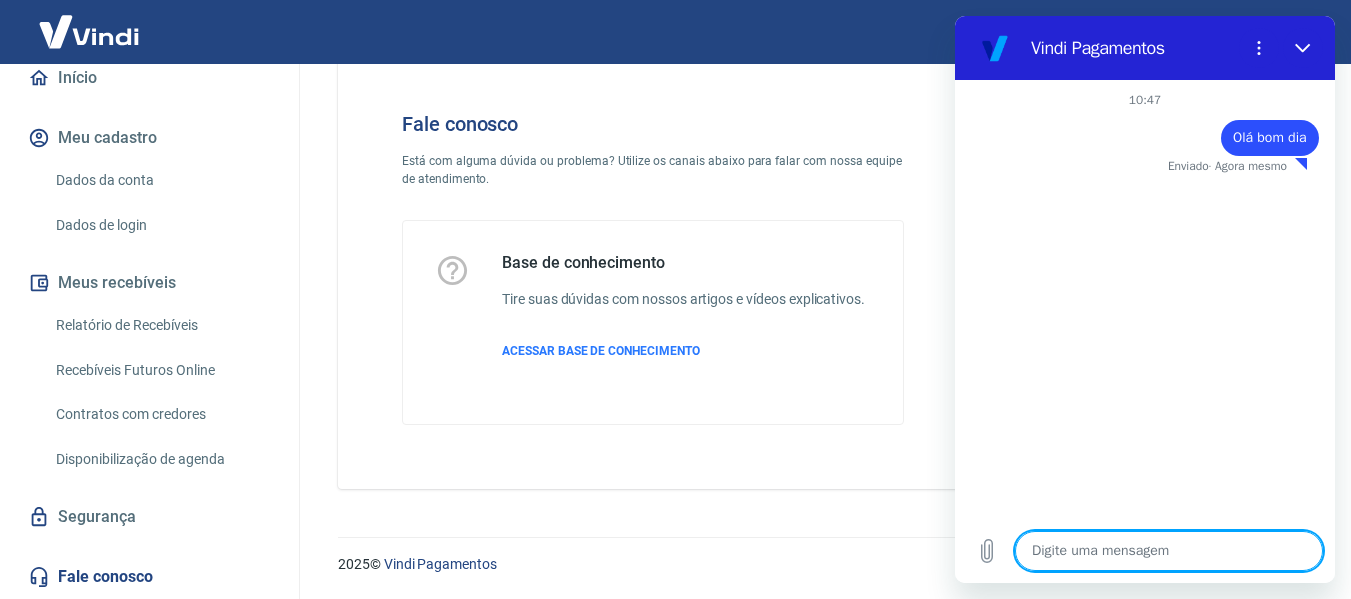 type on "t" 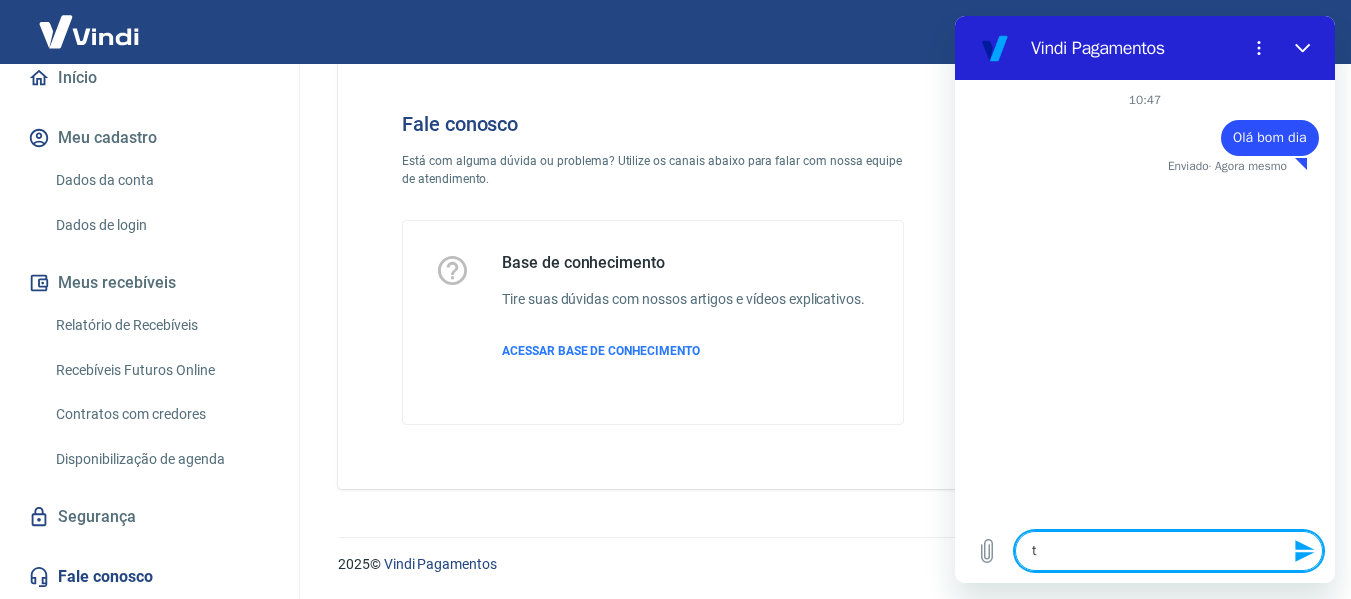 type on "ti" 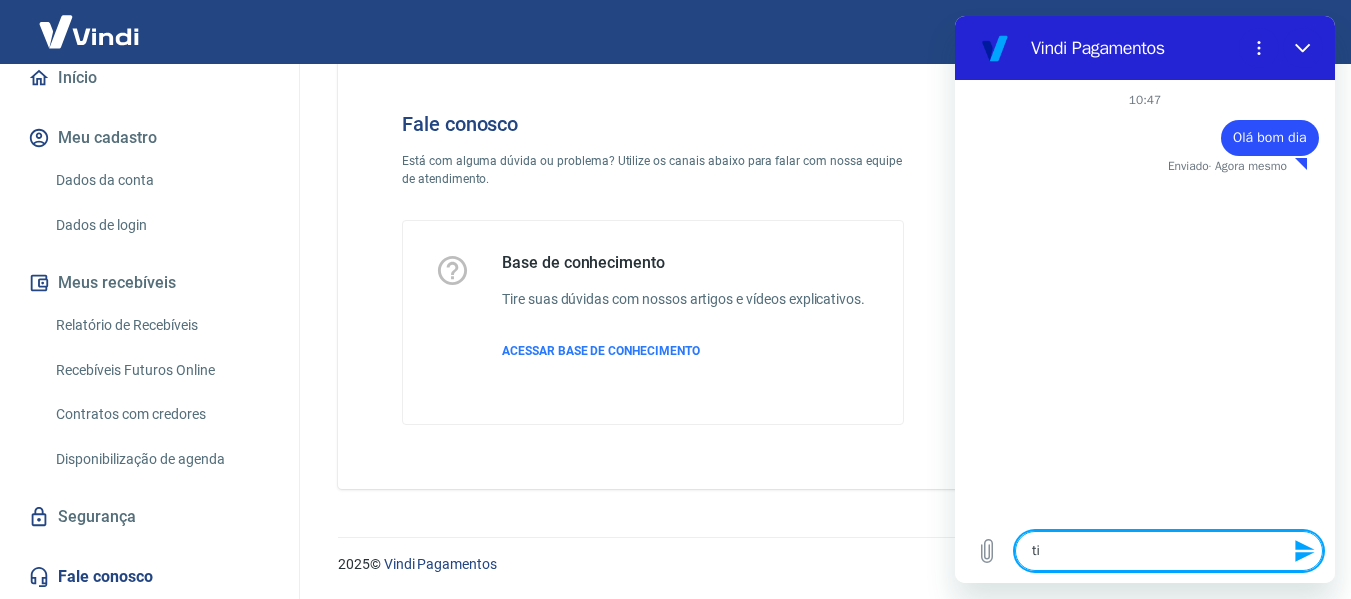 type on "tiv" 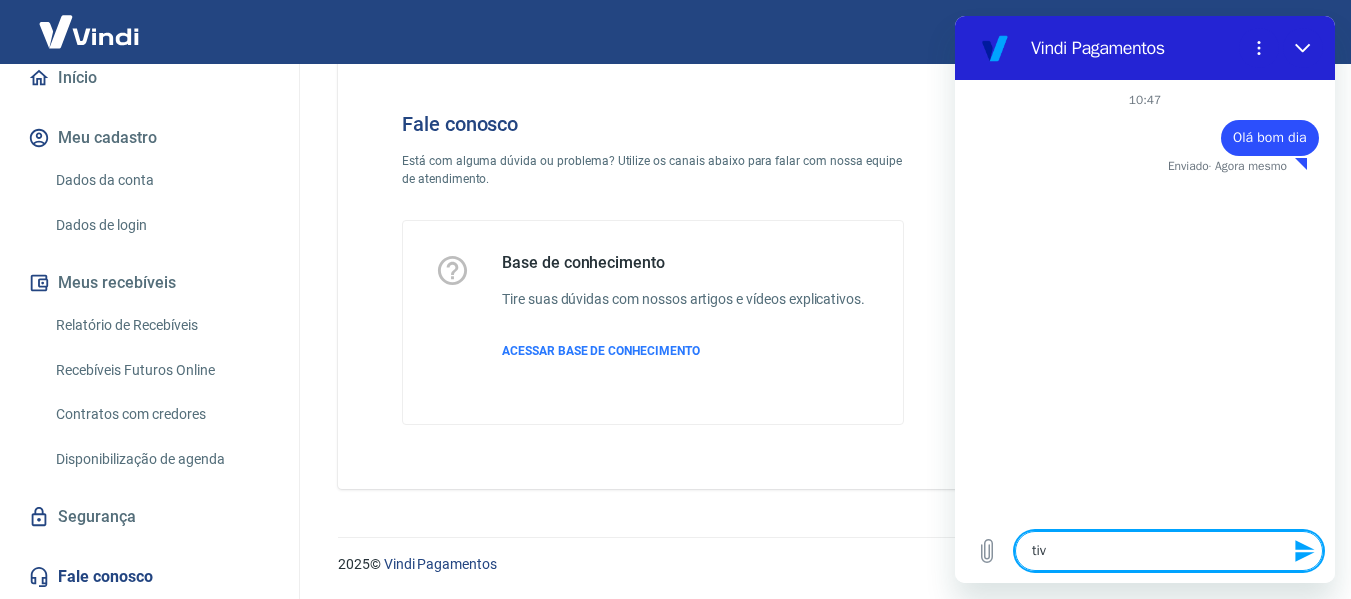 type on "tive" 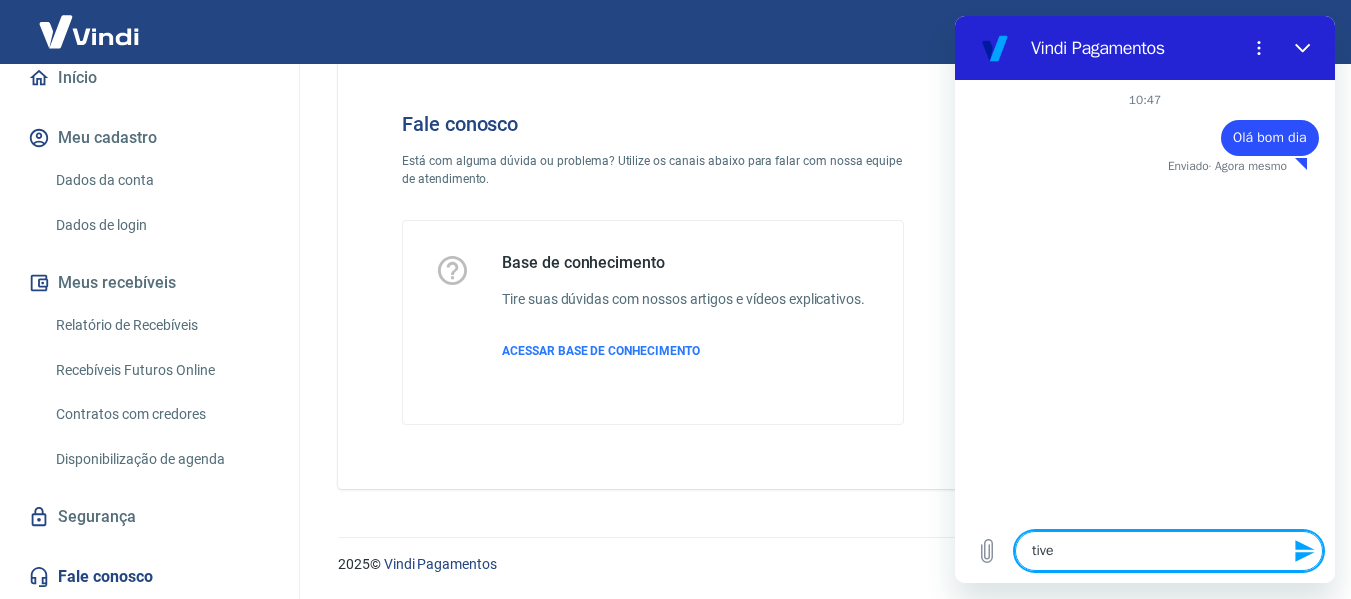 type on "tive" 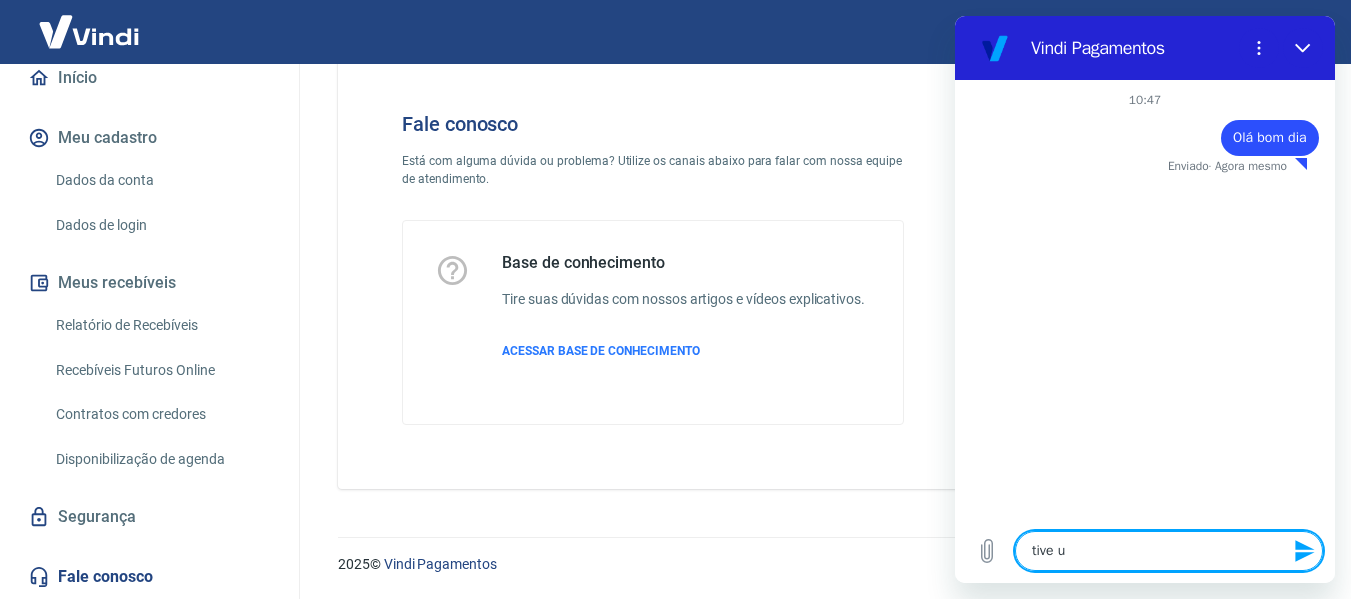 type on "tive um" 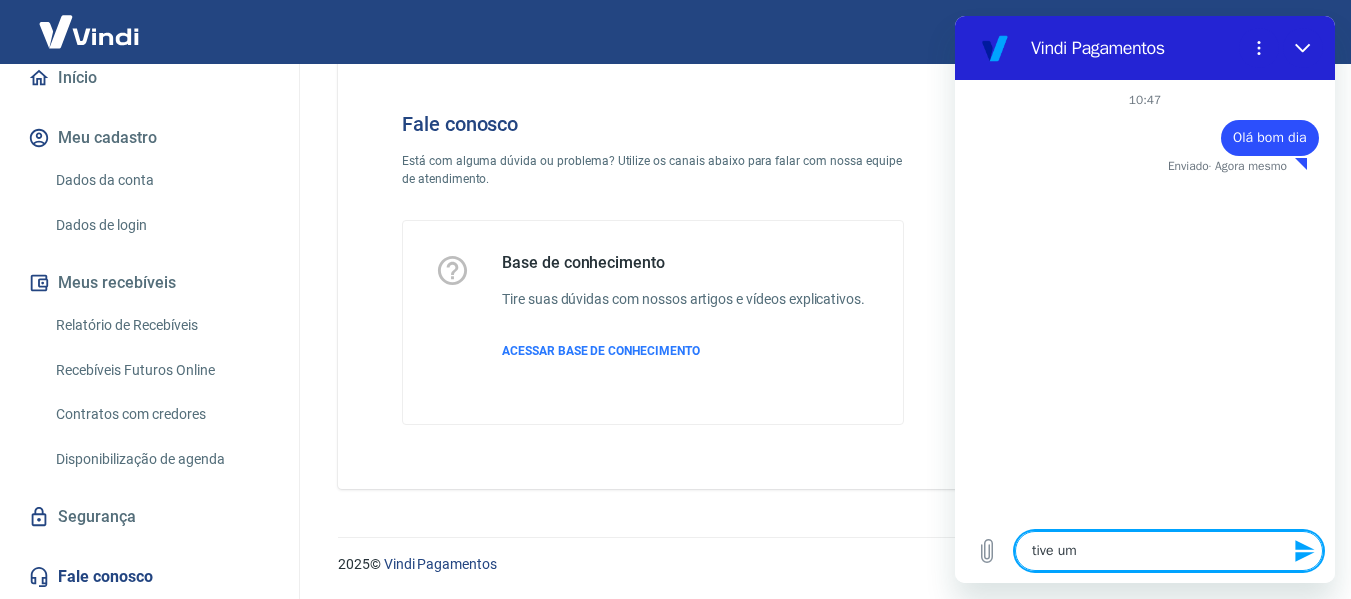 type on "tive um" 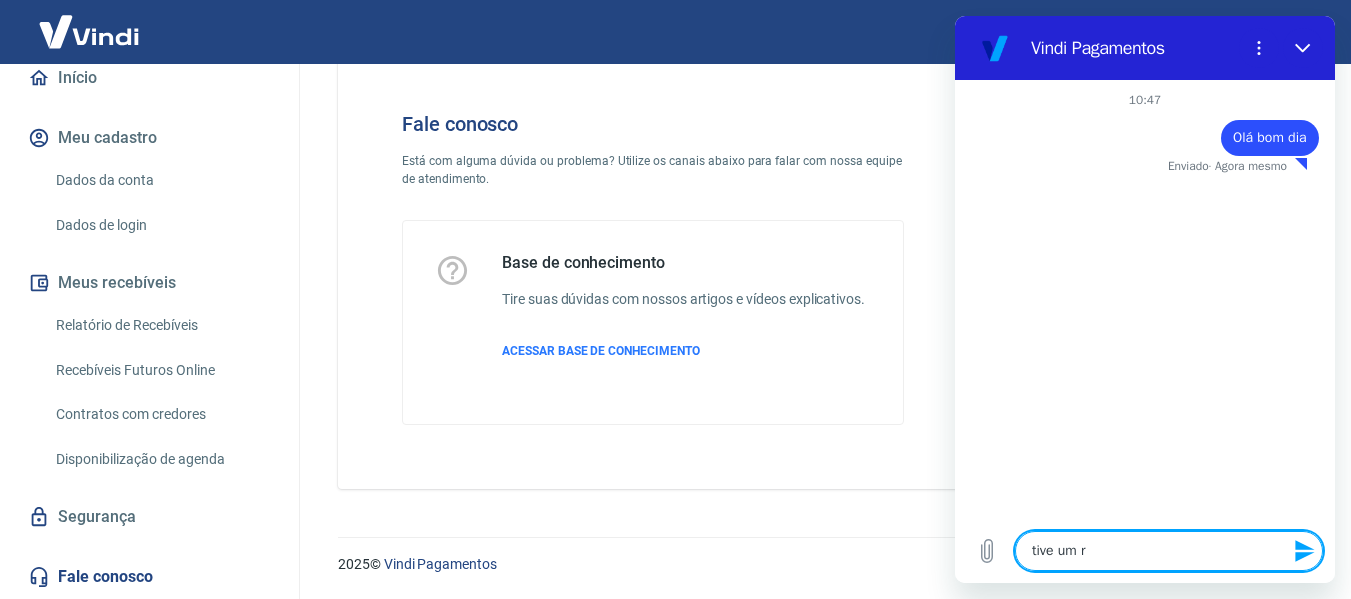 type on "tive um re" 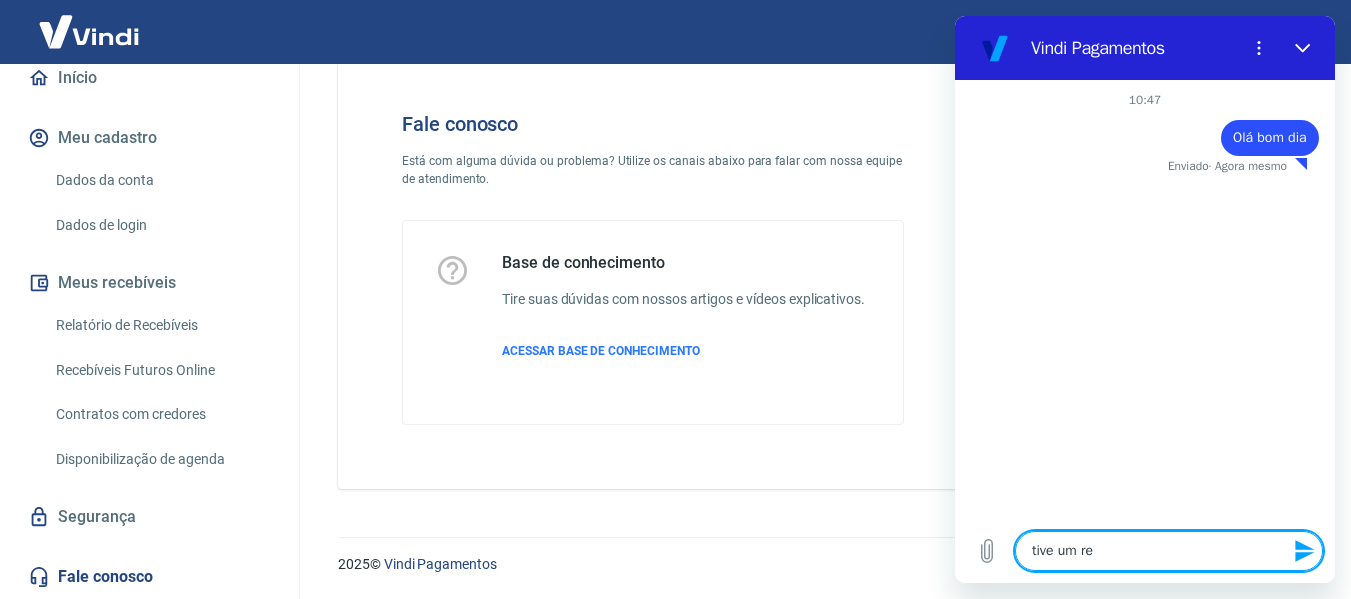 type on "tive um rec" 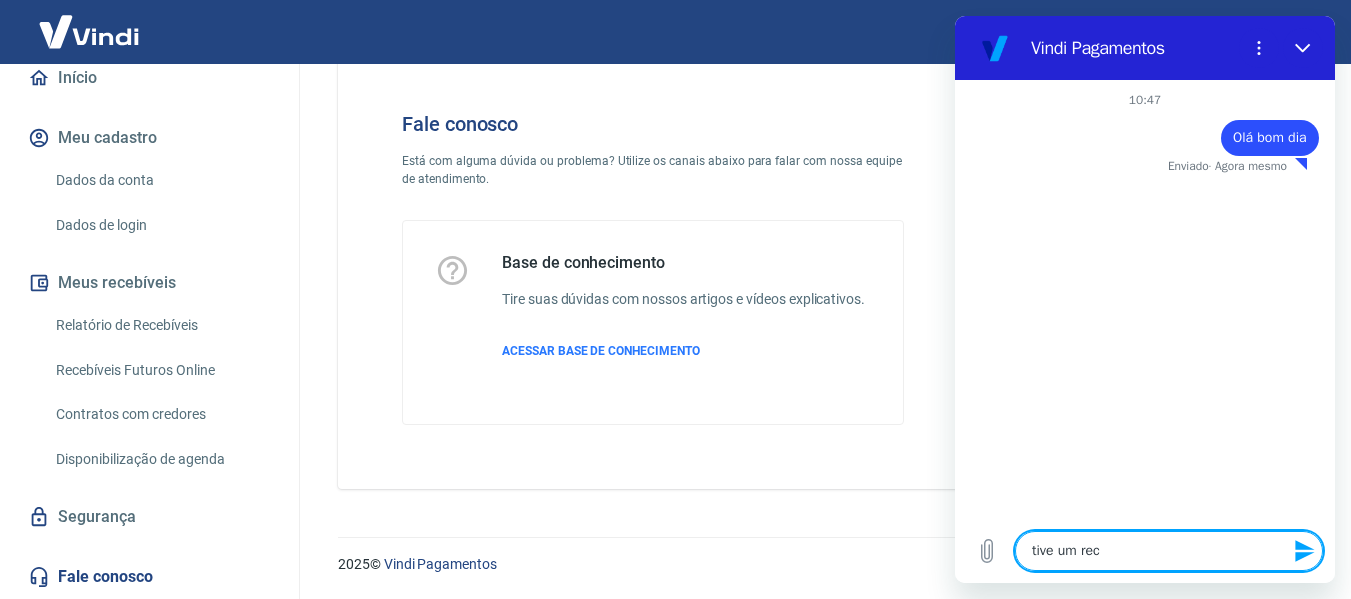 type on "tive um rece" 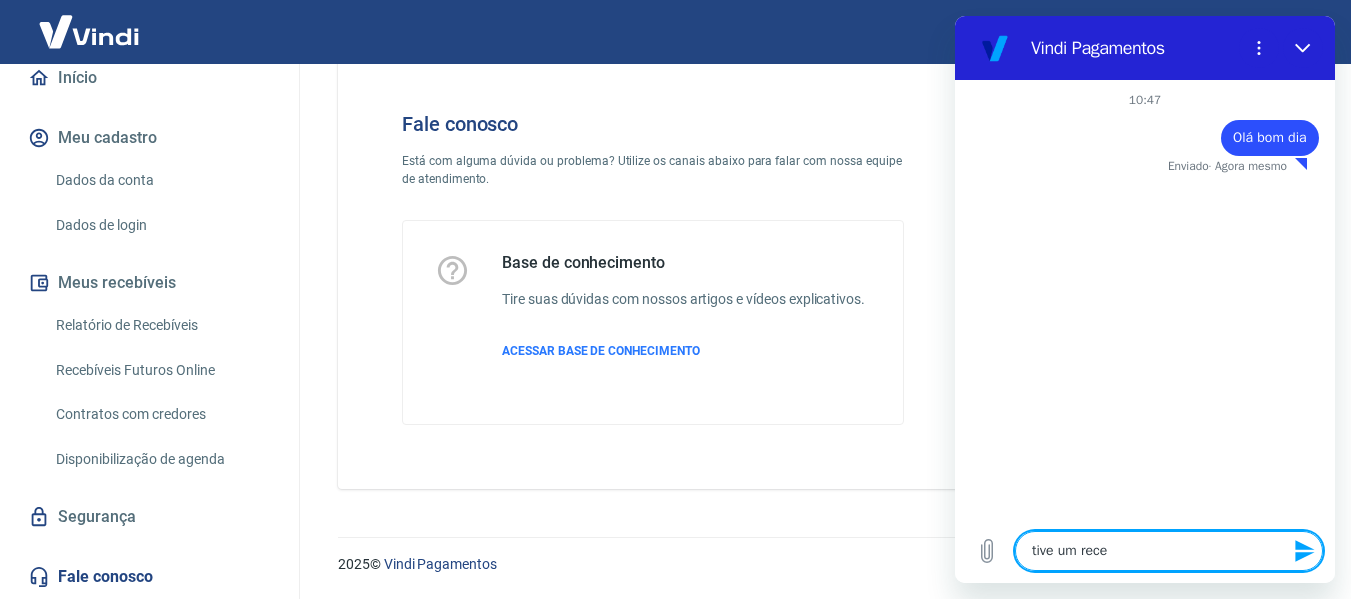 type on "tive um receb" 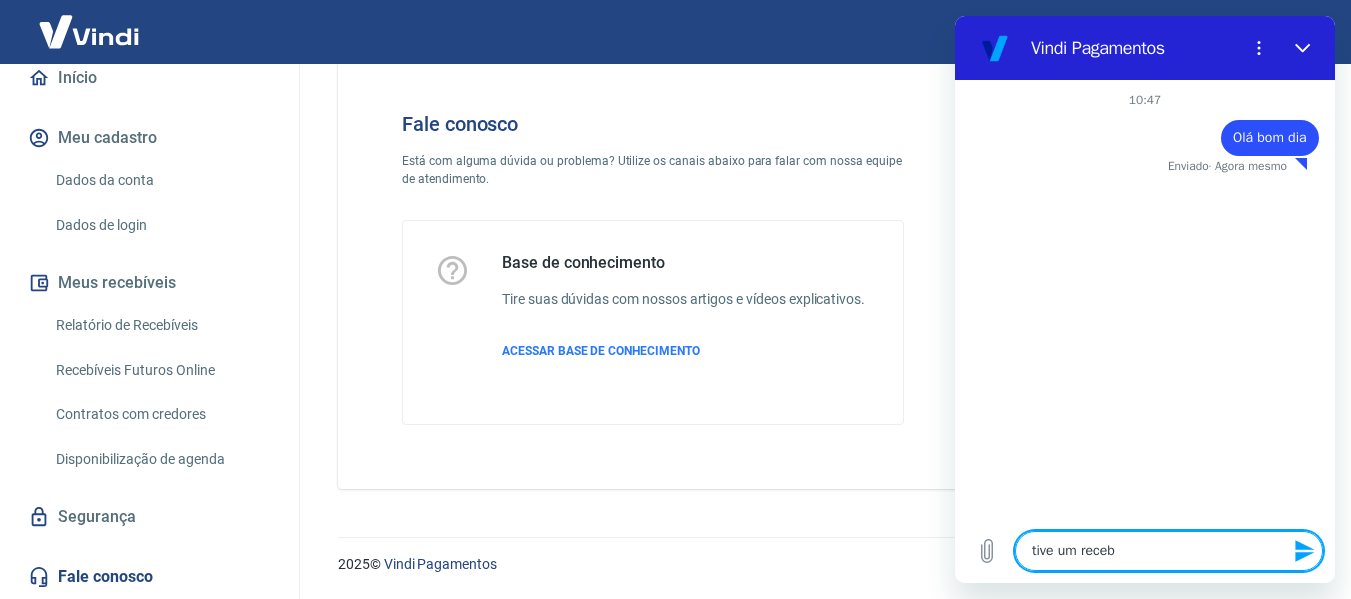 type on "tive um recebi" 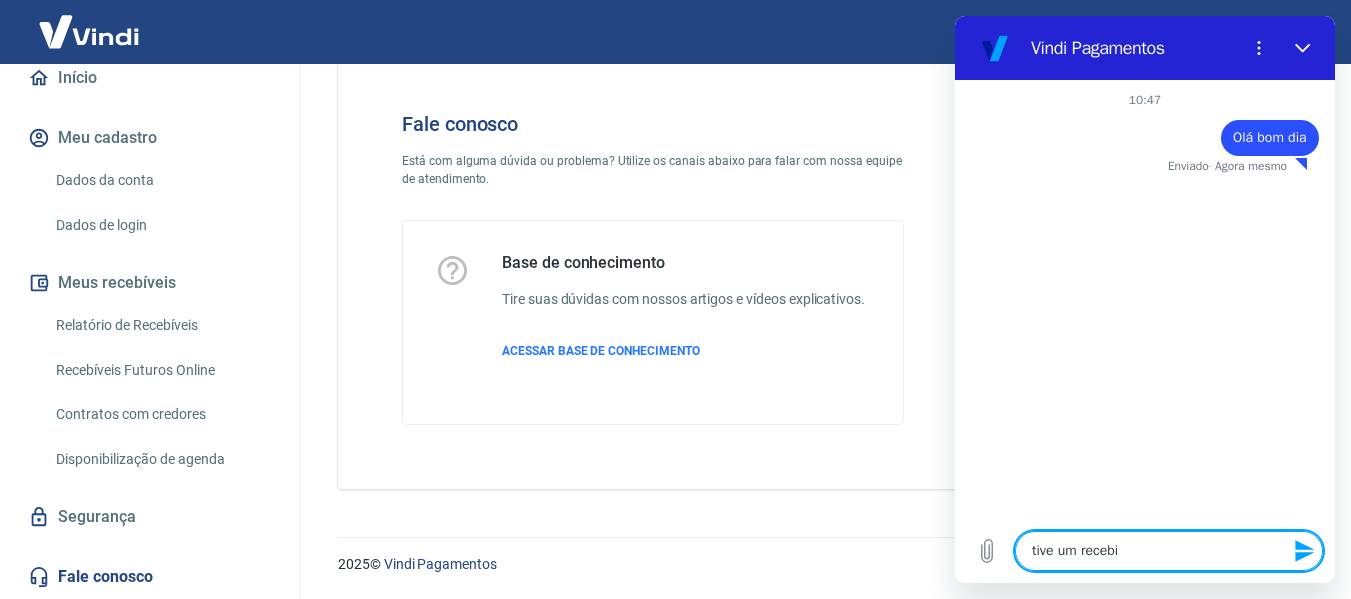 type on "tive um recebim" 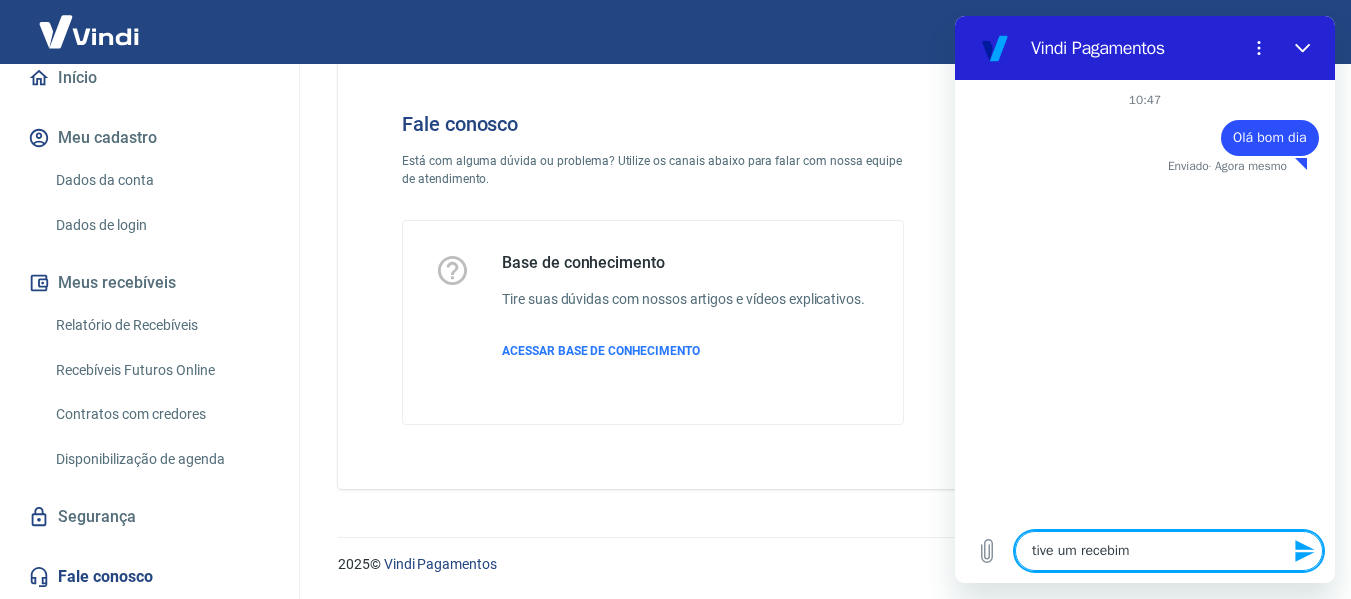 type on "tive um recebime" 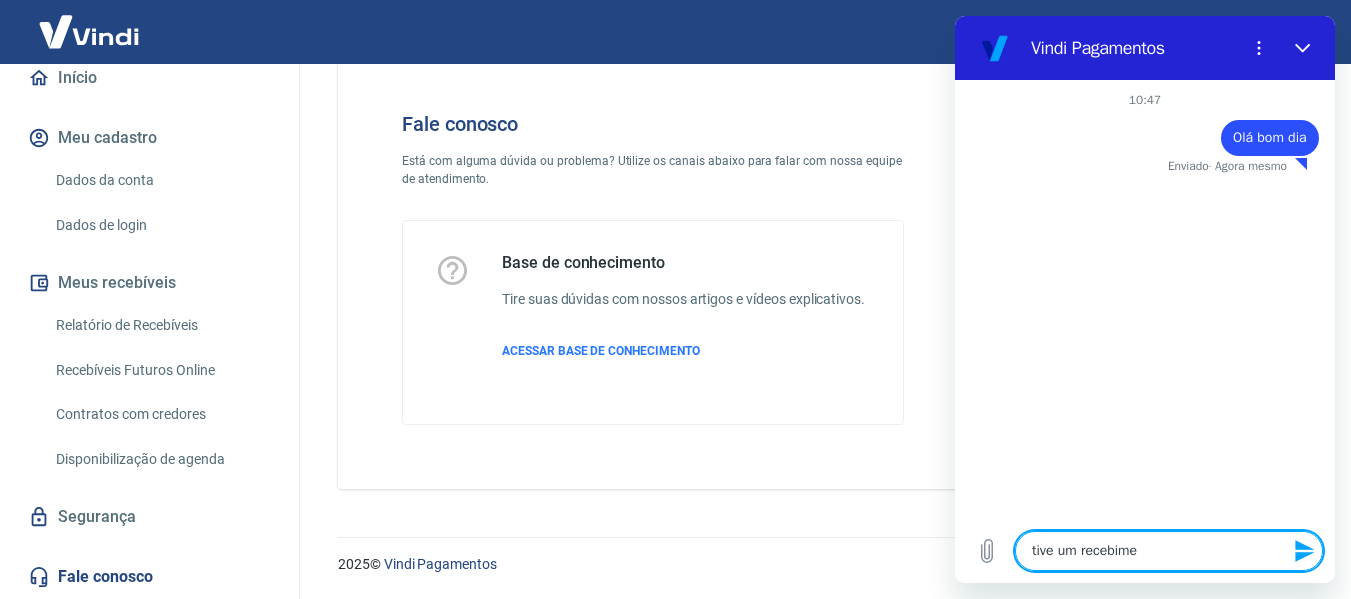 type on "tive um recebimen" 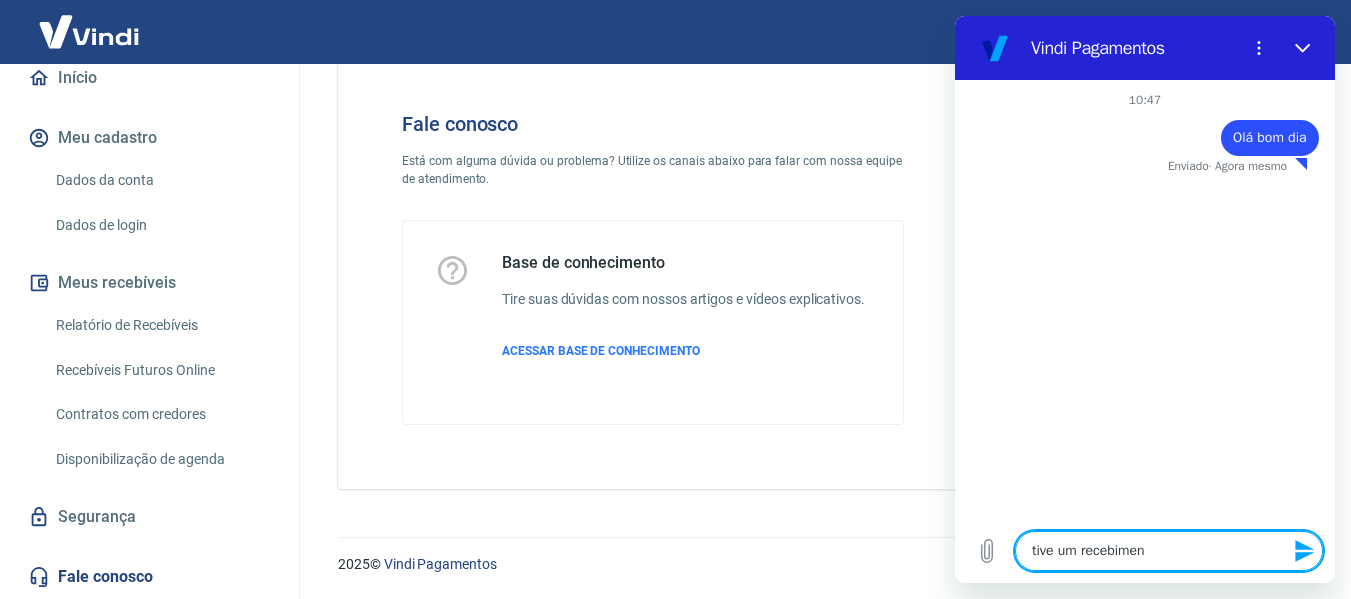 type on "tive um recebiment" 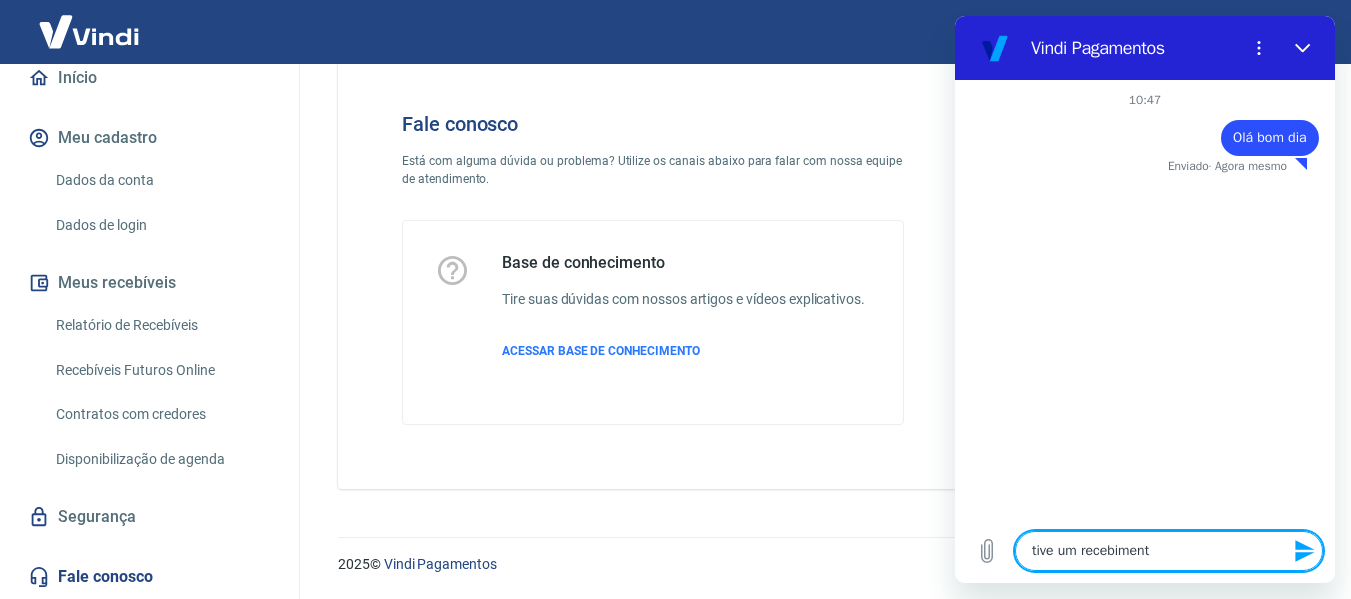 type on "x" 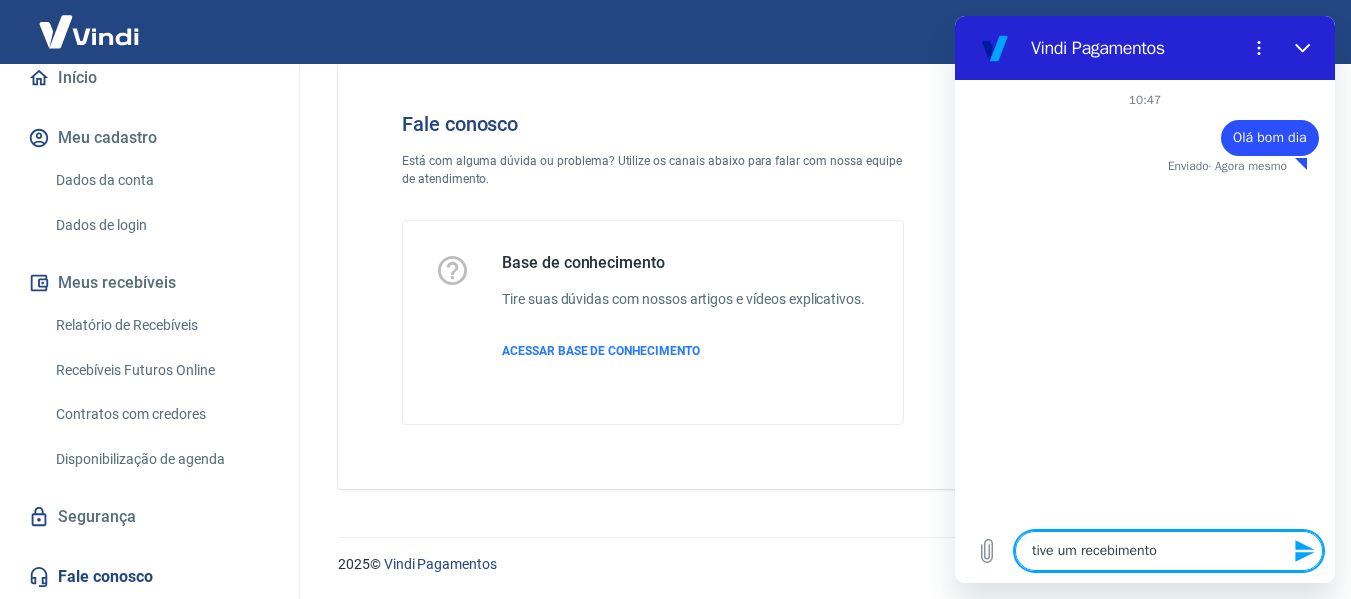 type on "tive um recebimento" 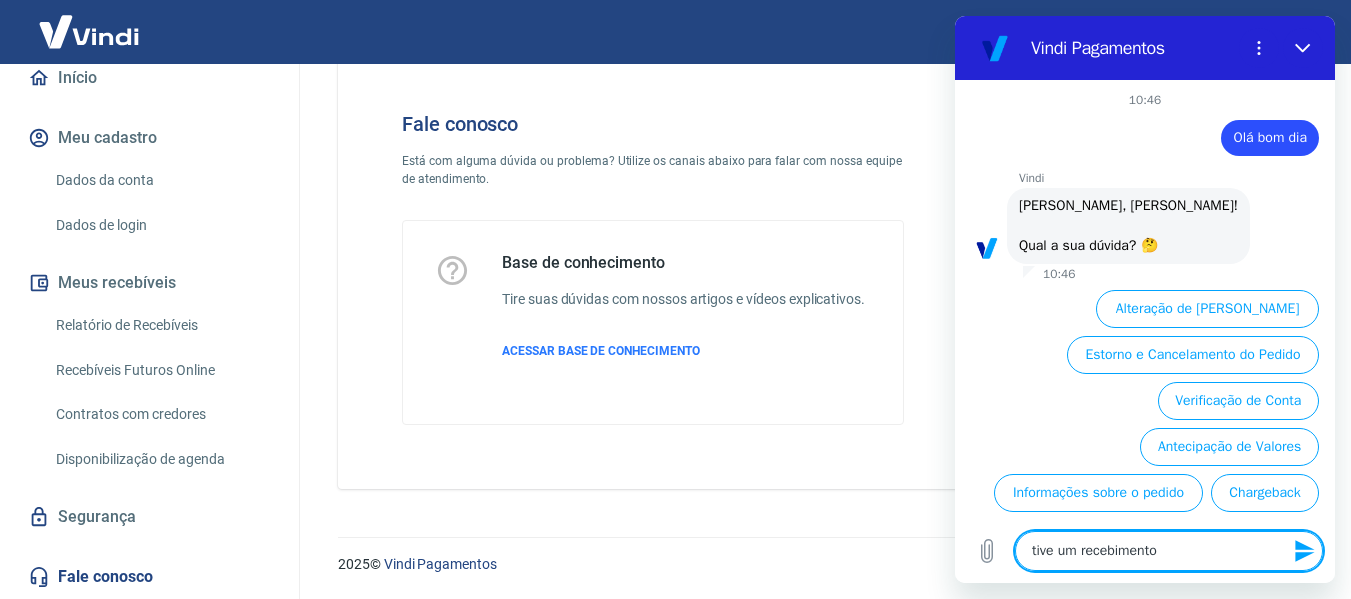 type on "x" 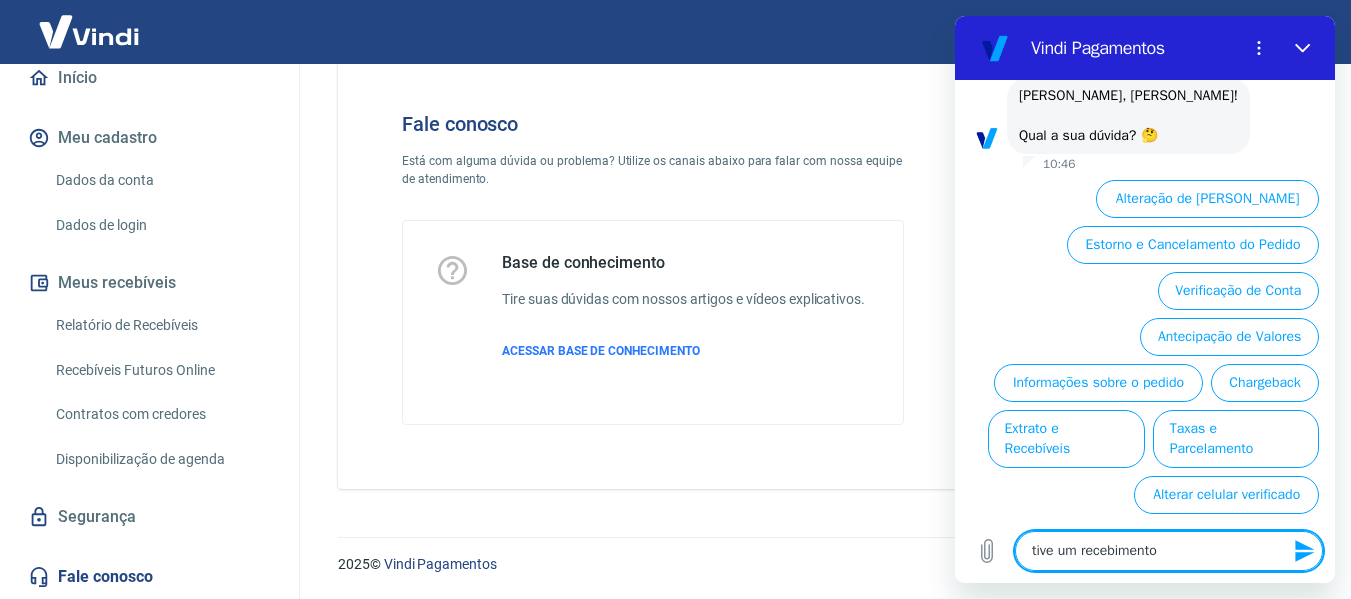 type on "tive um recebimento n" 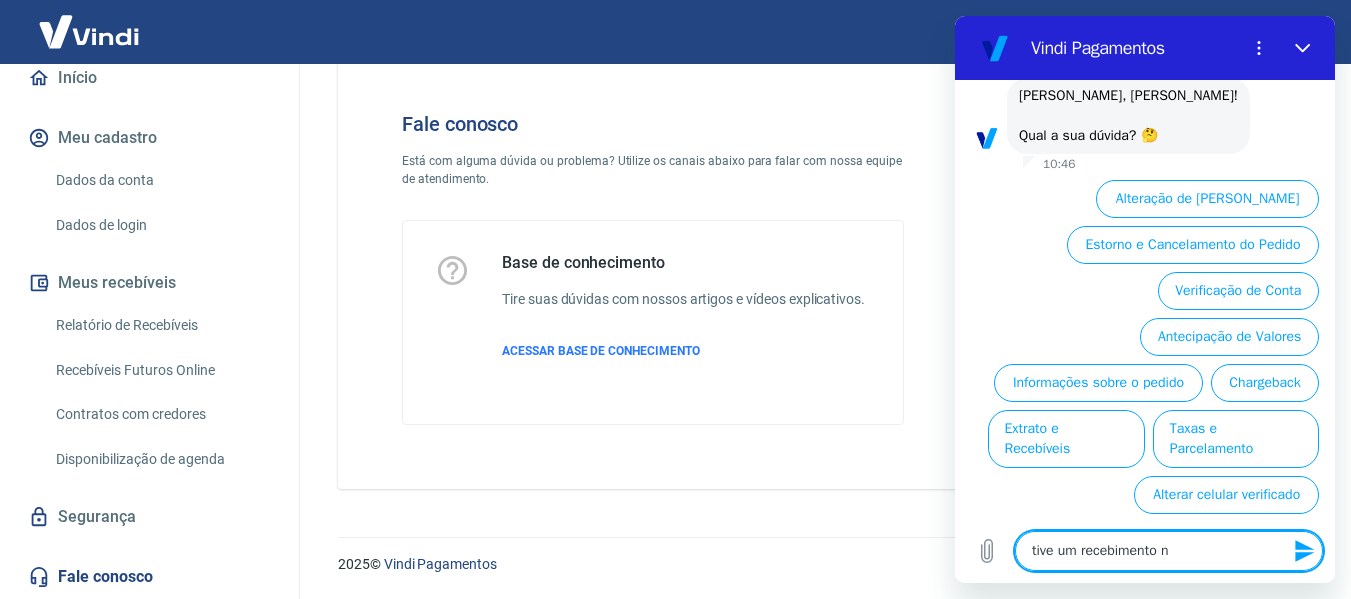 scroll, scrollTop: 134, scrollLeft: 0, axis: vertical 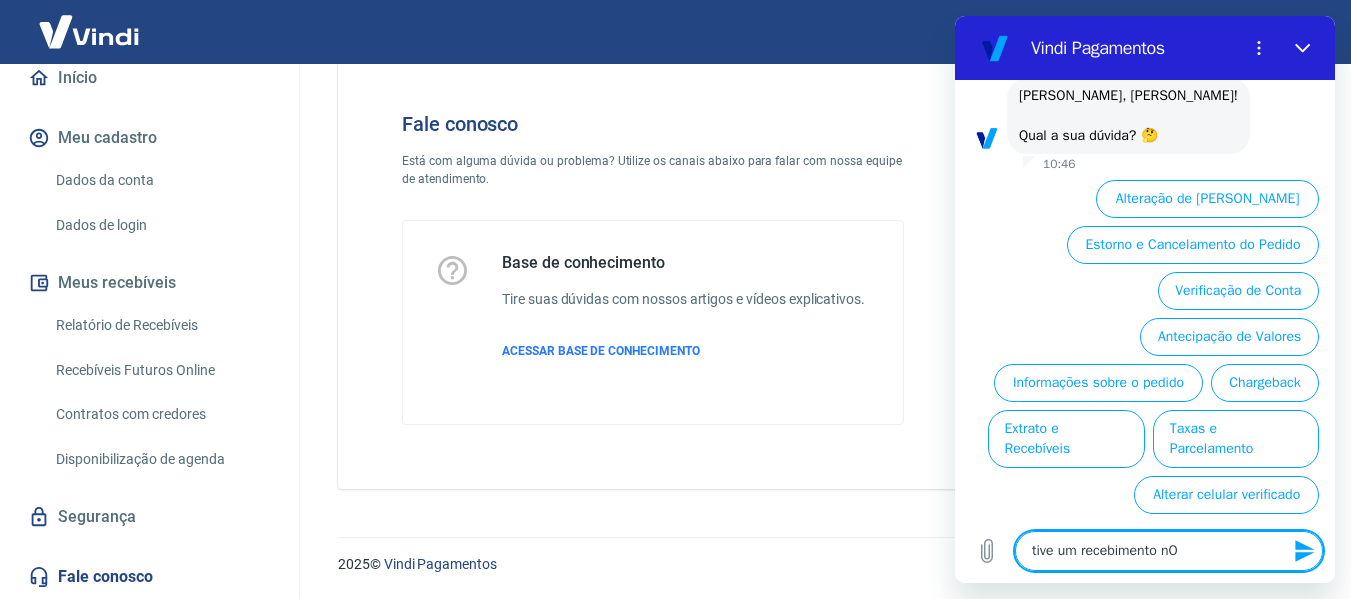 type on "tive um recebimento nO." 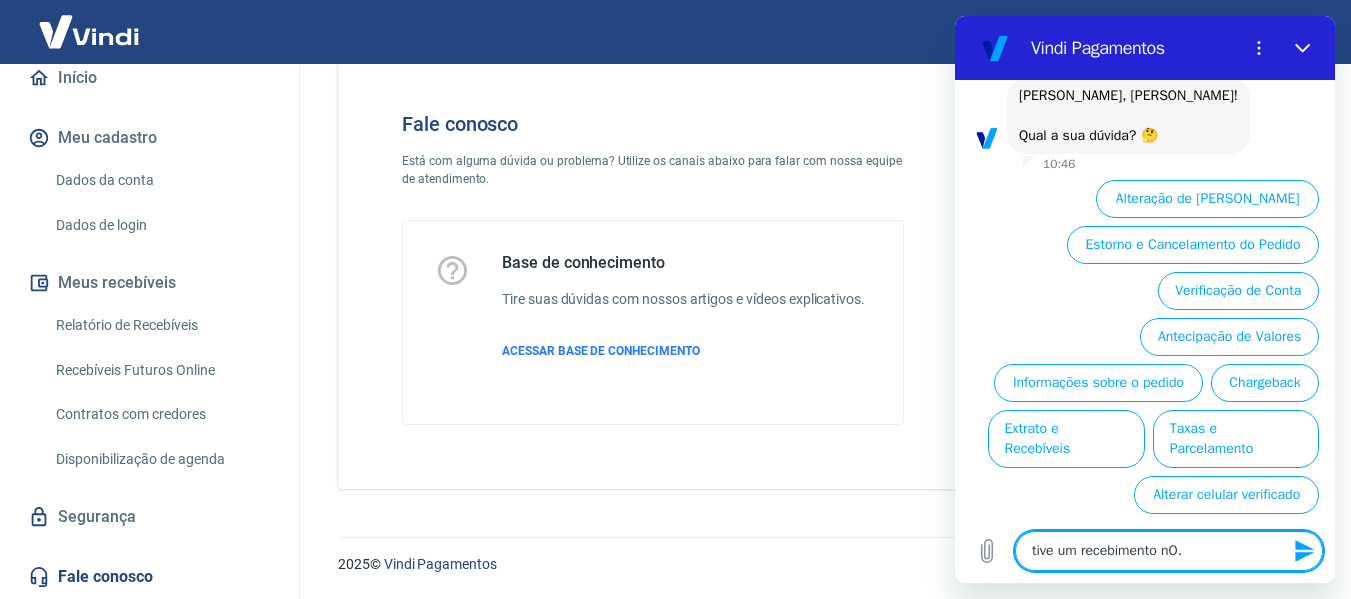 type on "tive um recebimento nO." 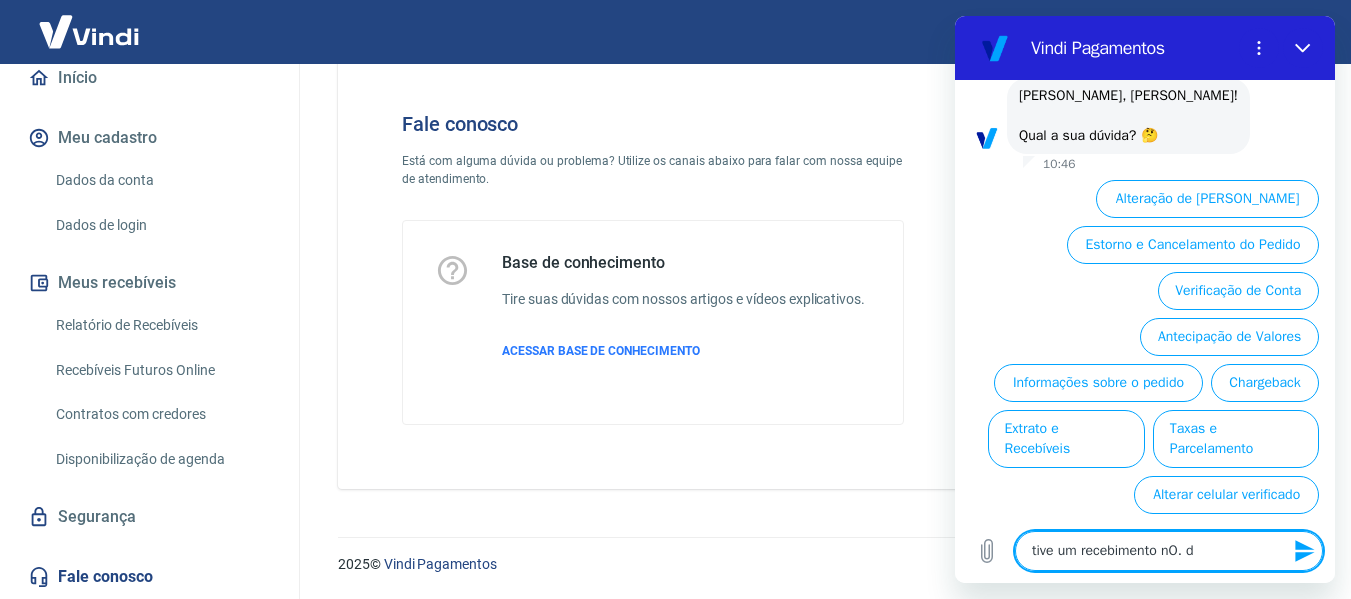 type on "tive um recebimento nO. do" 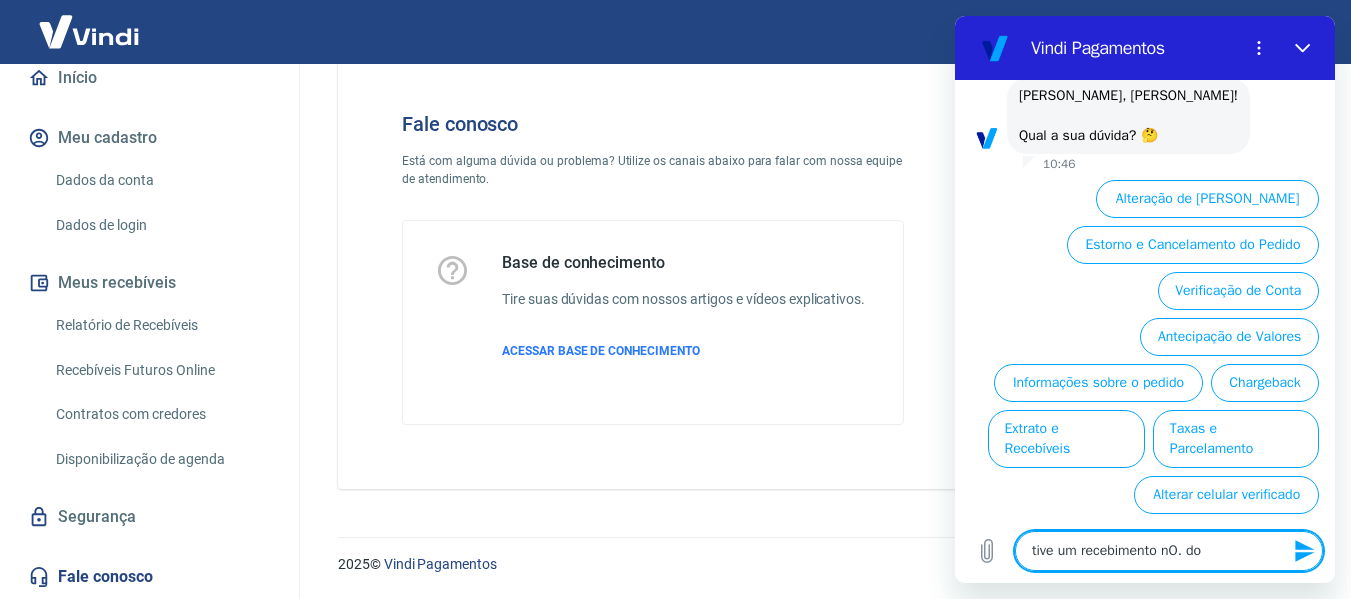 type on "tive um recebimento nO. do" 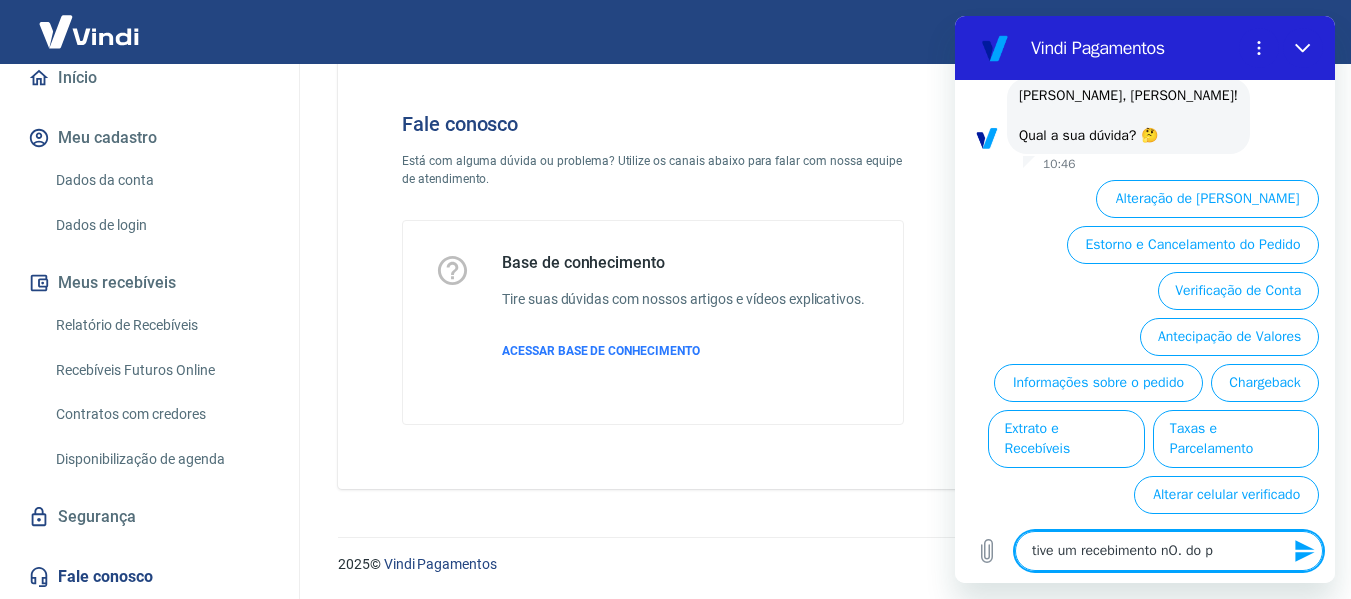 type on "tive um recebimento nO. do pe" 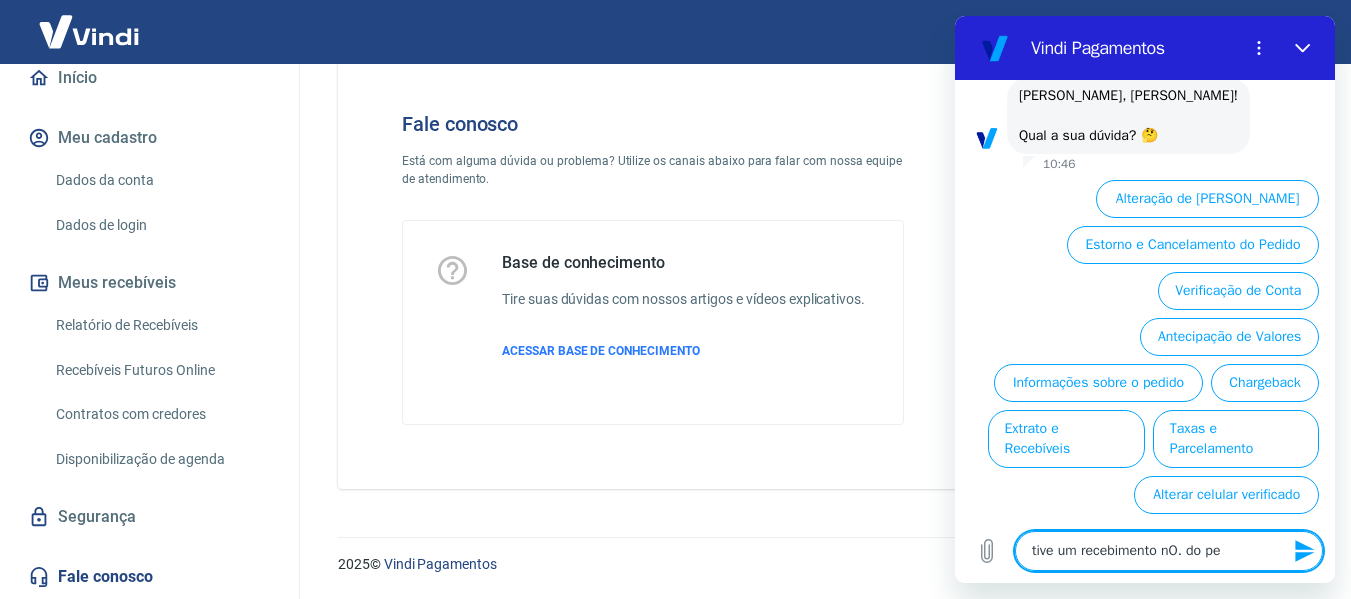 type on "tive um recebimento nO. do ped" 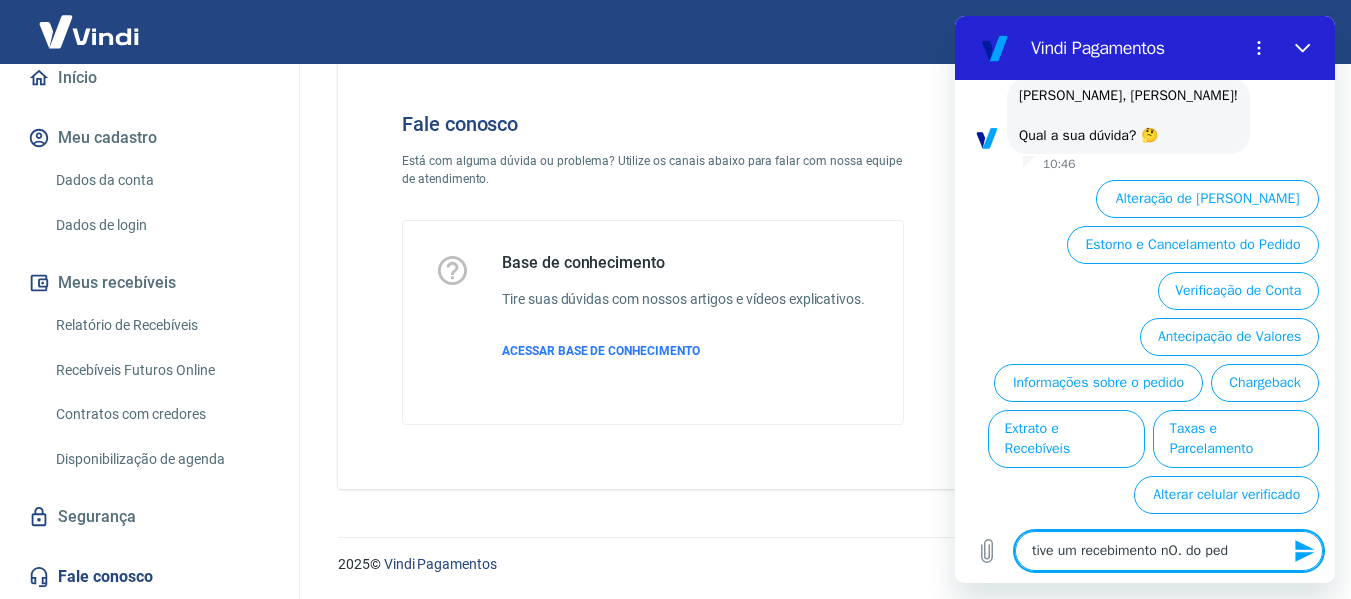 type on "tive um recebimento nO. do pedi" 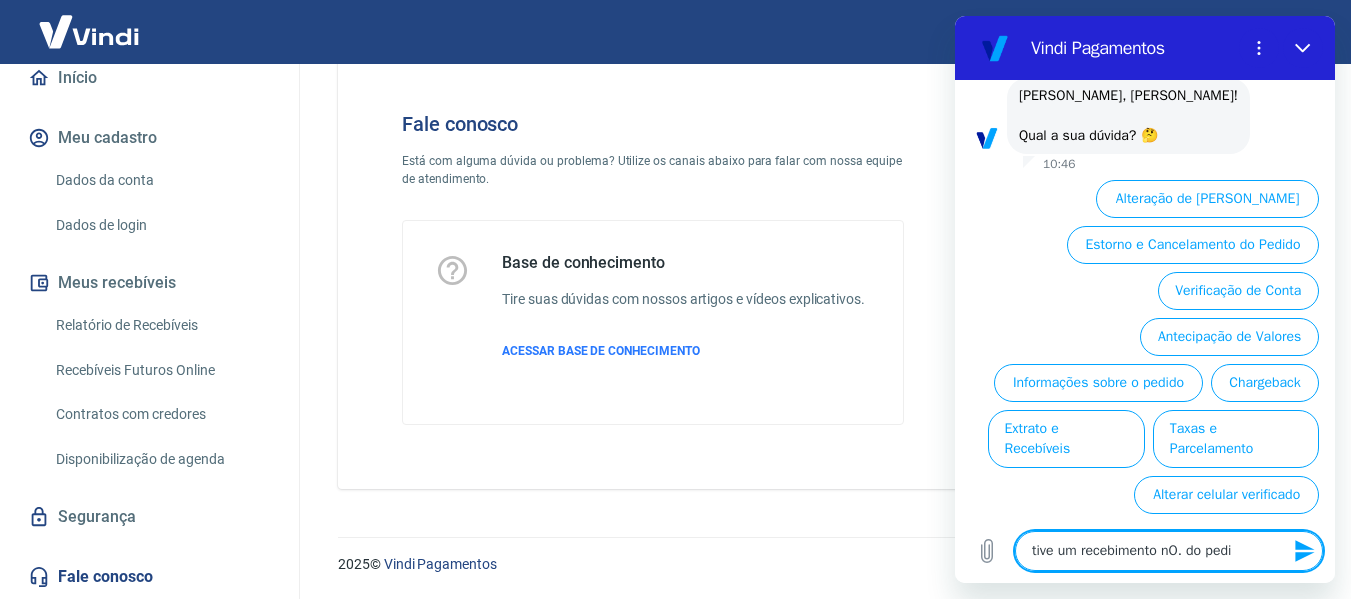 type on "tive um recebimento nO. do pedid" 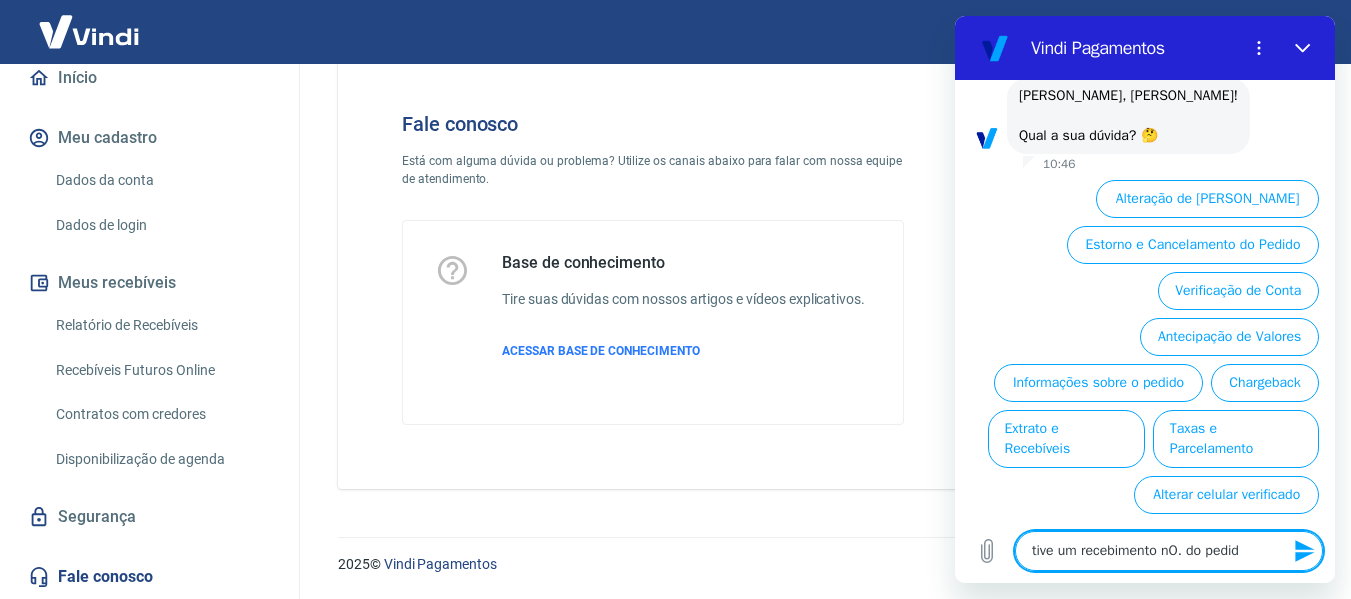 type on "tive um recebimento nO. do pedido" 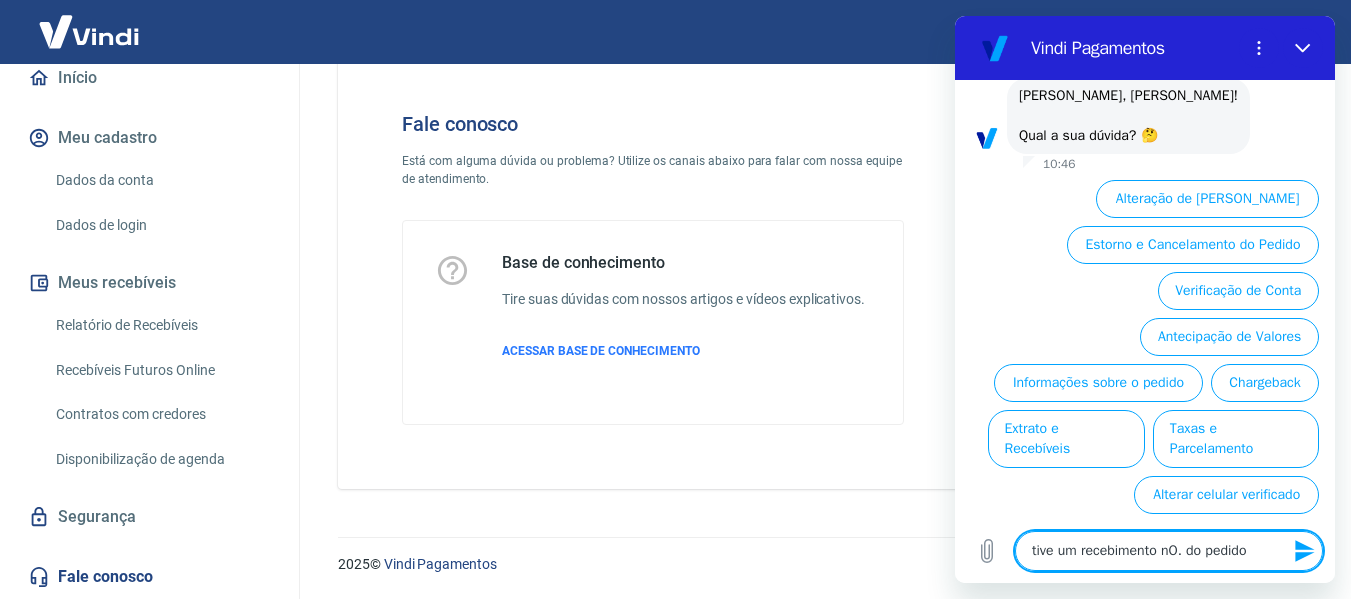 type on "tive um recebimento nO. do pedido" 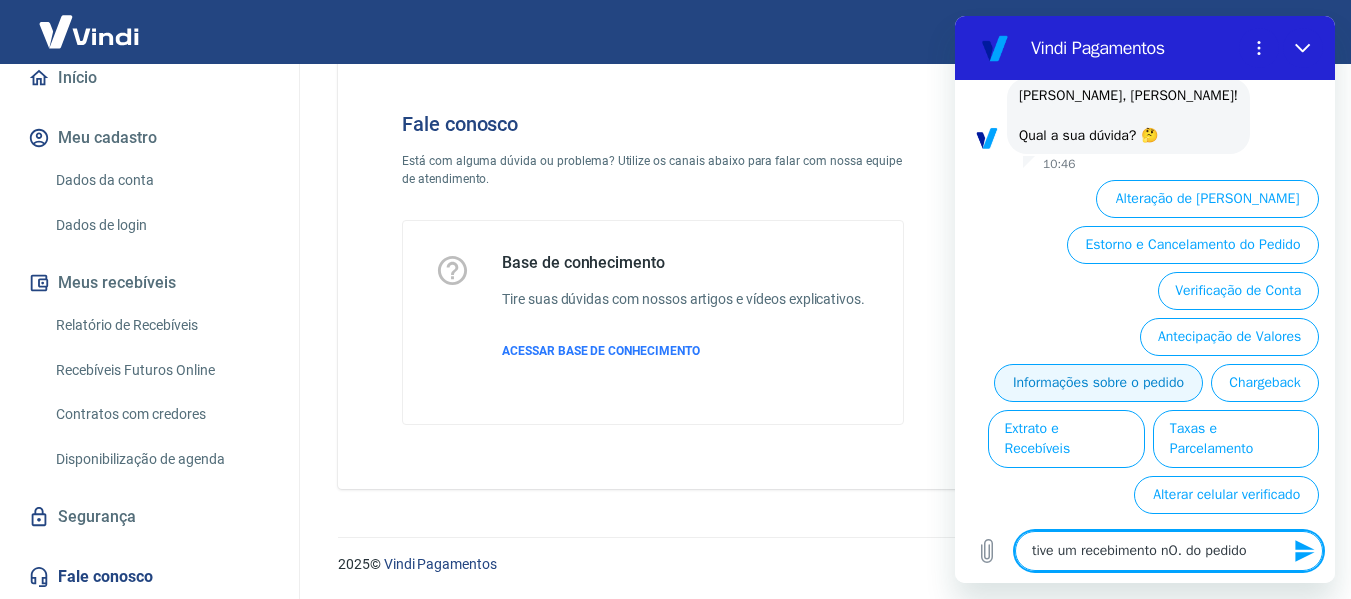 type on "tive um recebimento nO. do pedido" 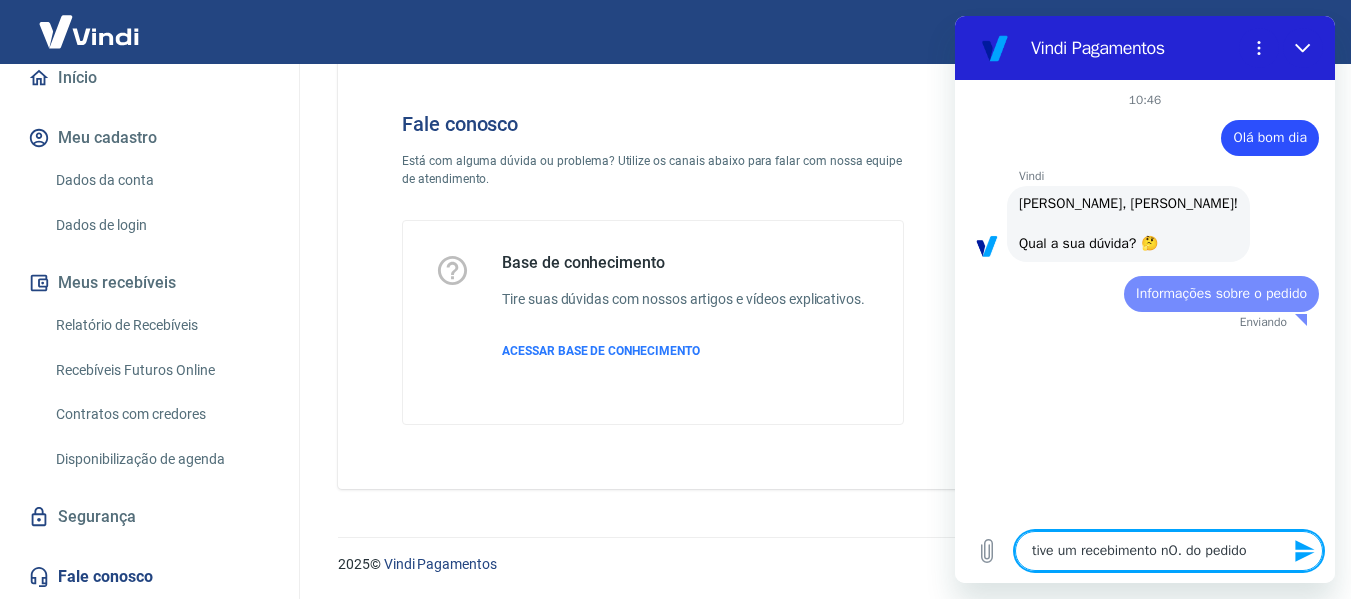 scroll, scrollTop: 0, scrollLeft: 0, axis: both 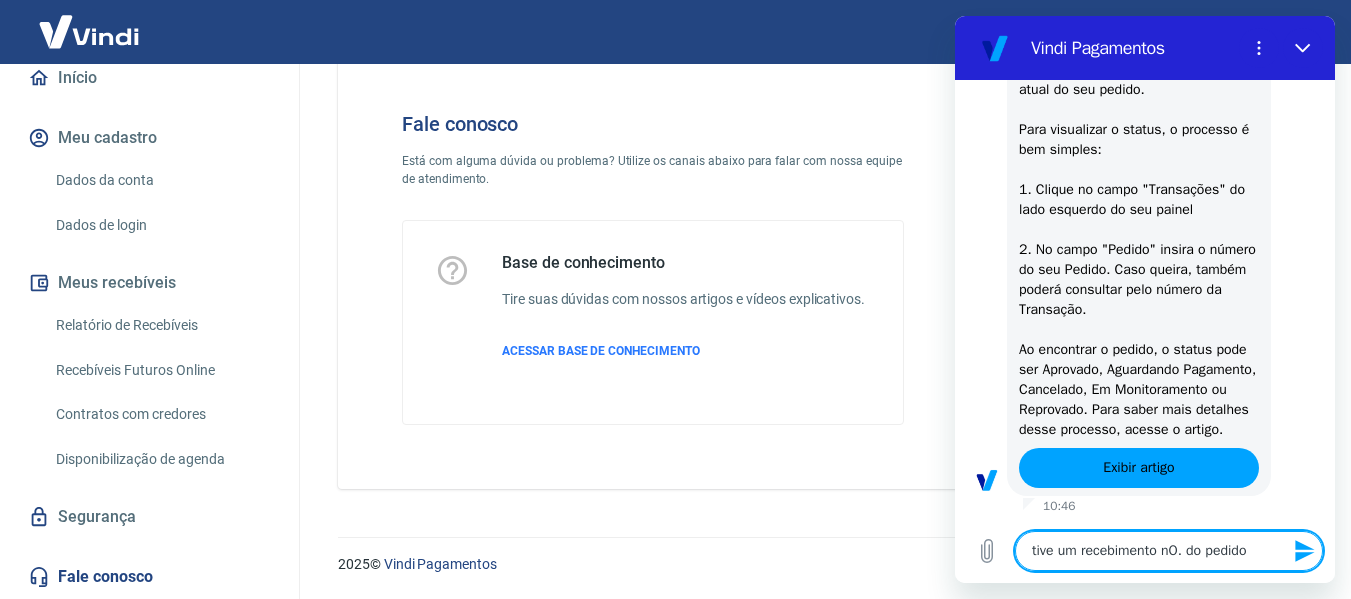 type on "x" 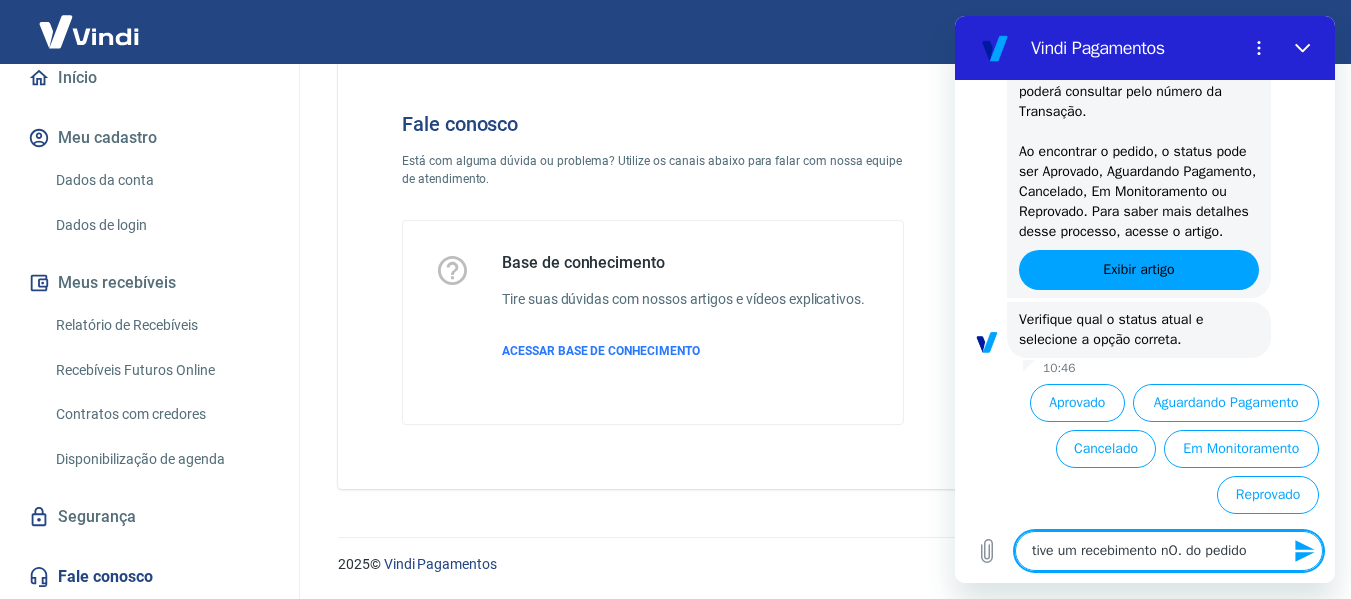 scroll, scrollTop: 524, scrollLeft: 0, axis: vertical 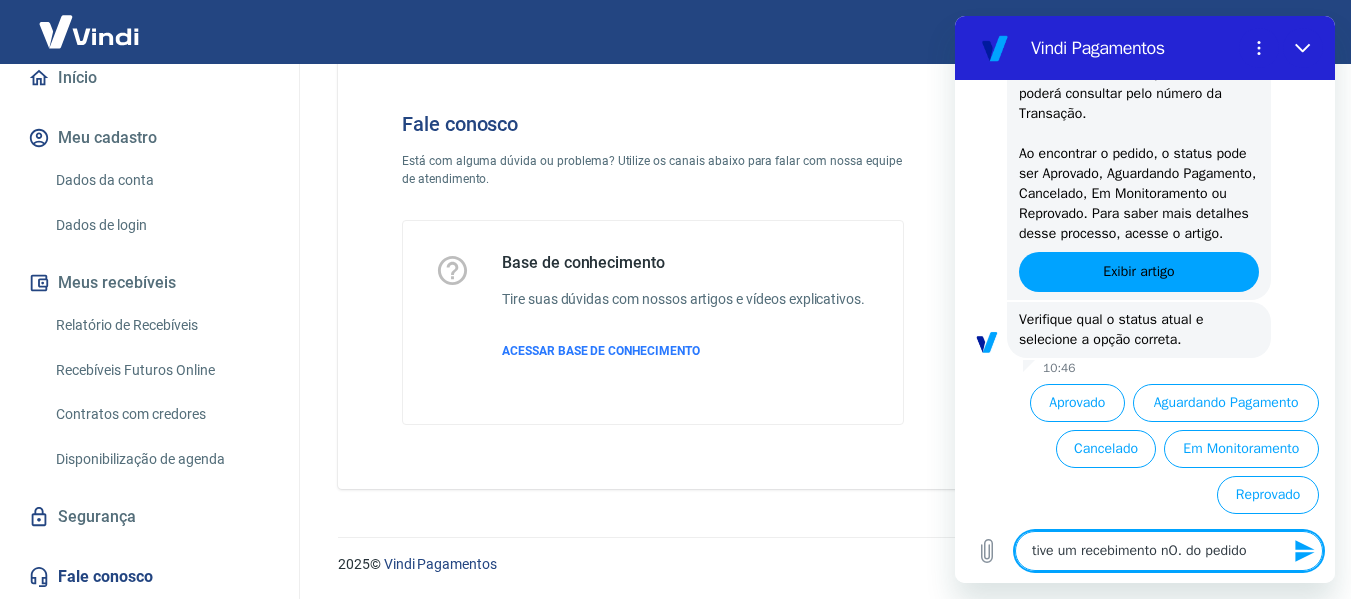 click on "tive um recebimento nO. do pedido" at bounding box center (1169, 551) 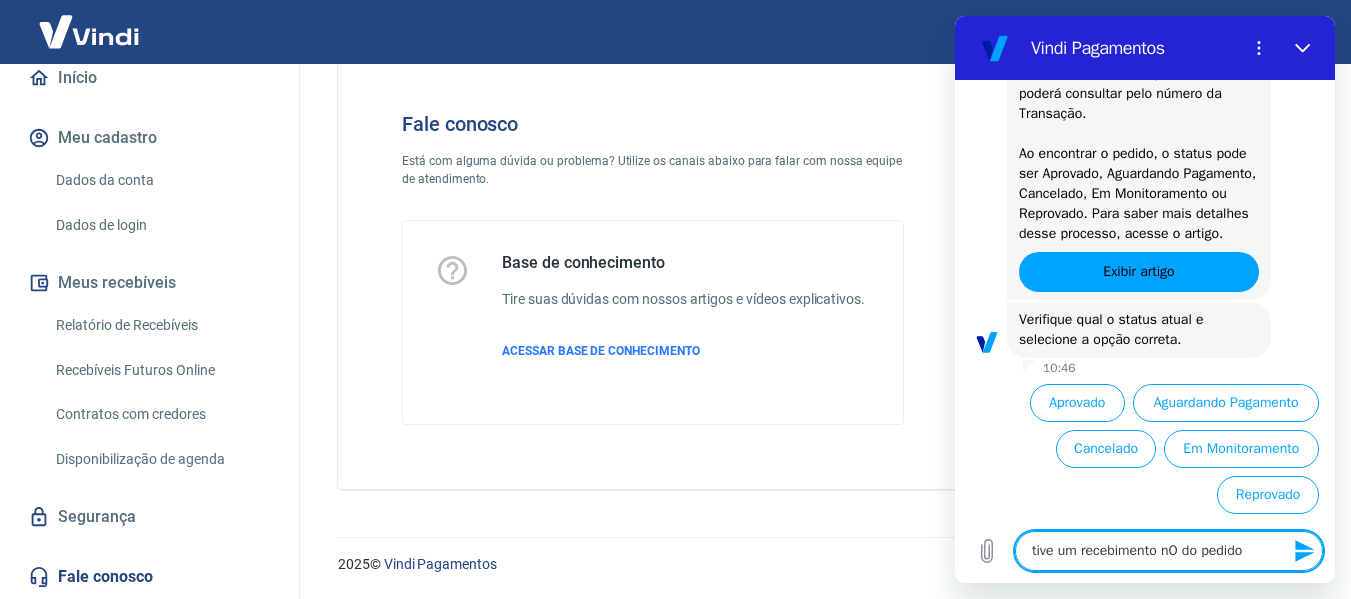 type on "tive um recebimento n do pedido" 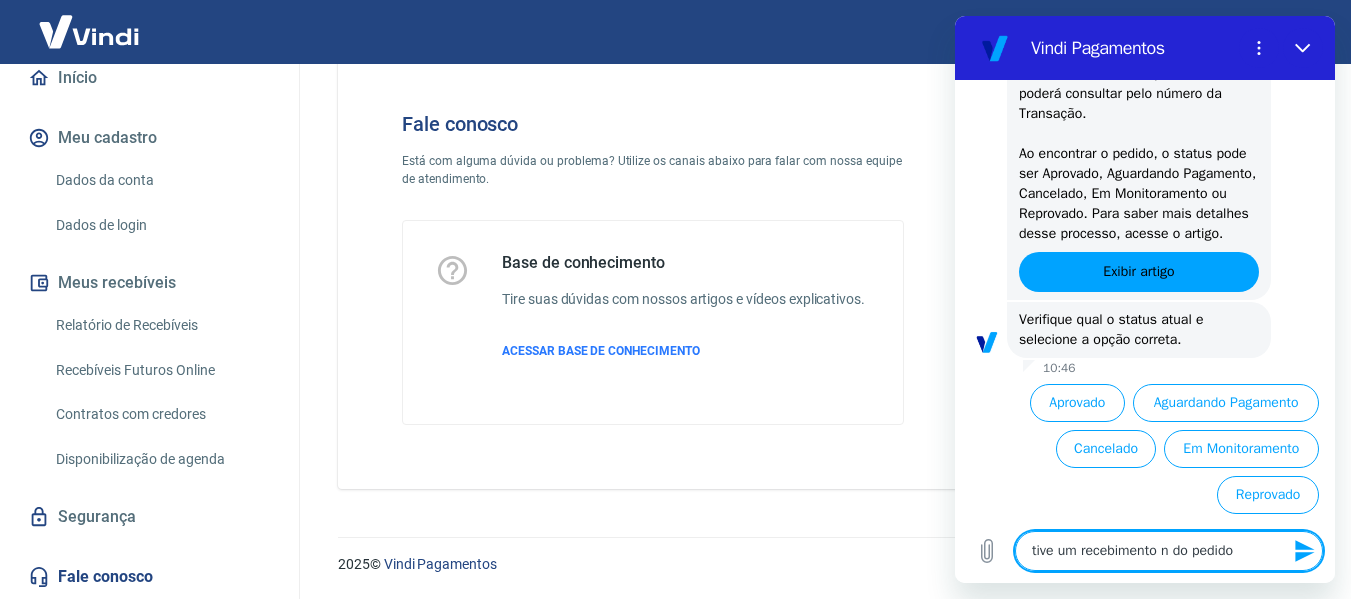 type on "tive um recebimento no do pedido" 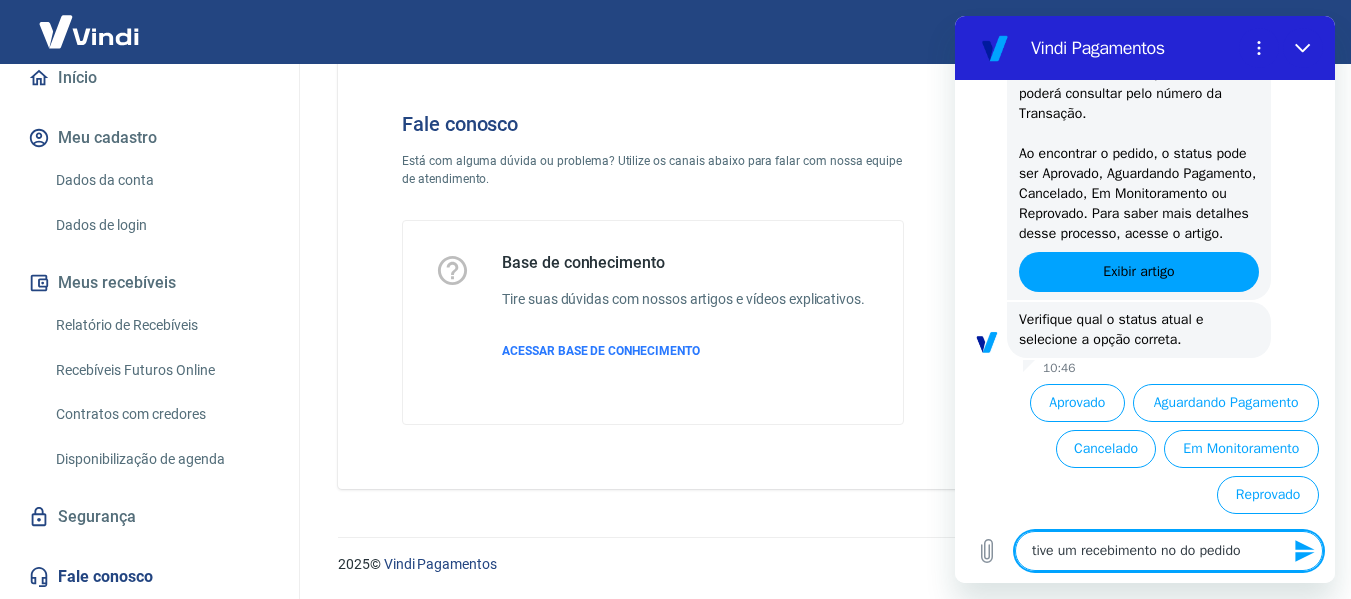 type on "tive um recebimento no. do pedido" 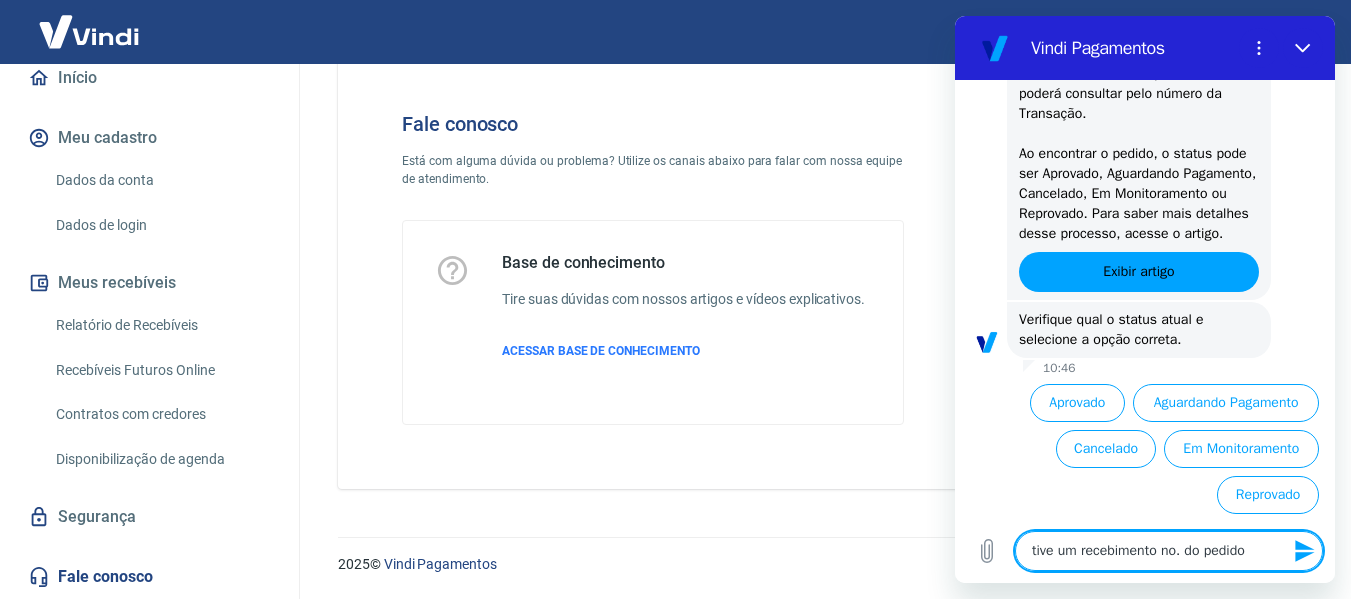 type on "tive um recebimento no. do pedido" 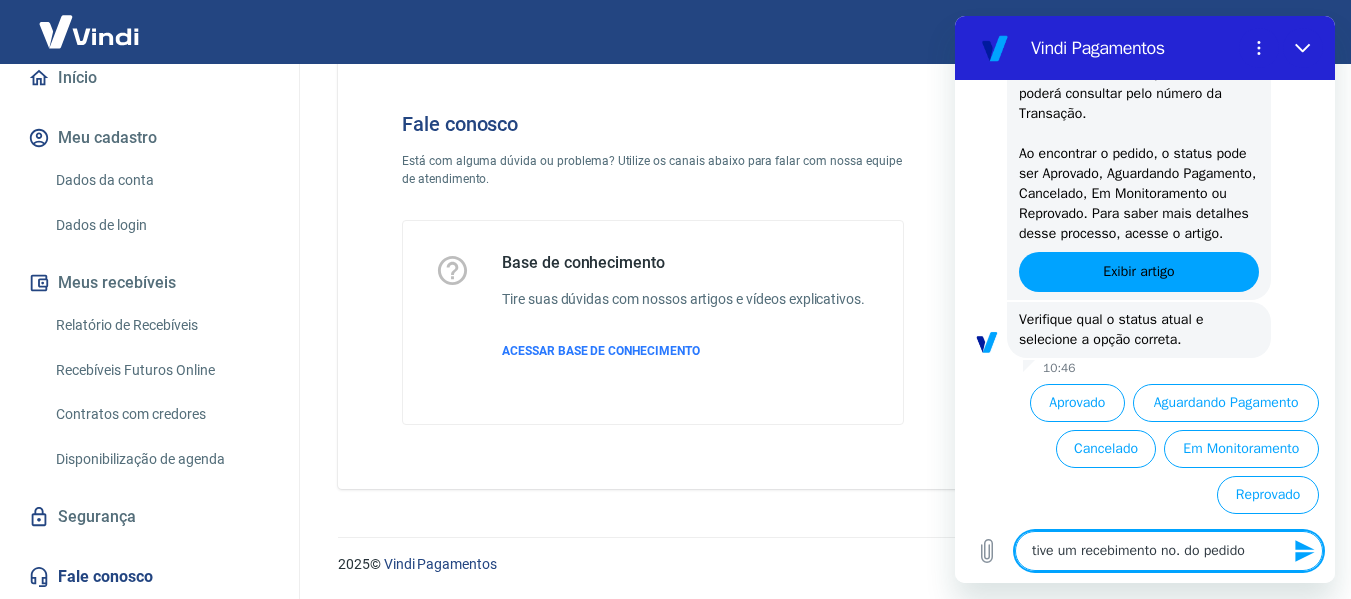 type on "x" 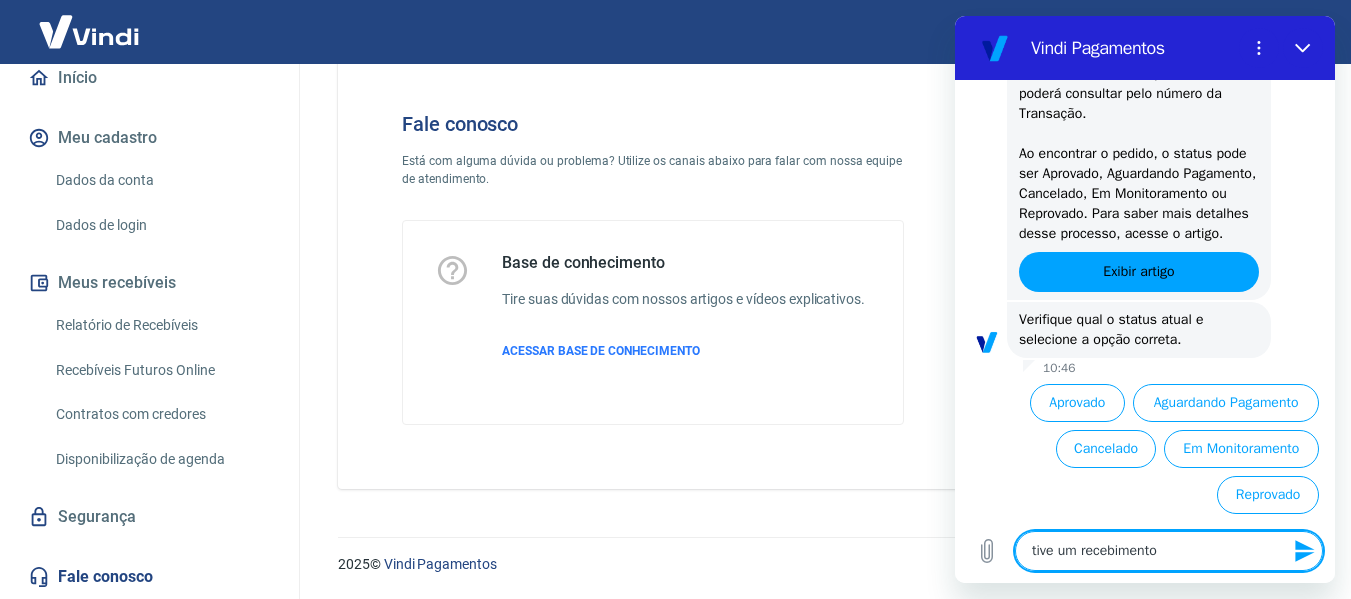 paste on "[DATE]	739214723	BRASKEM S.A" 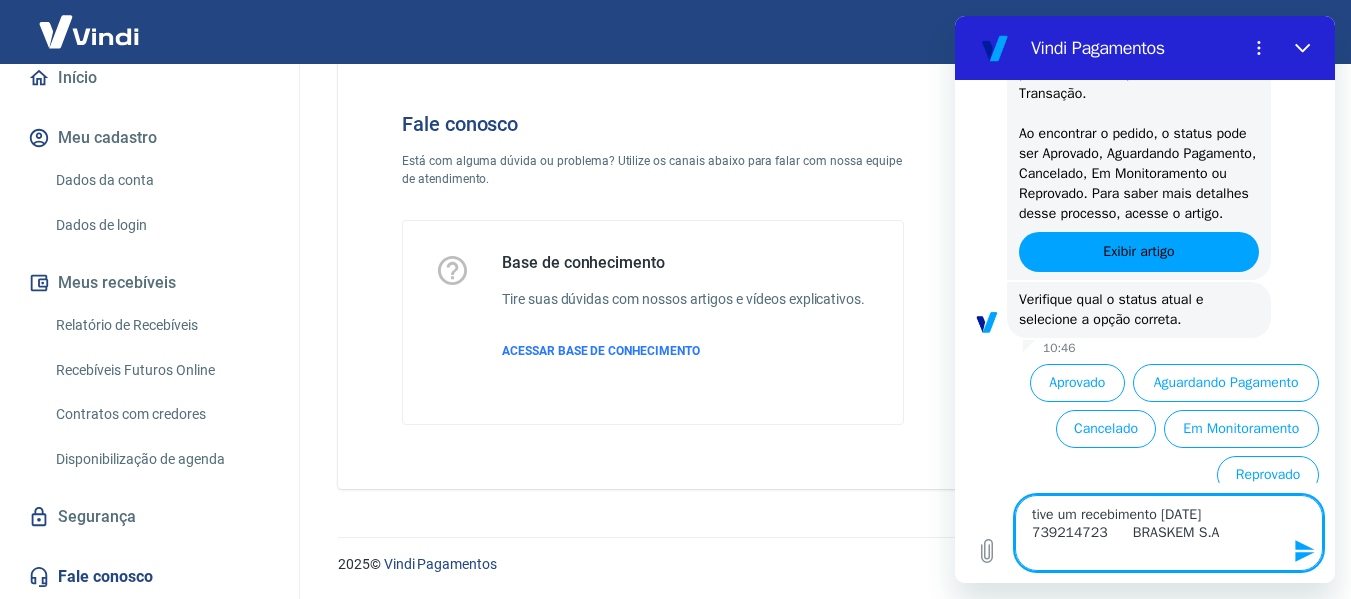 scroll, scrollTop: 526, scrollLeft: 0, axis: vertical 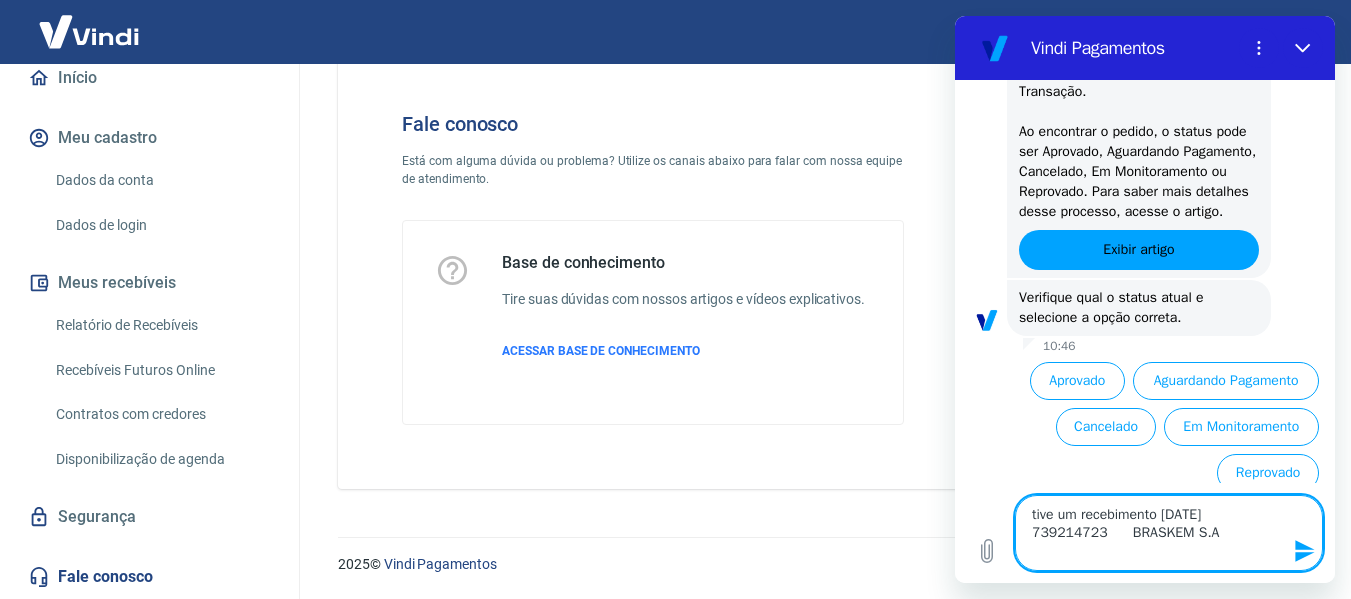 click on "tive um recebimento [DATE]	739214723	BRASKEM S.A" at bounding box center [1169, 533] 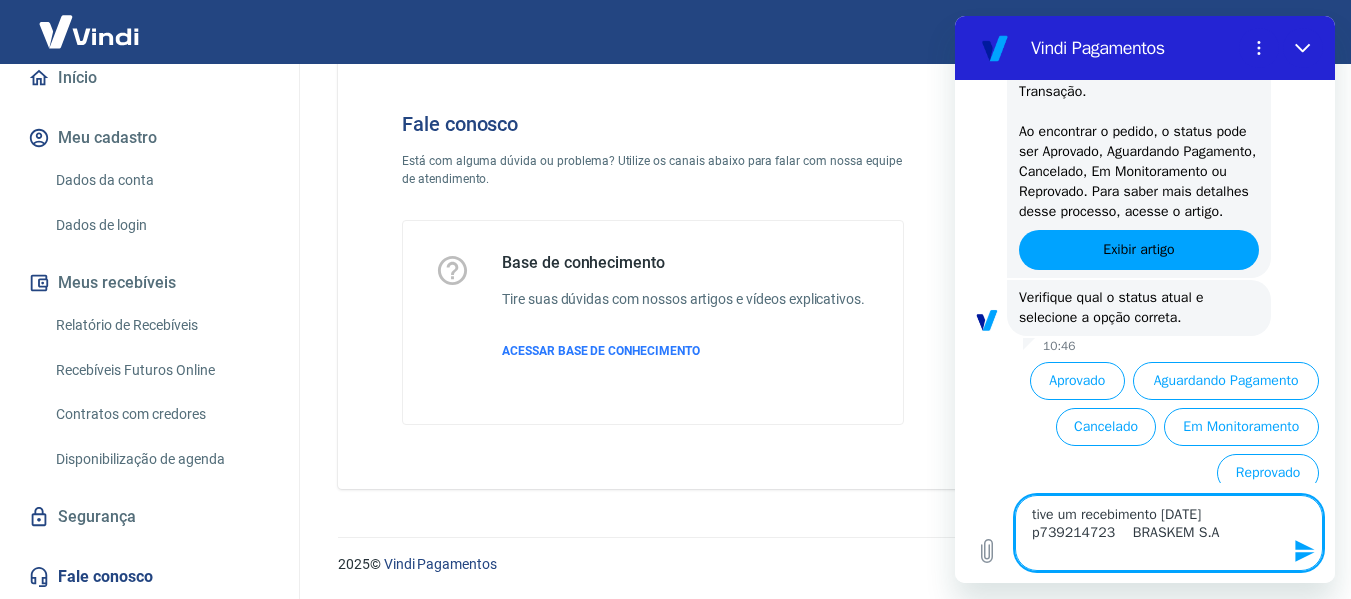 type on "tive um recebimento [DATE]	pe739214723	BRASKEM S.A" 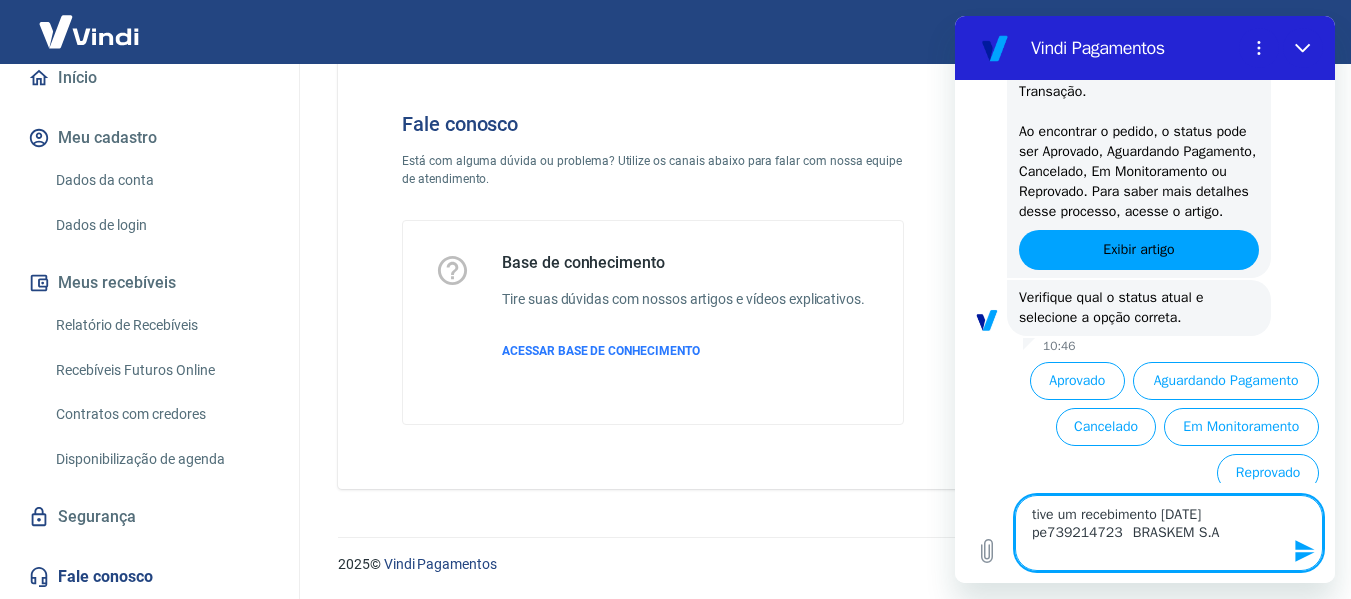type on "tive um recebimento [DATE]	ped739214723	BRASKEM S.A" 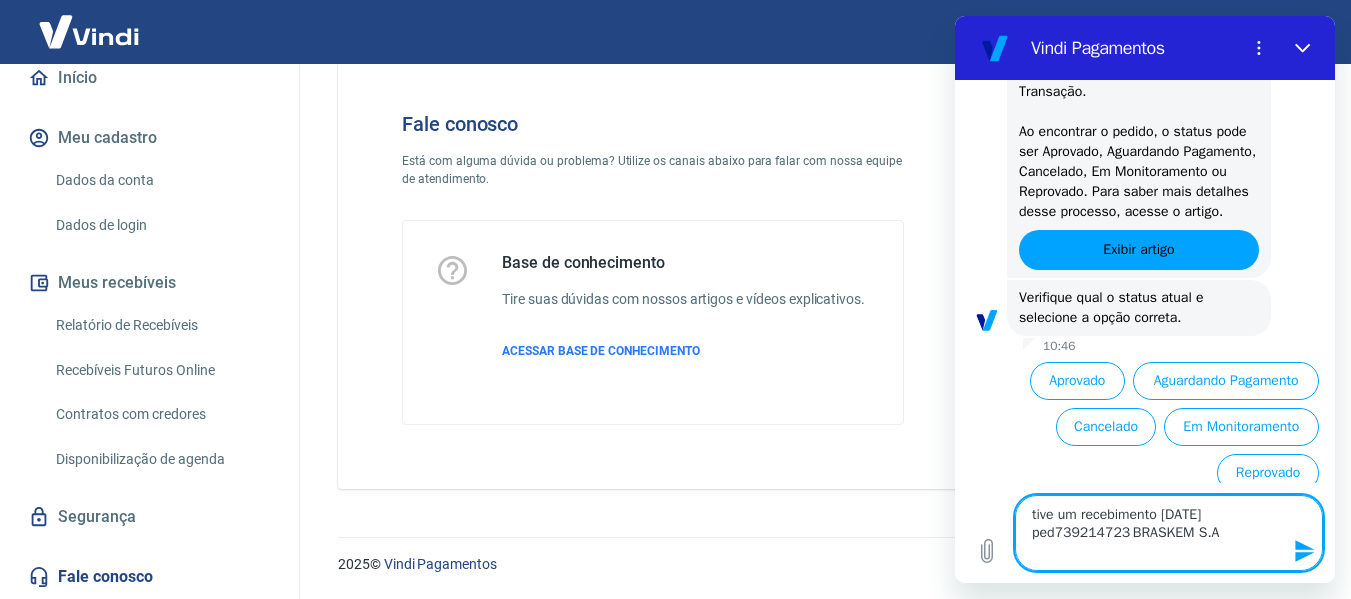 type on "tive um recebimento [DATE]	pedi739214723	BRASKEM S.A" 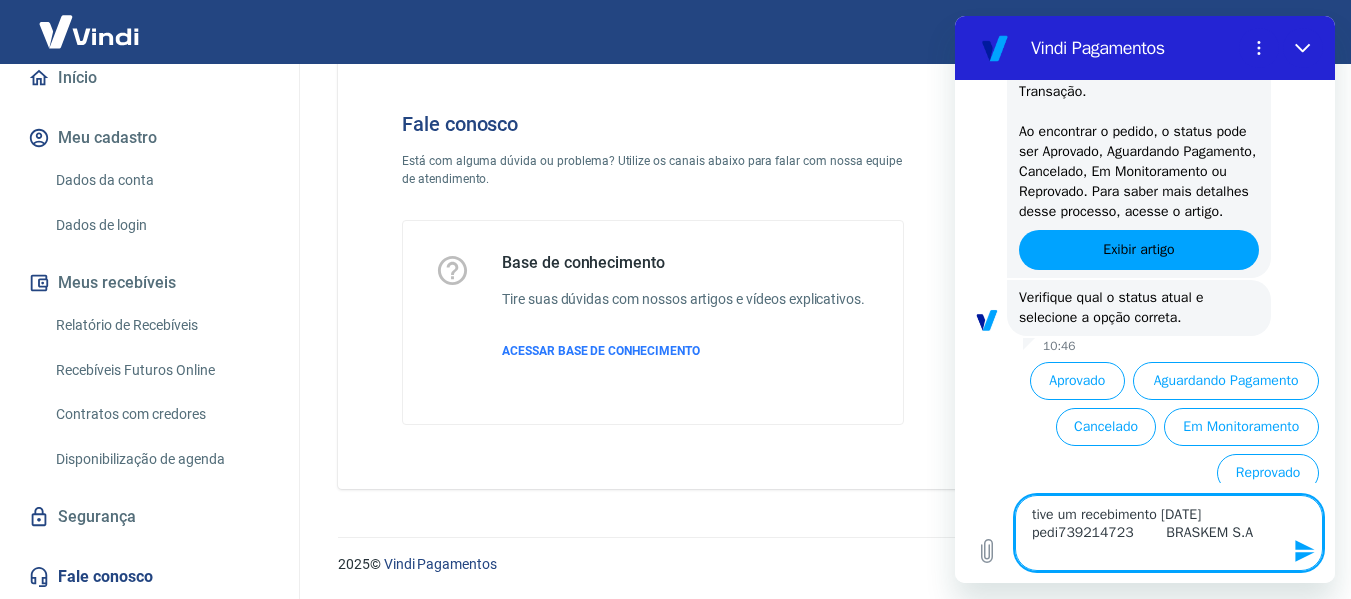 type on "tive um recebimento [DATE]	pedid739214723	BRASKEM S.A" 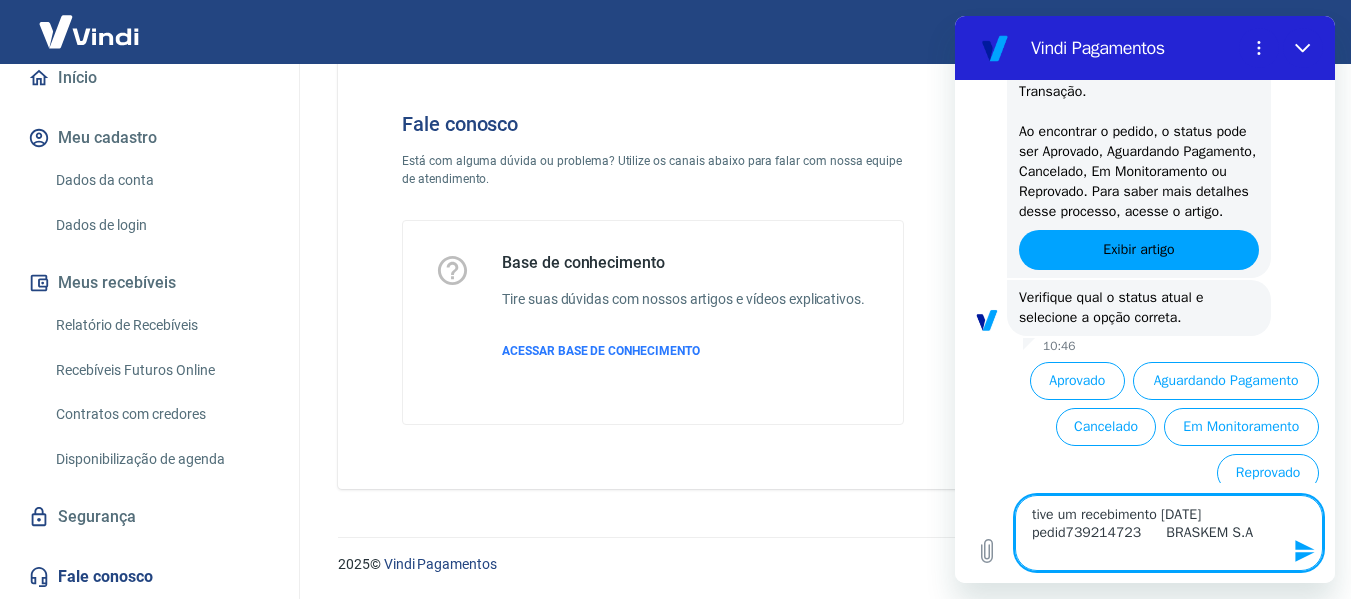 type on "tive um recebimento [DATE]	pedido739214723	BRASKEM S.A" 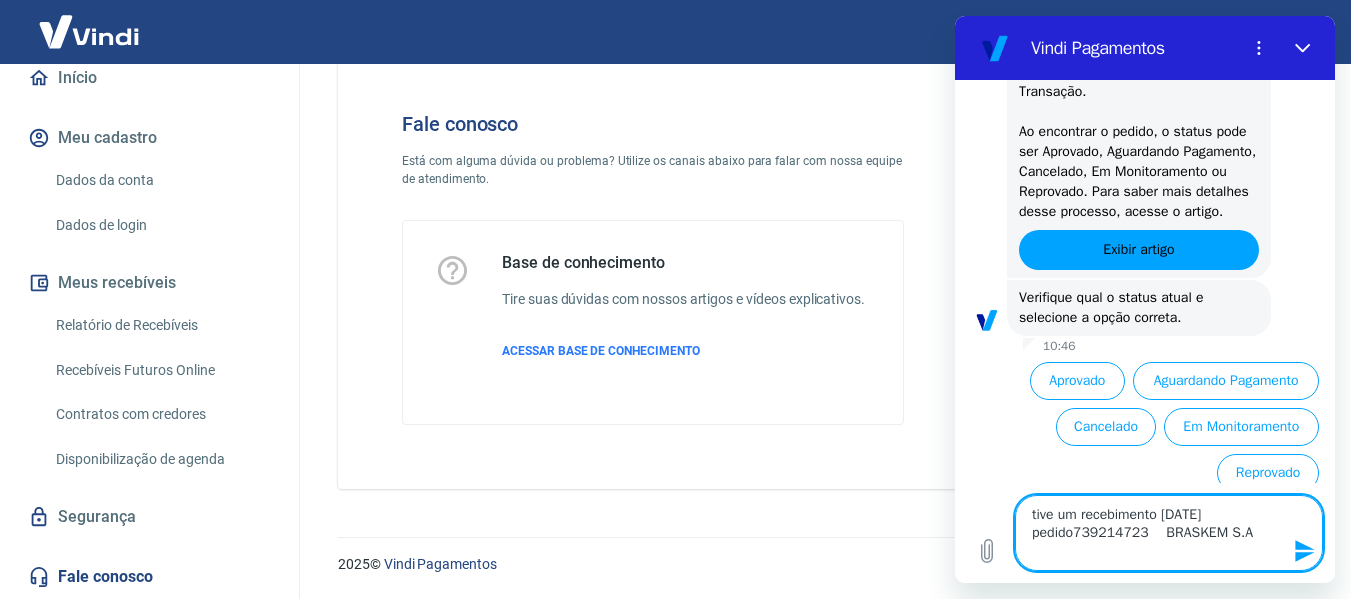 type on "tive um recebimento [DATE]	pedido 739214723	BRASKEM S.A" 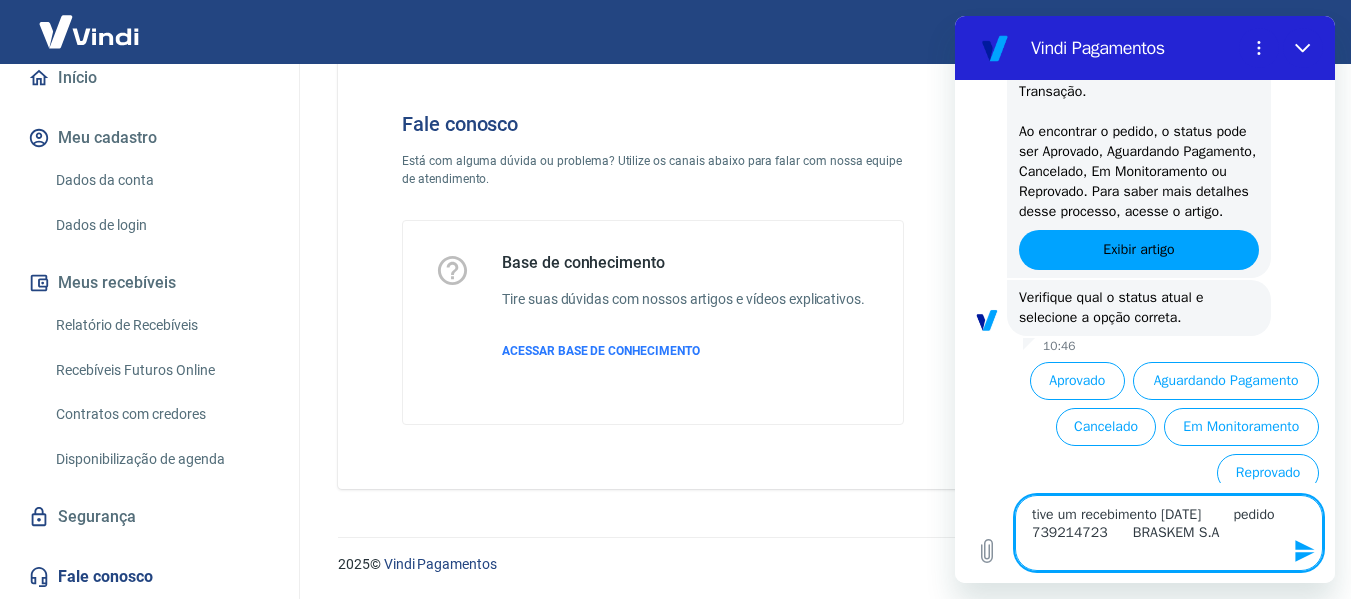 type on "tive um recebimento [DATE]	pedido 739214723	BRASKEM S.A" 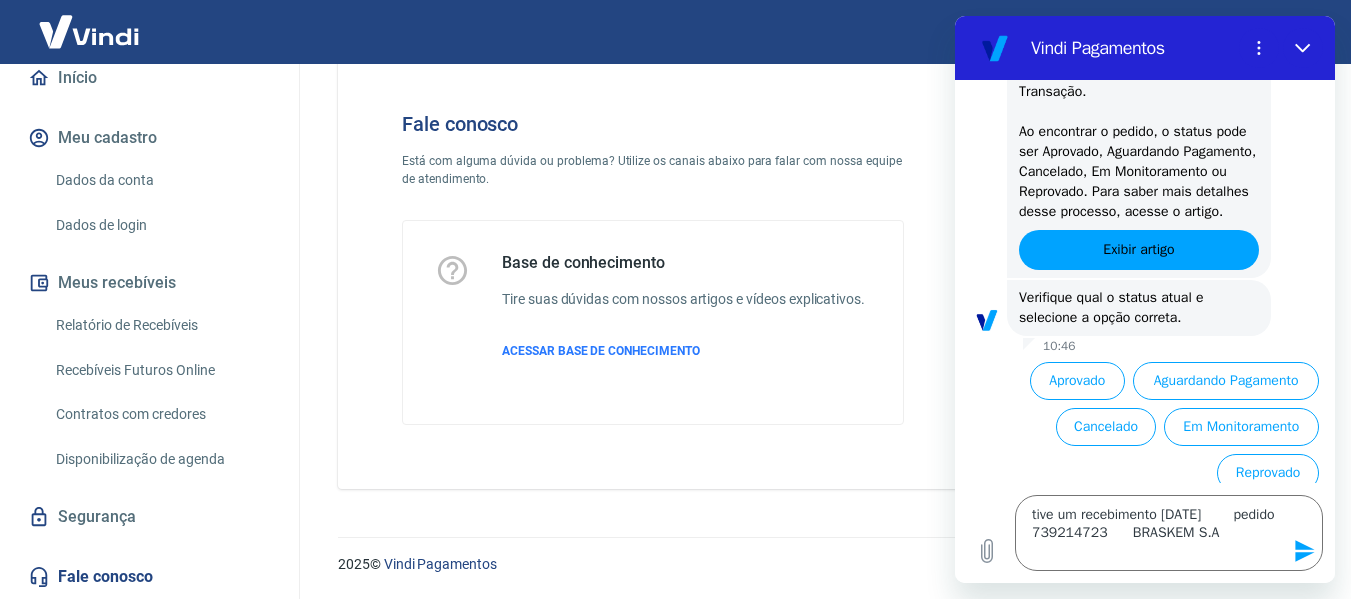 click 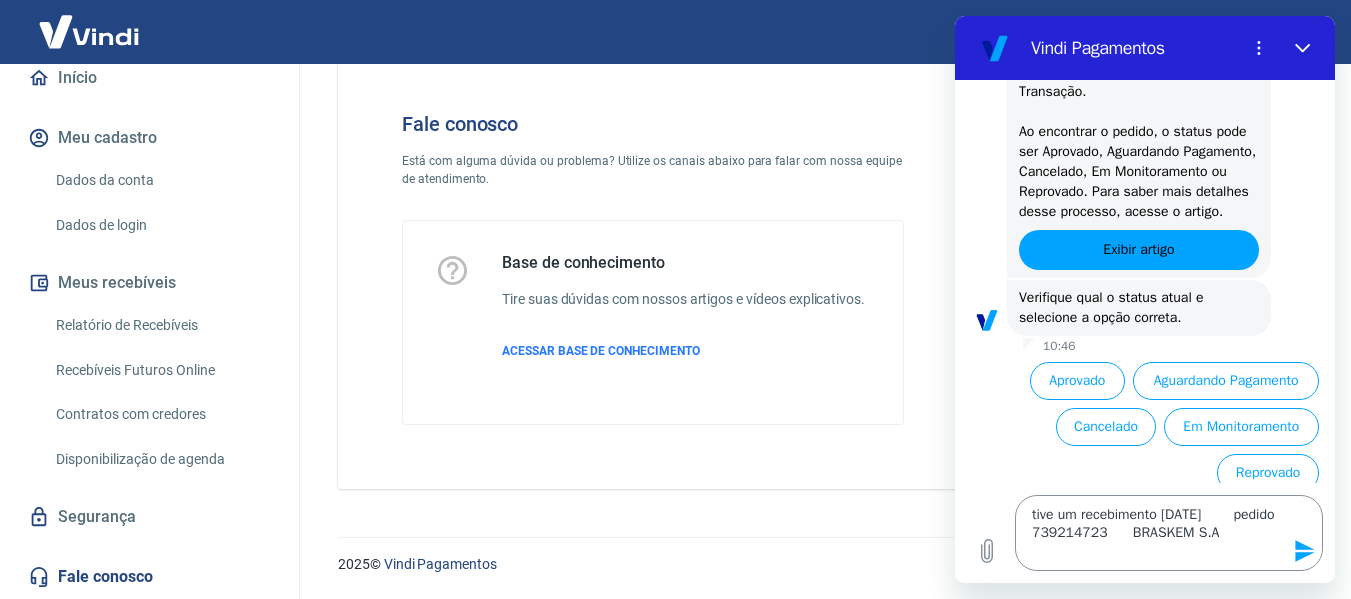 type 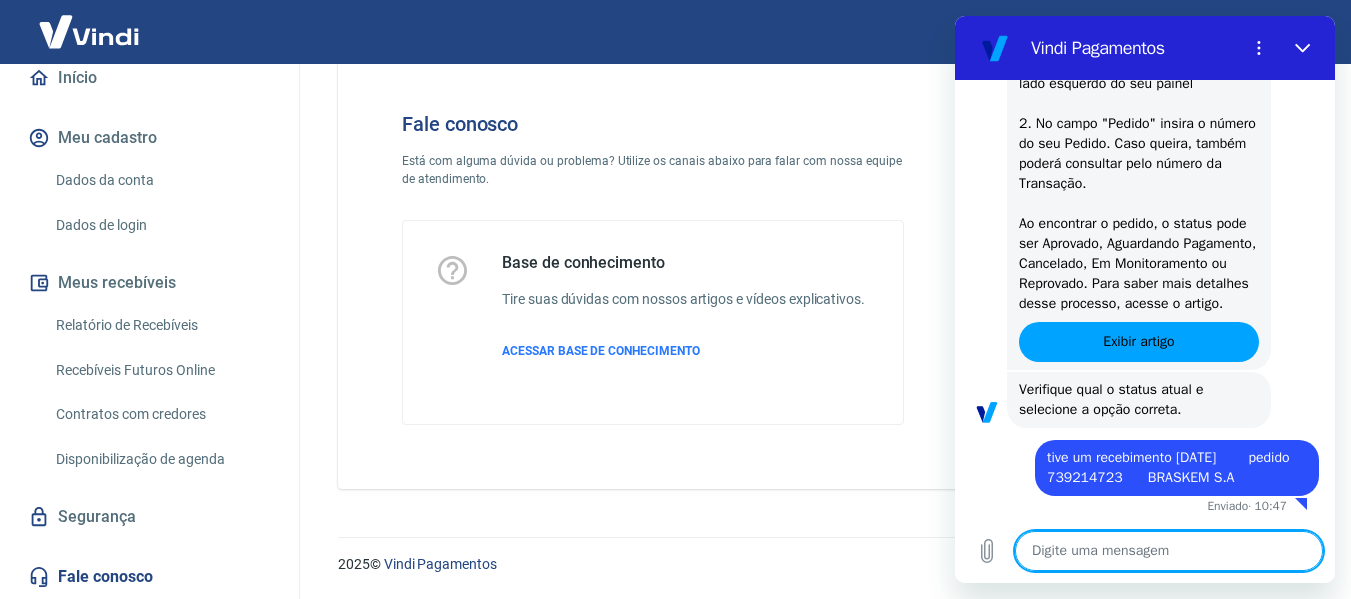 scroll, scrollTop: 454, scrollLeft: 0, axis: vertical 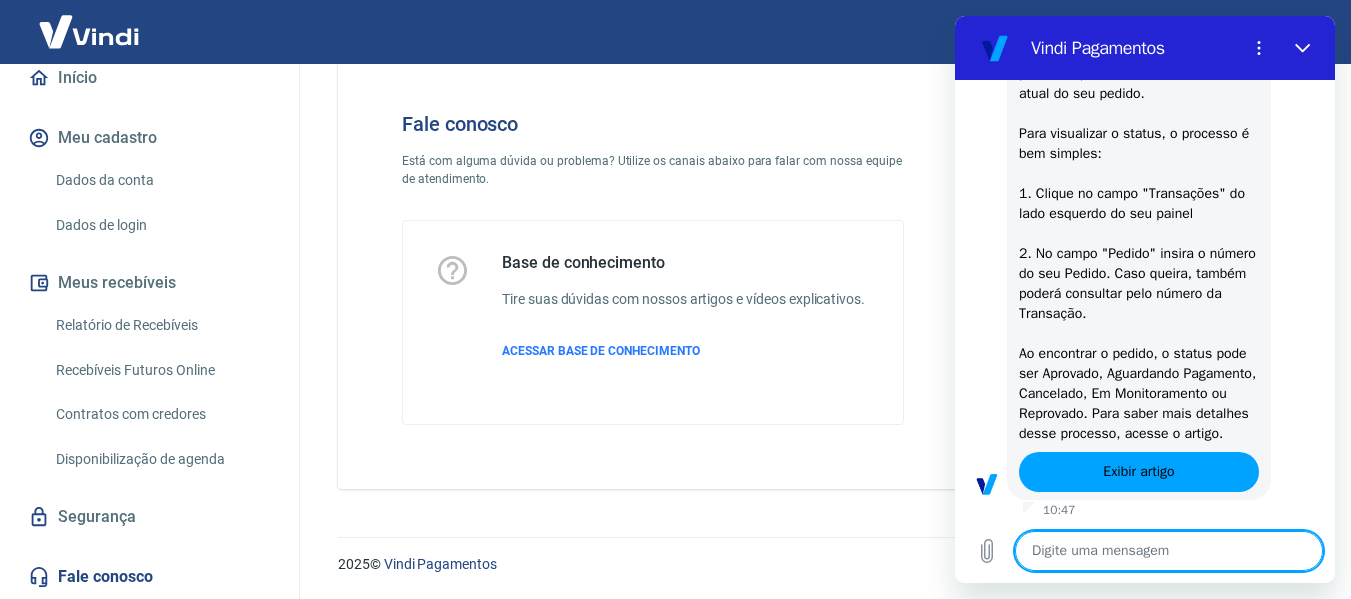 type on "x" 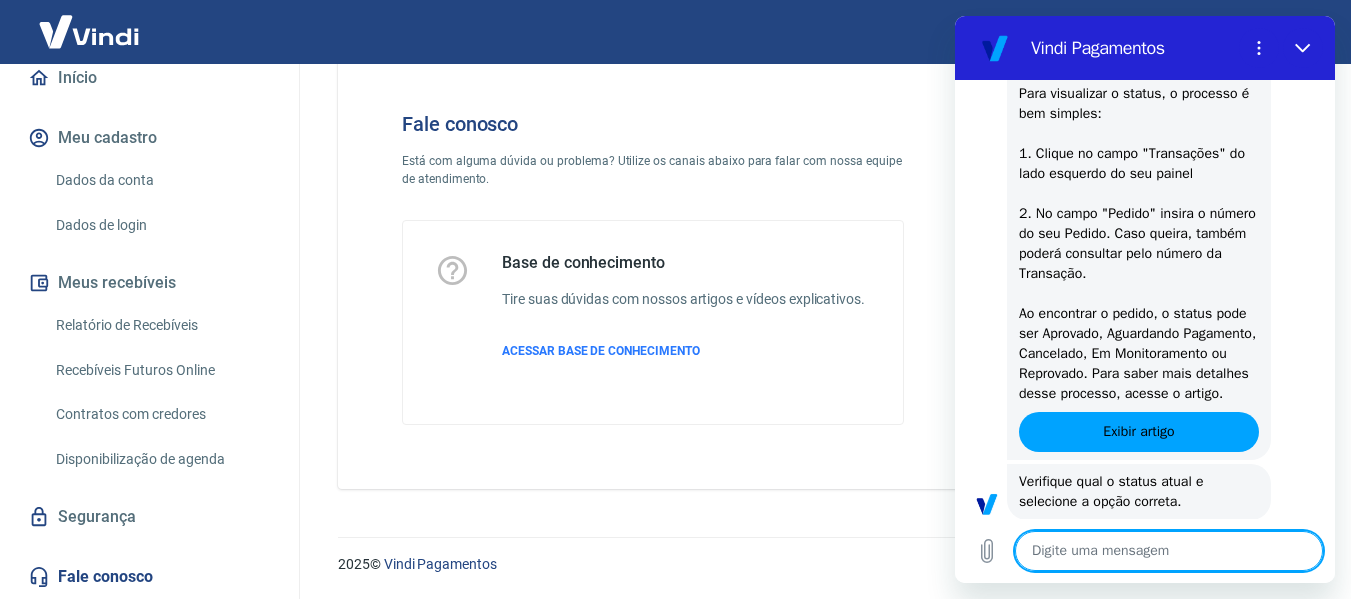 type on "p" 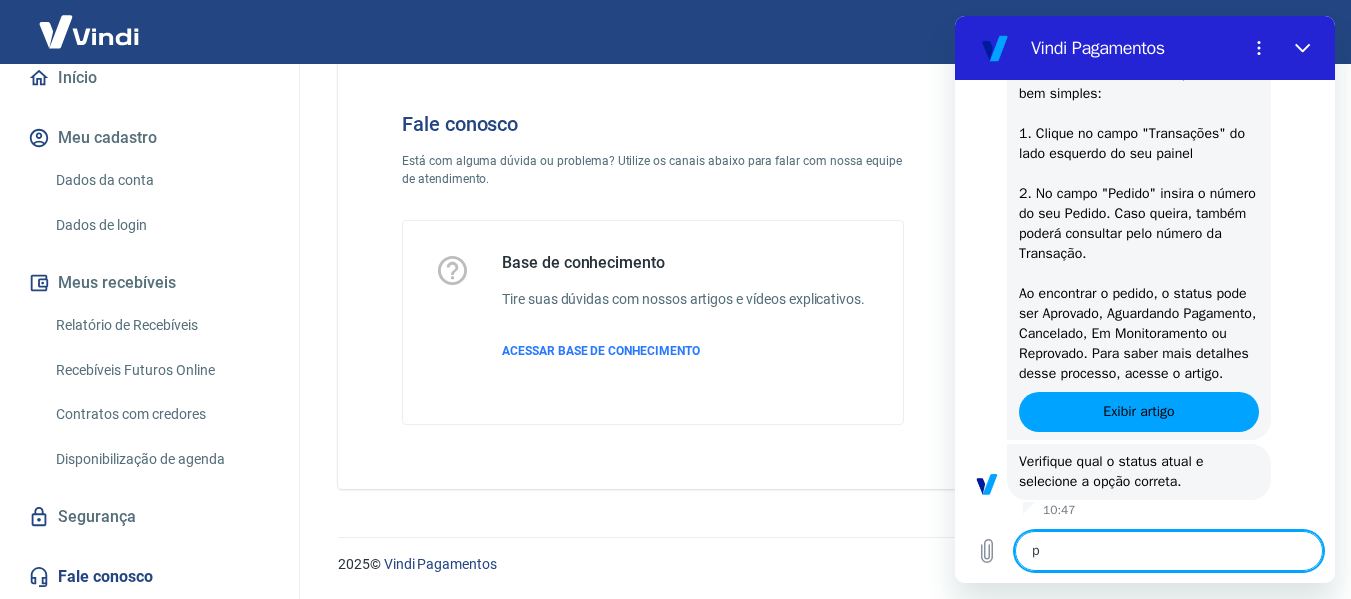 type on "po" 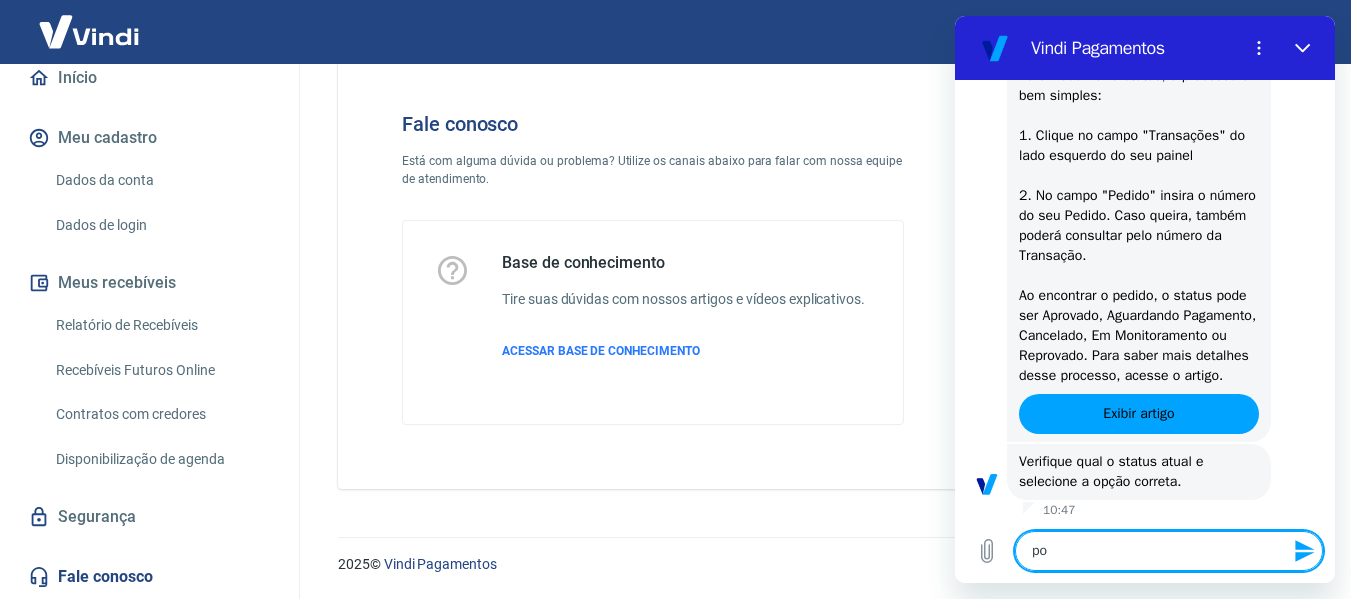 type on "por" 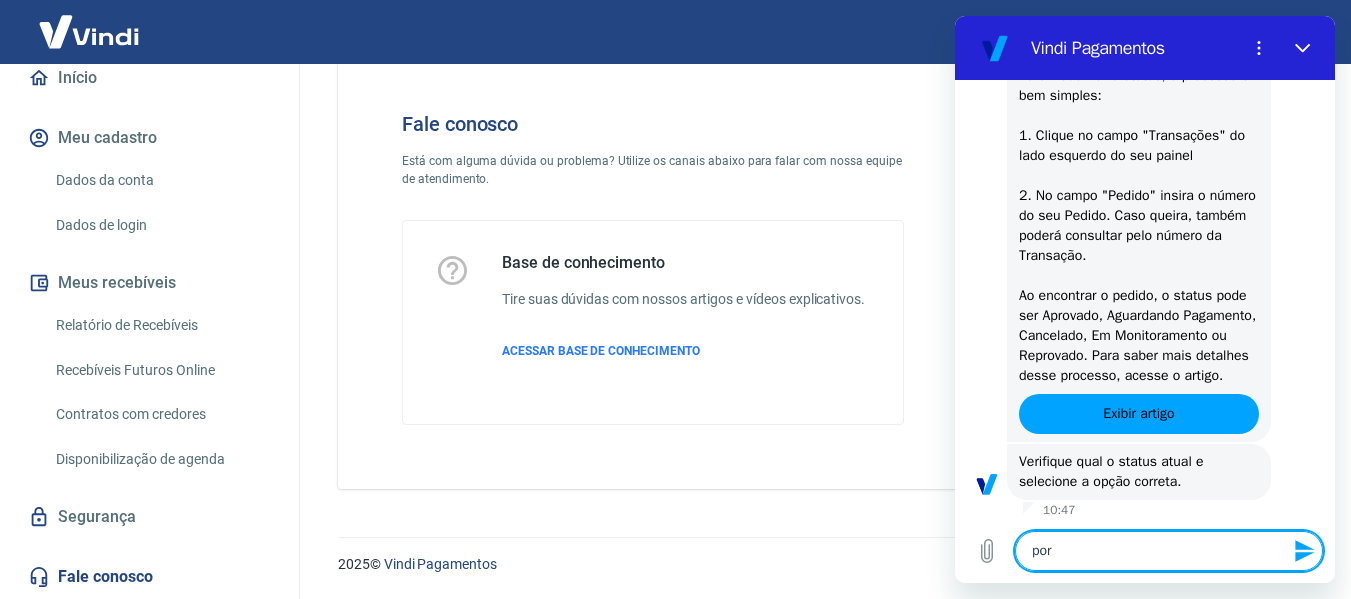 type on "pore" 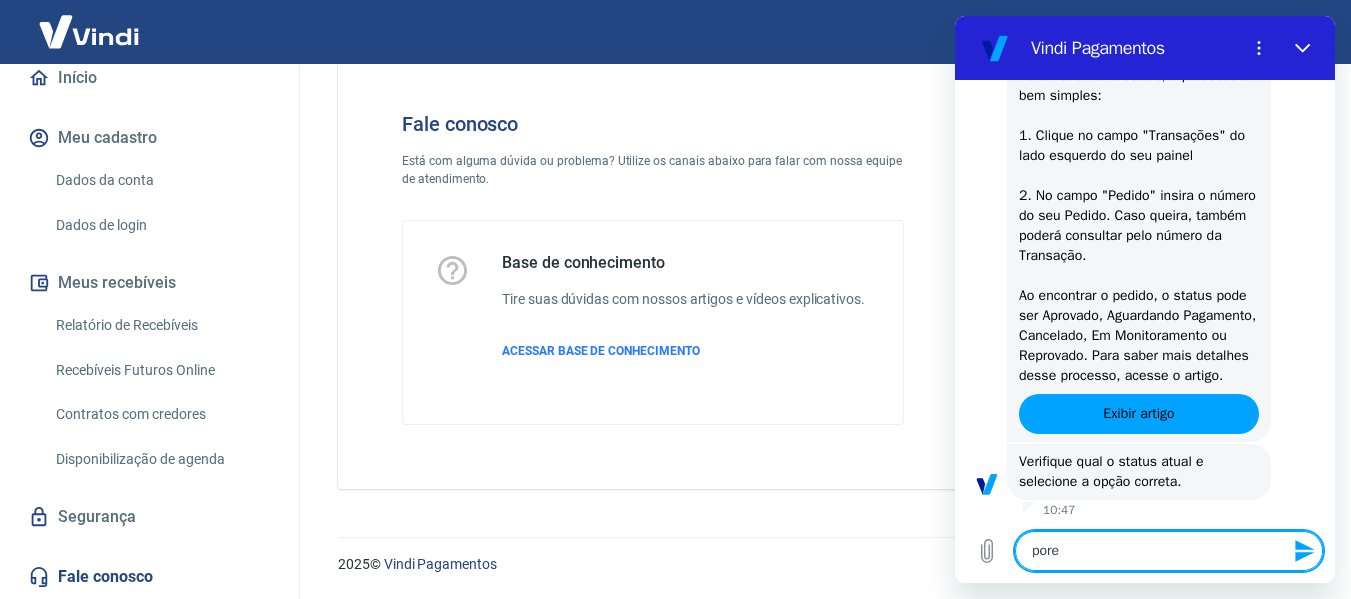 type on "porem" 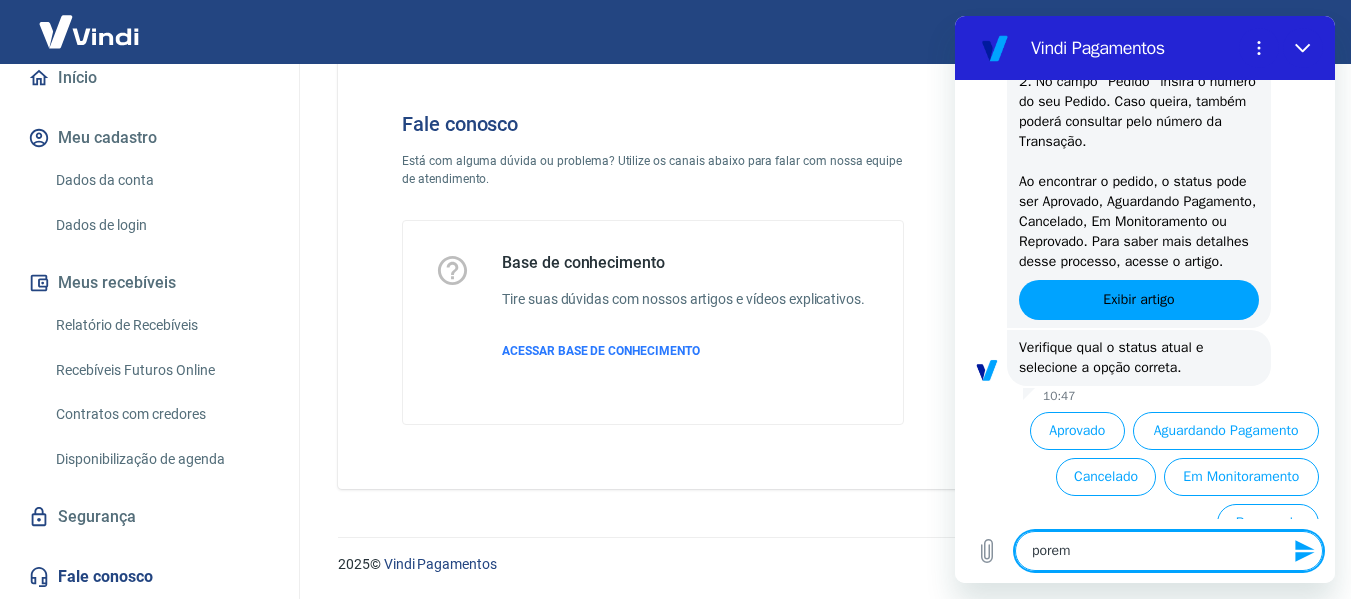 scroll, scrollTop: 1164, scrollLeft: 0, axis: vertical 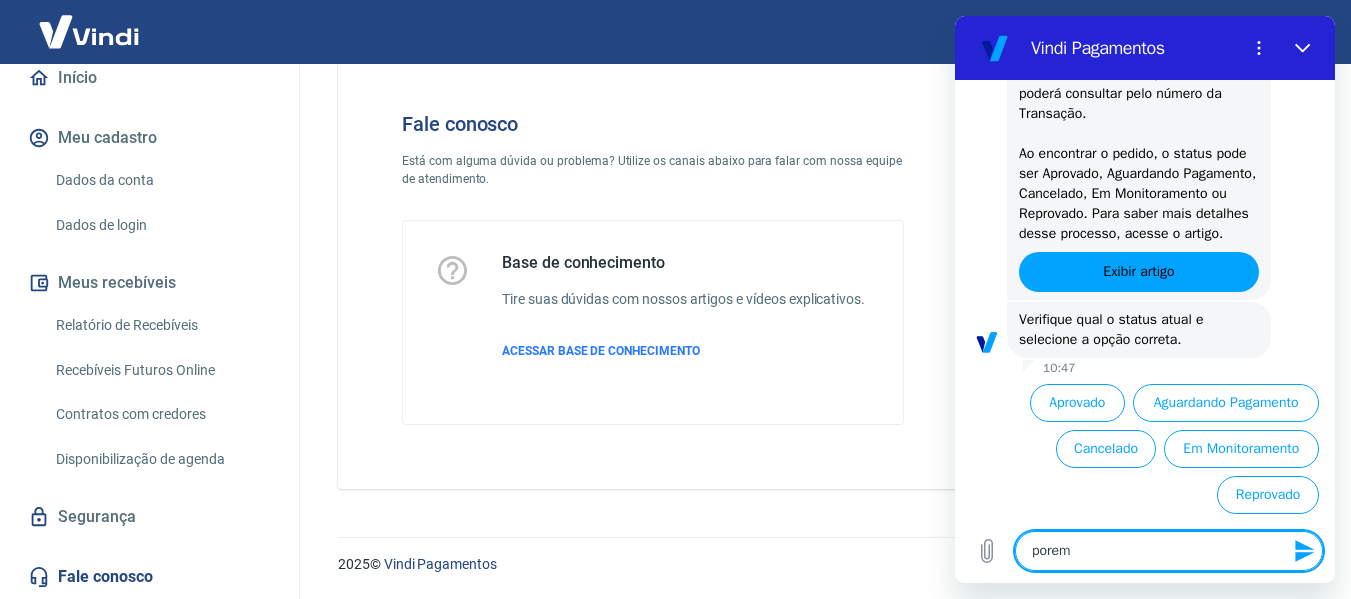 type on "porem" 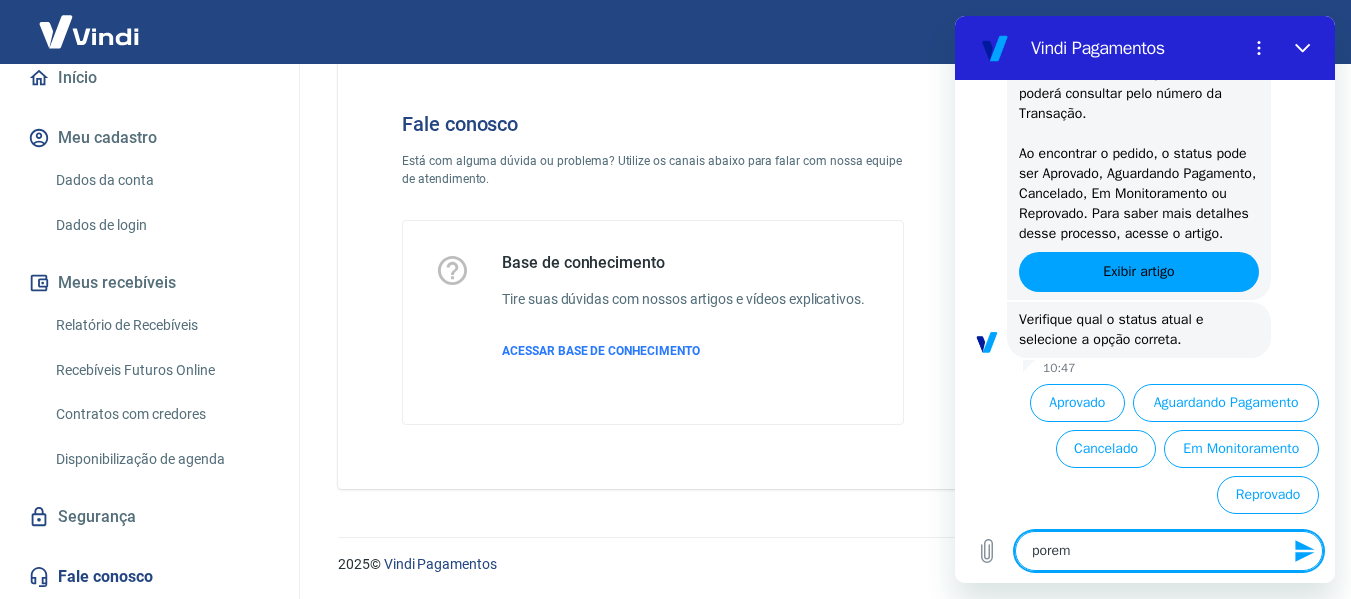 type on "porem" 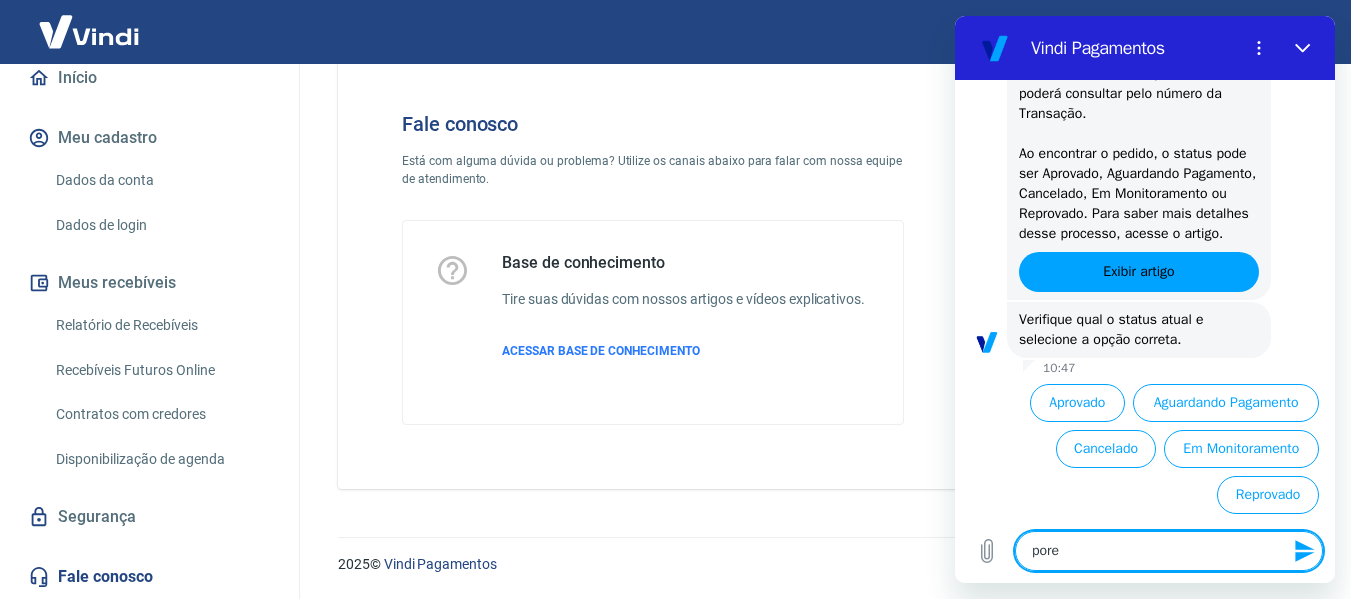 type on "por" 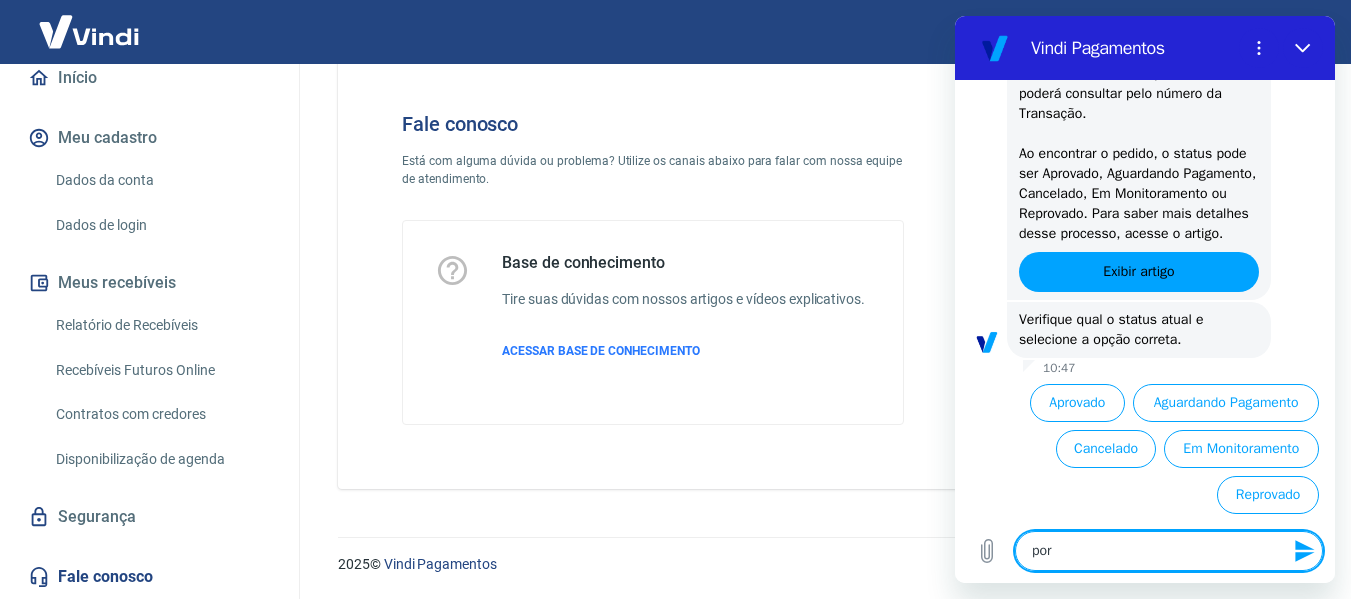 type on "poré" 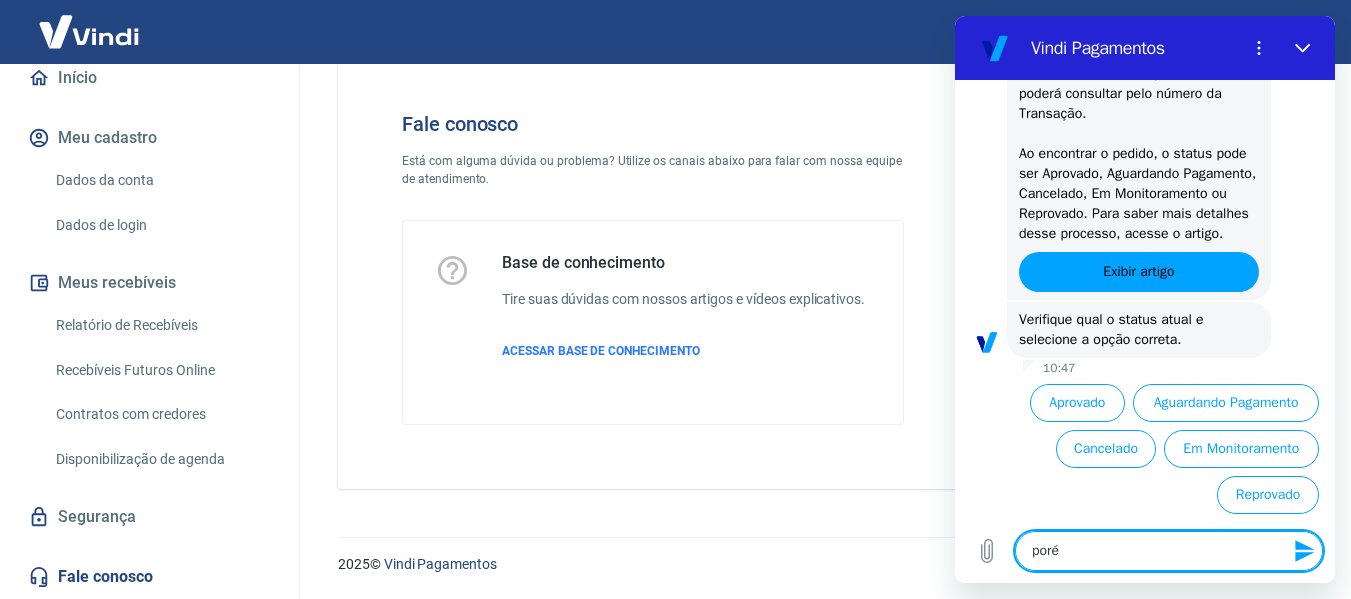 type on "porém" 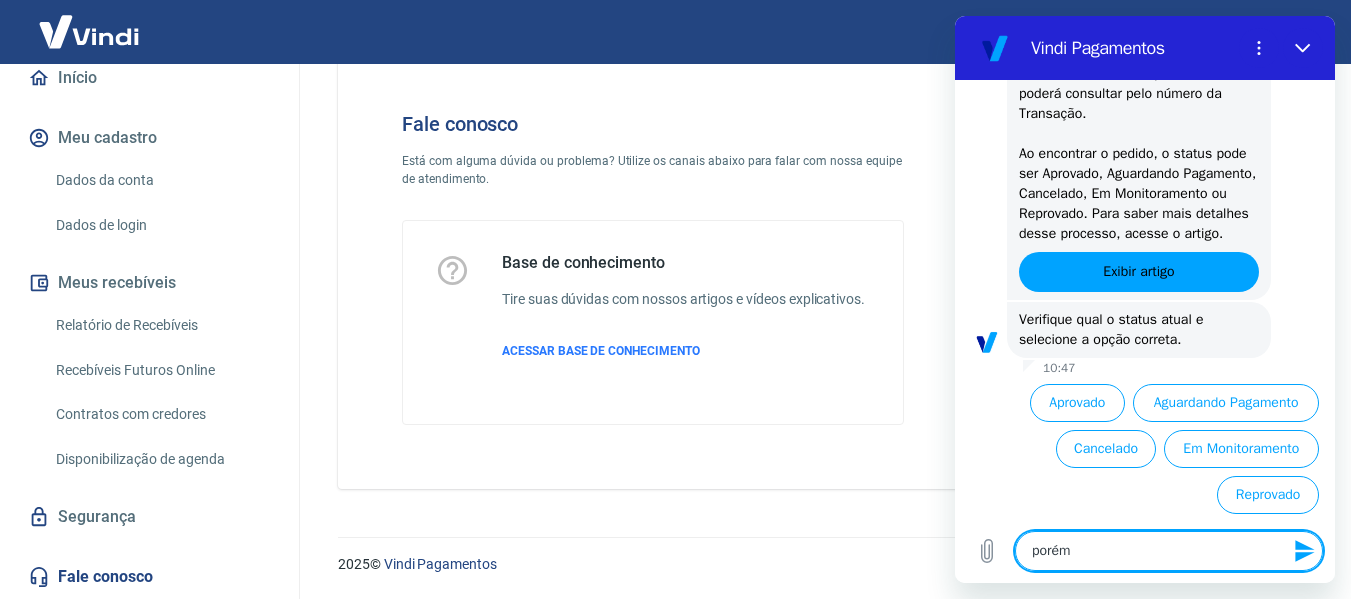 type on "porém" 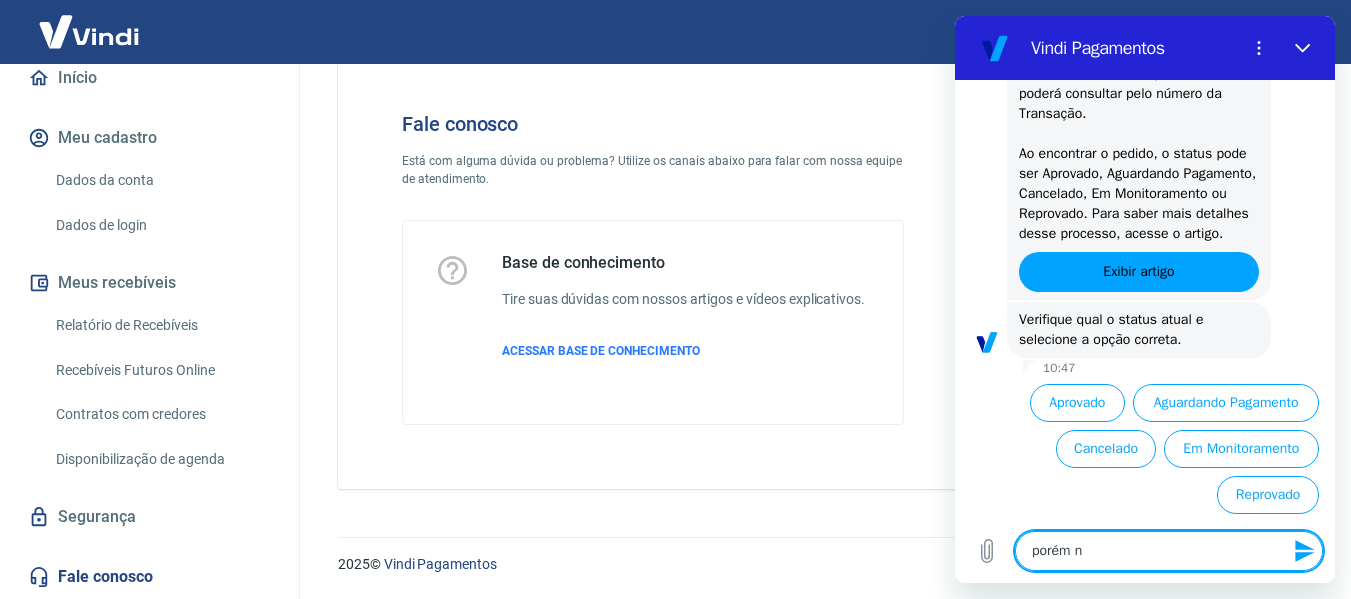 type on "porém nã" 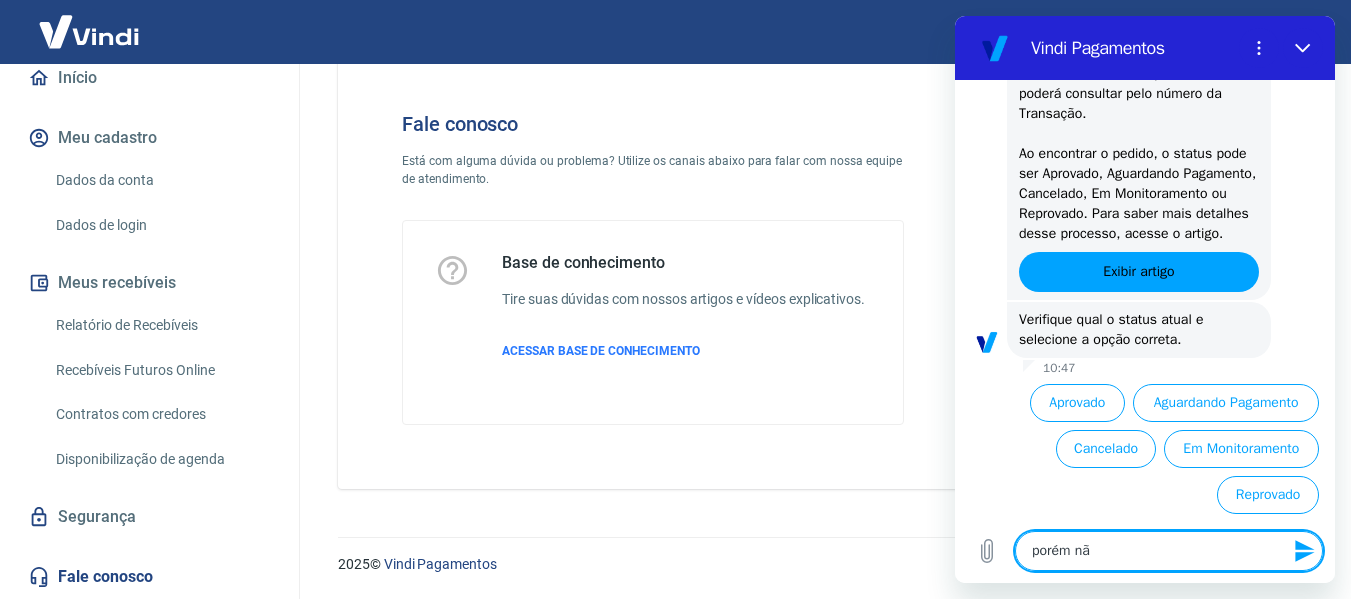 type on "porém não" 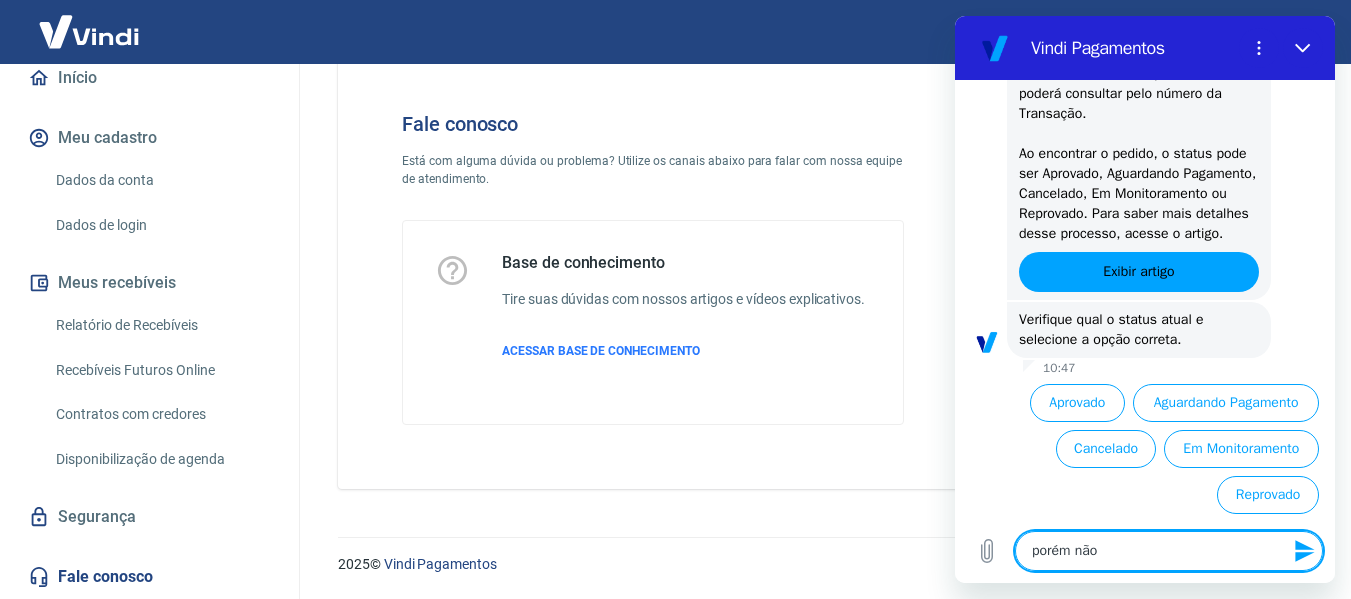 type on "porém não" 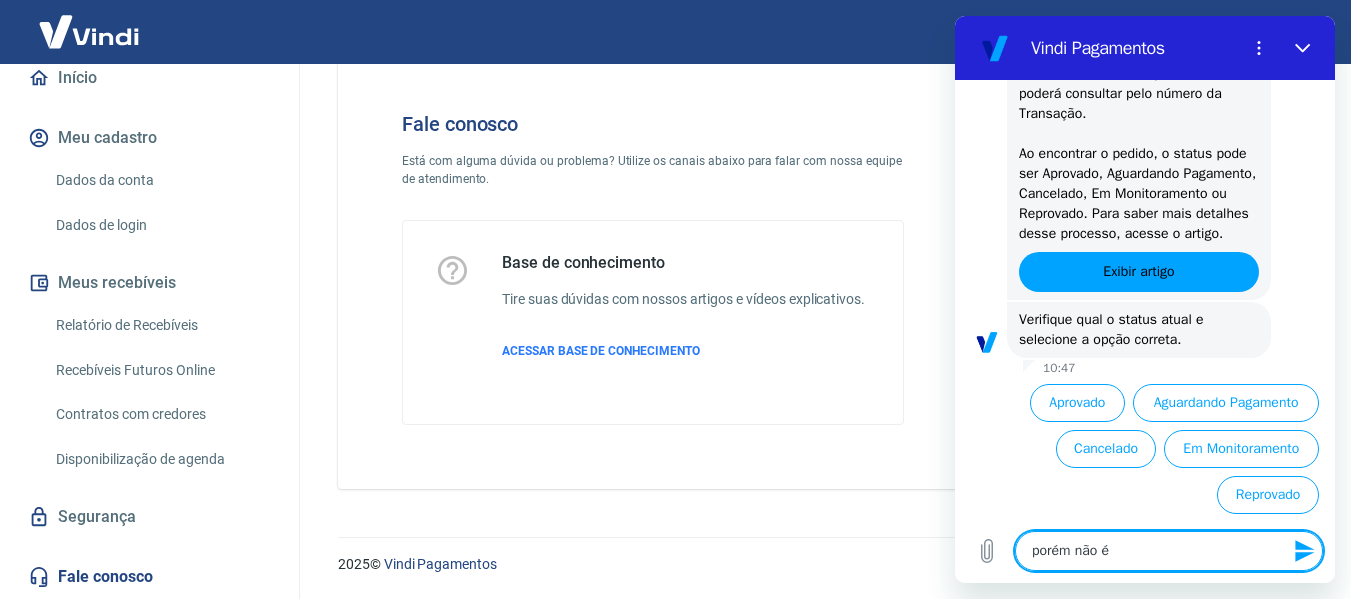 type on "porém não é" 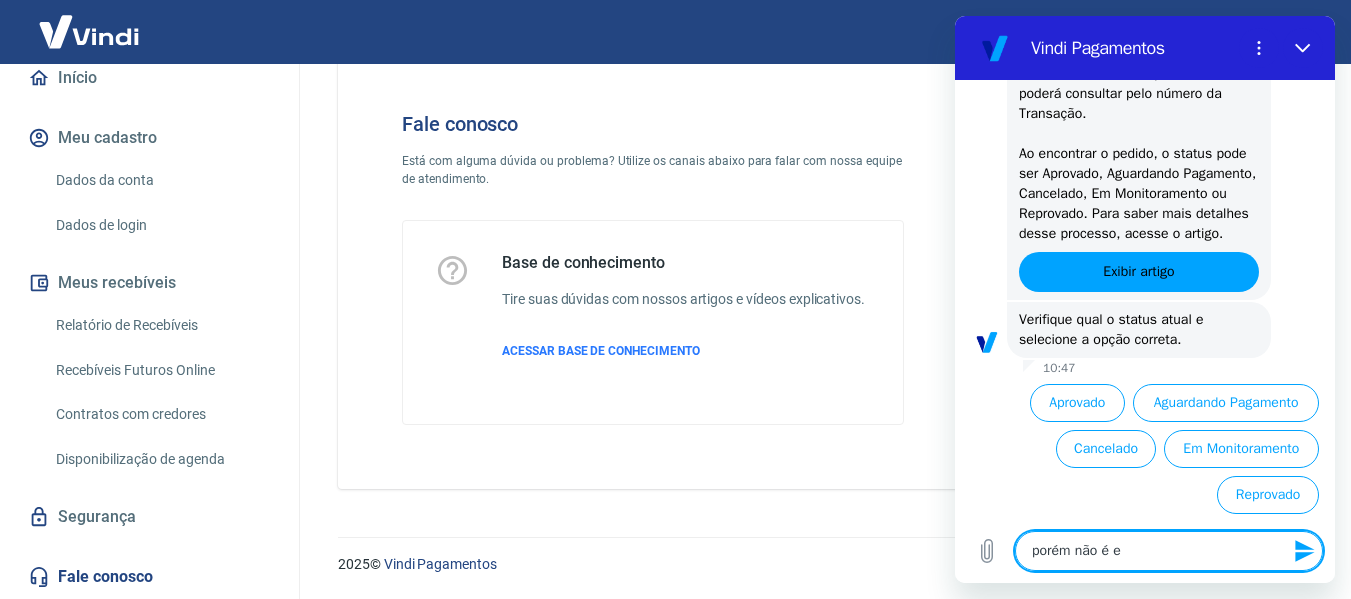 type on "porém não é es" 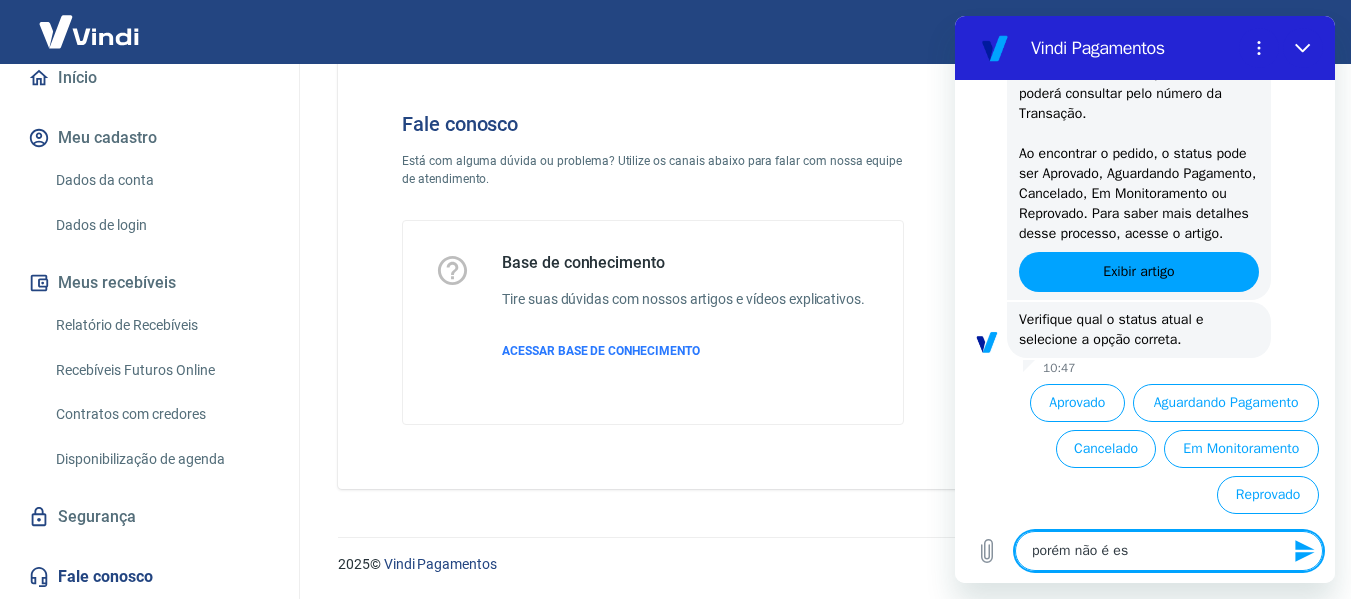 type on "porém não é ess" 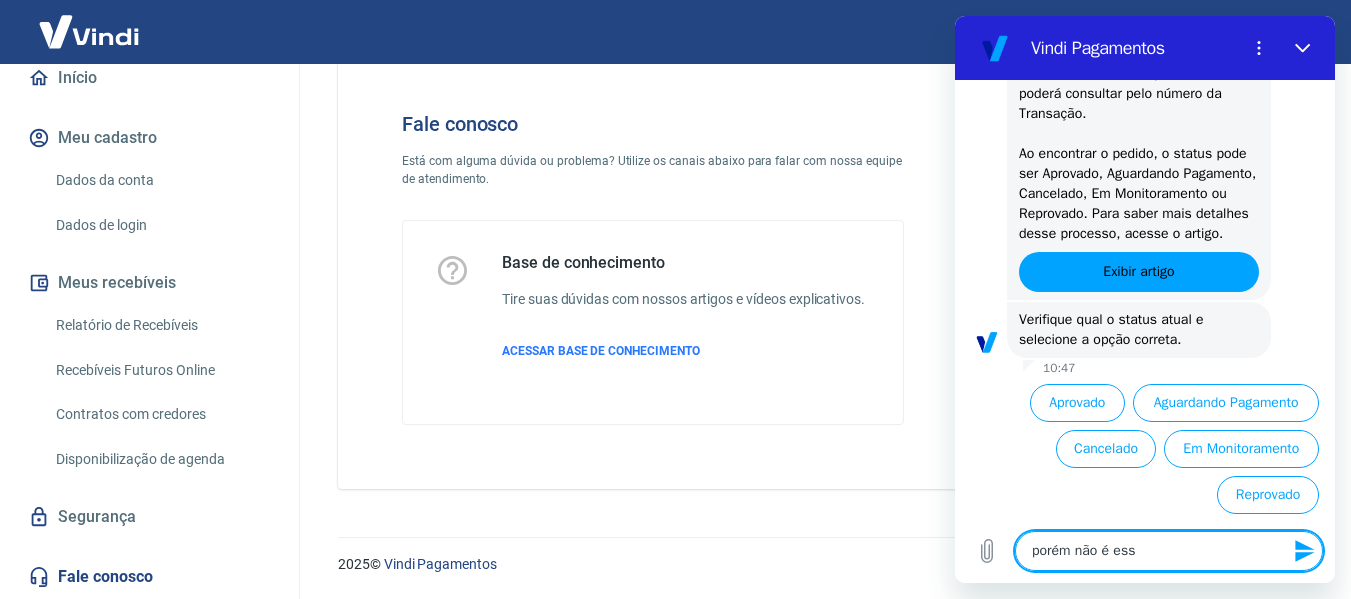 type on "porém não é esse" 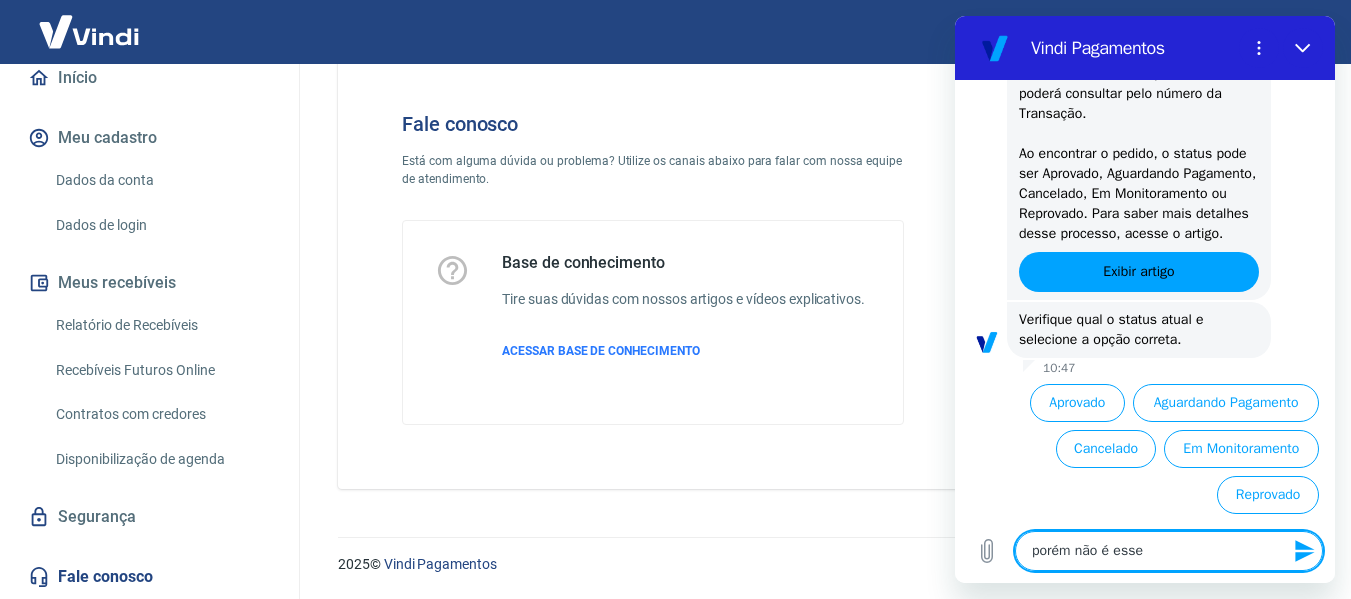 type on "porém não é esse" 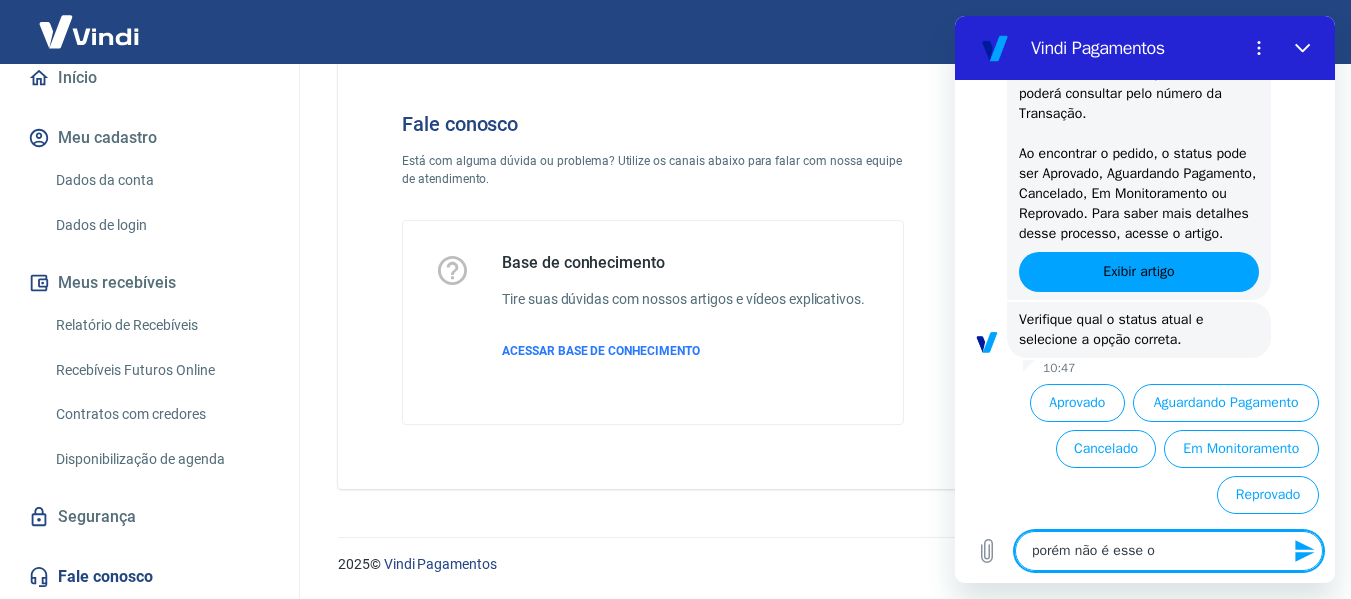 type on "porém não é esse o" 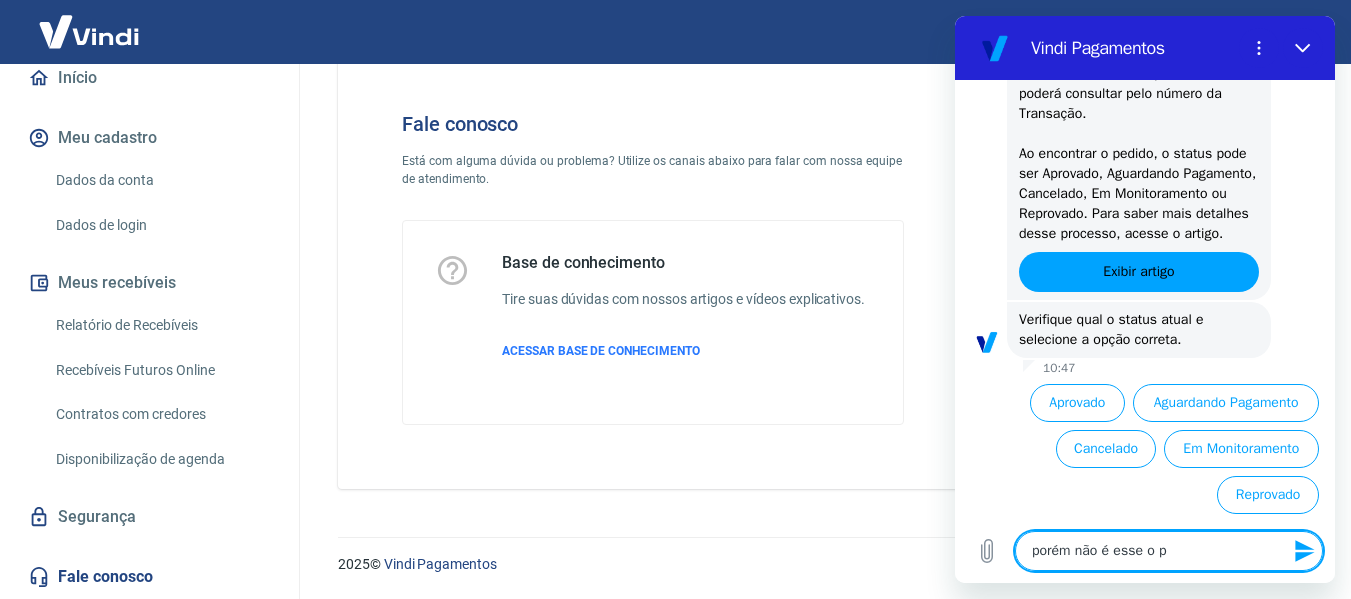 type on "porém não é esse o pa" 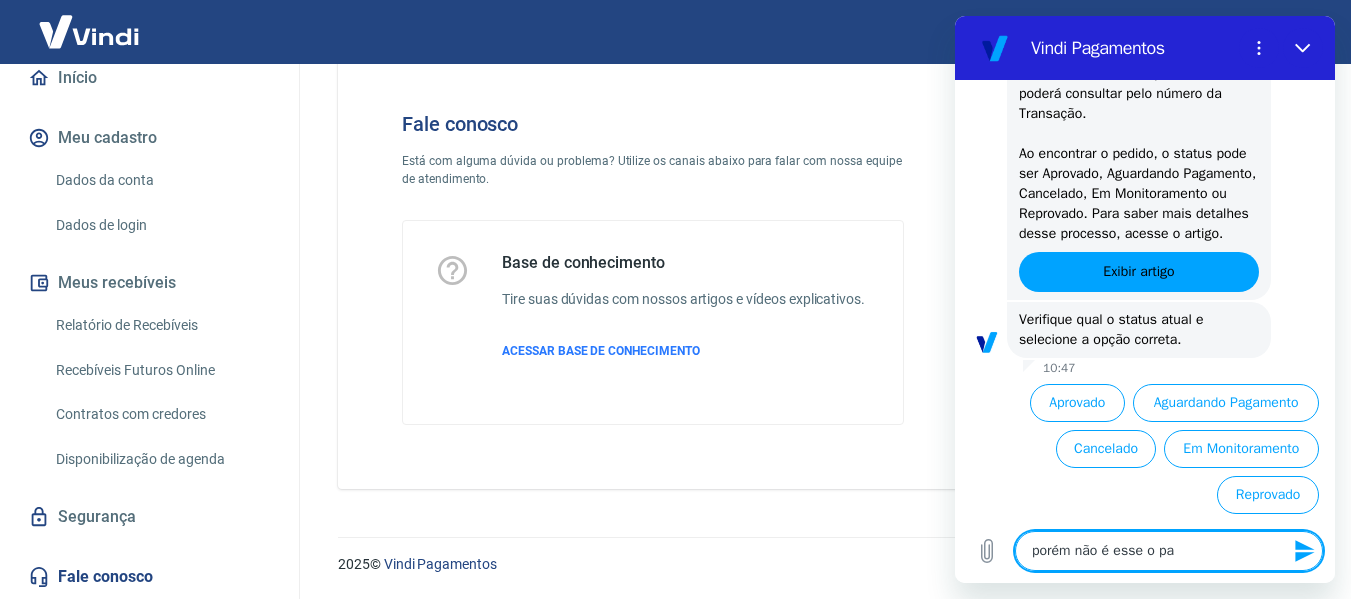 type on "porém não é esse o pag" 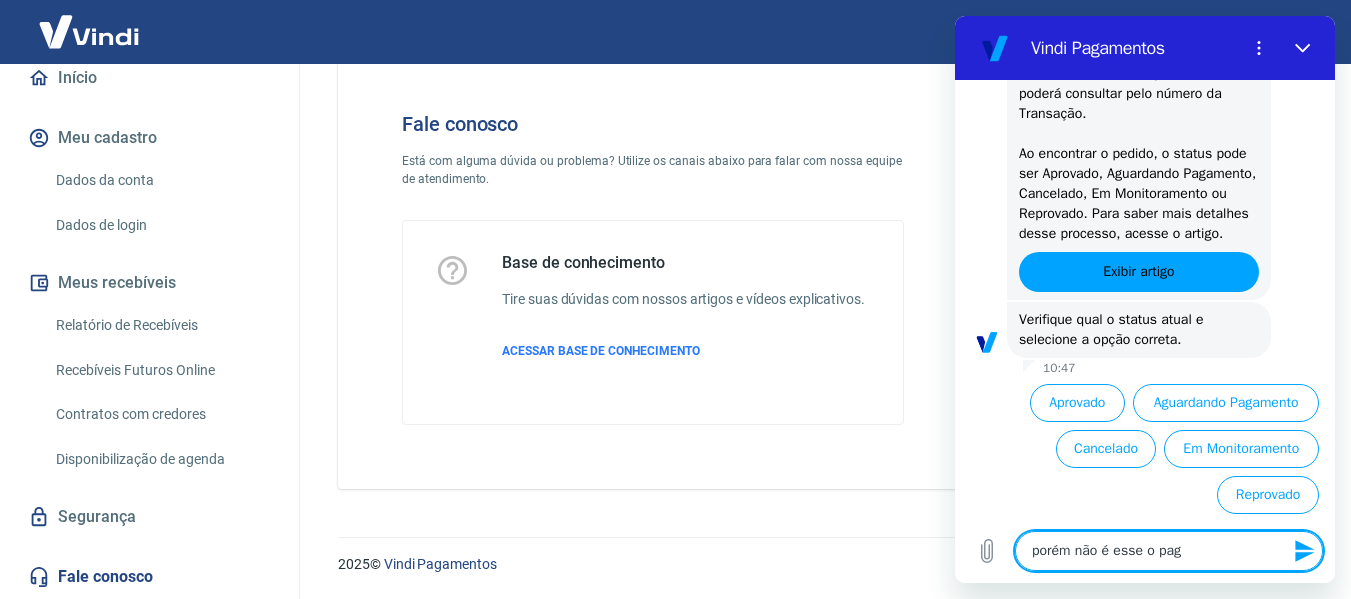 type on "porém não é esse o paga" 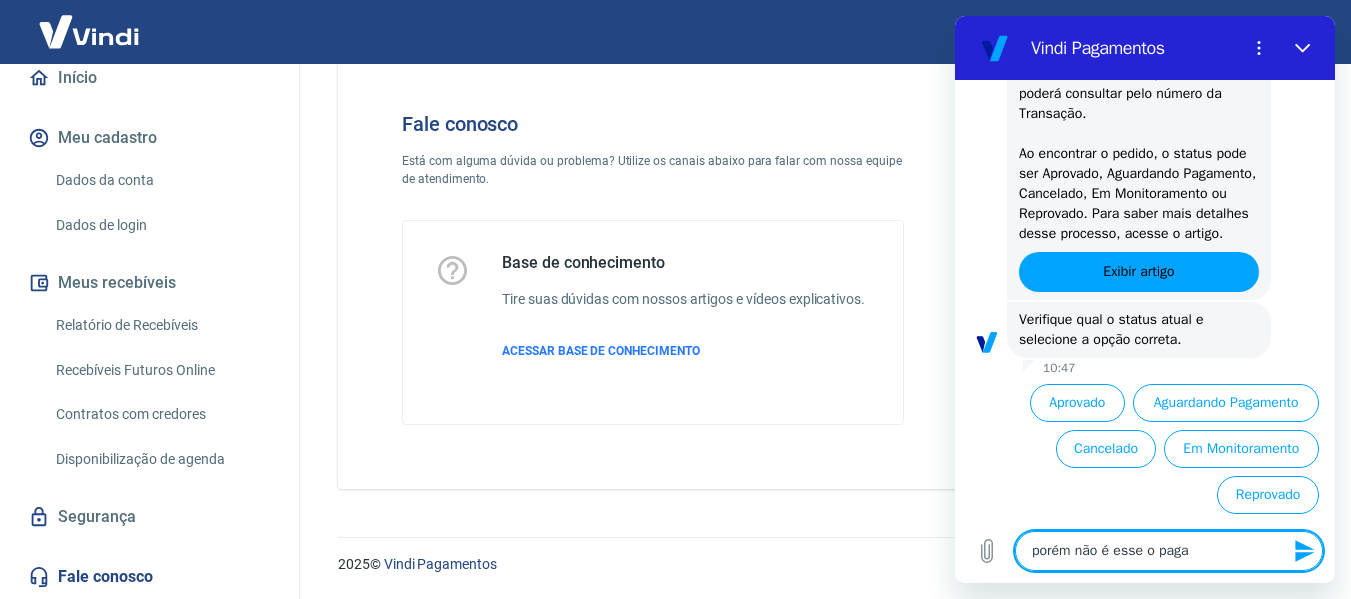 type on "porém não é esse o pagad" 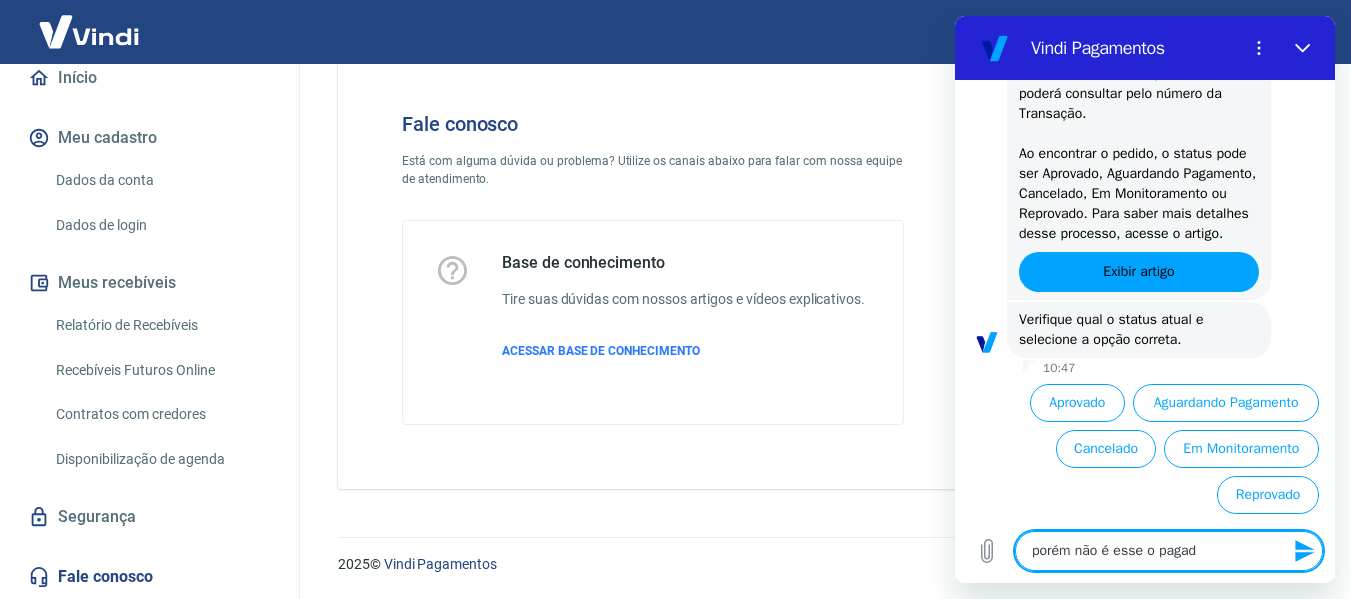 type on "porém não é esse o pagado" 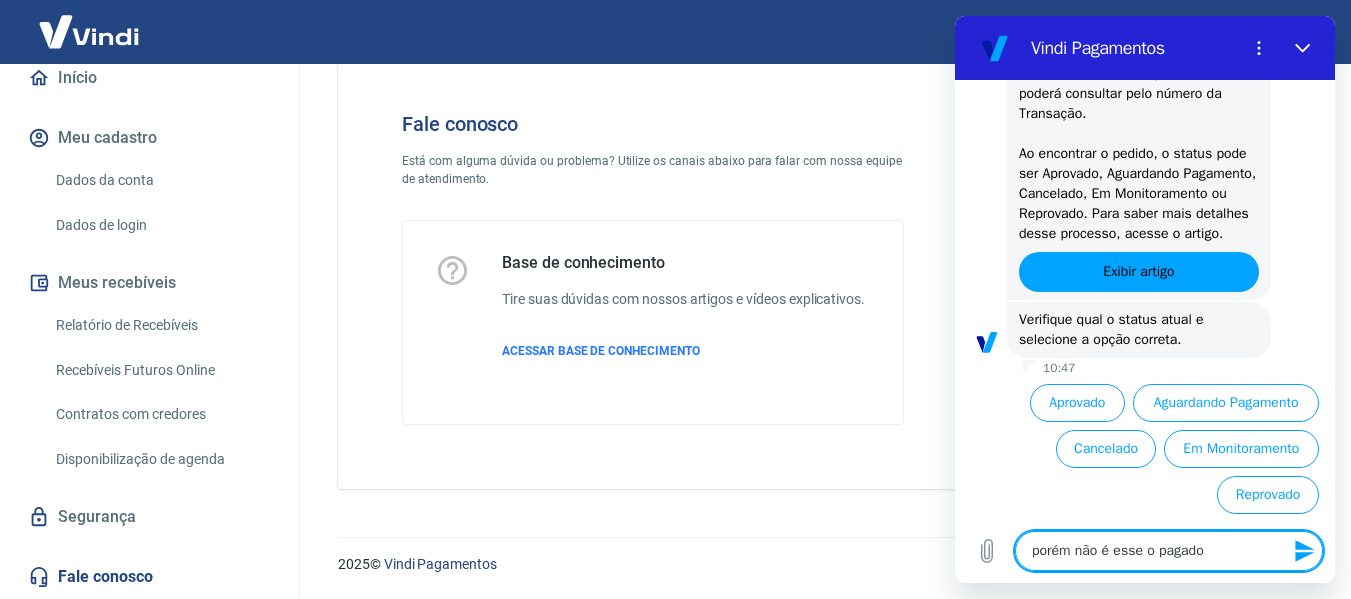 type on "porém não é esse o pagador" 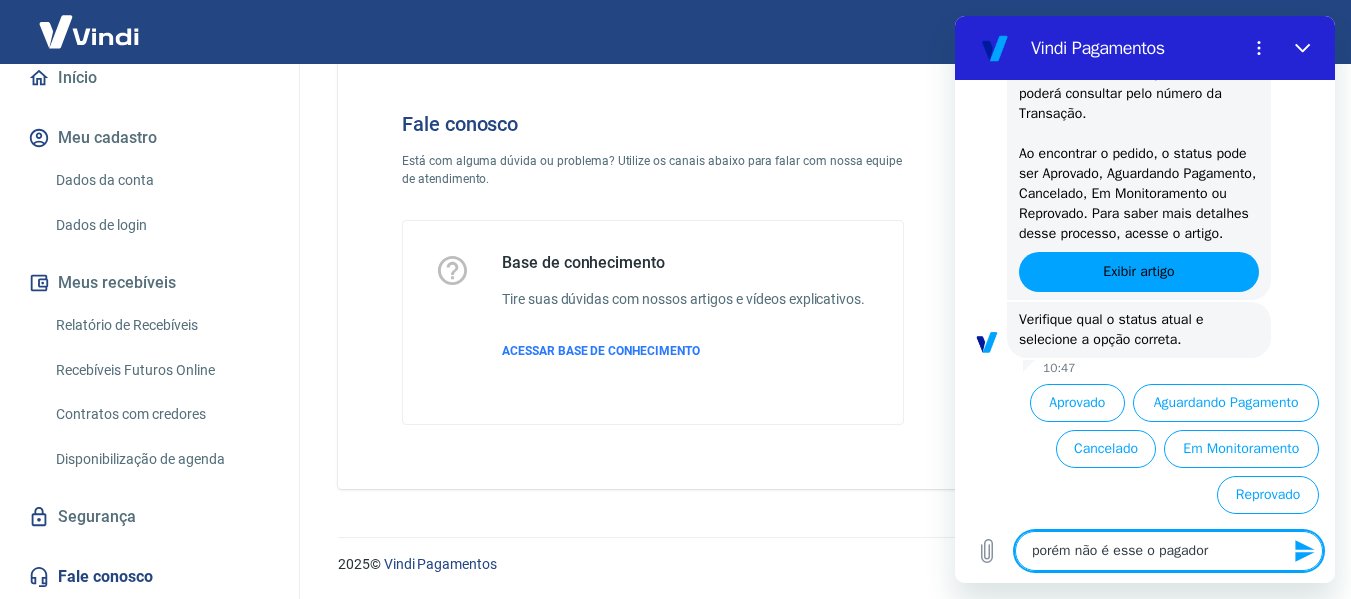 type on "x" 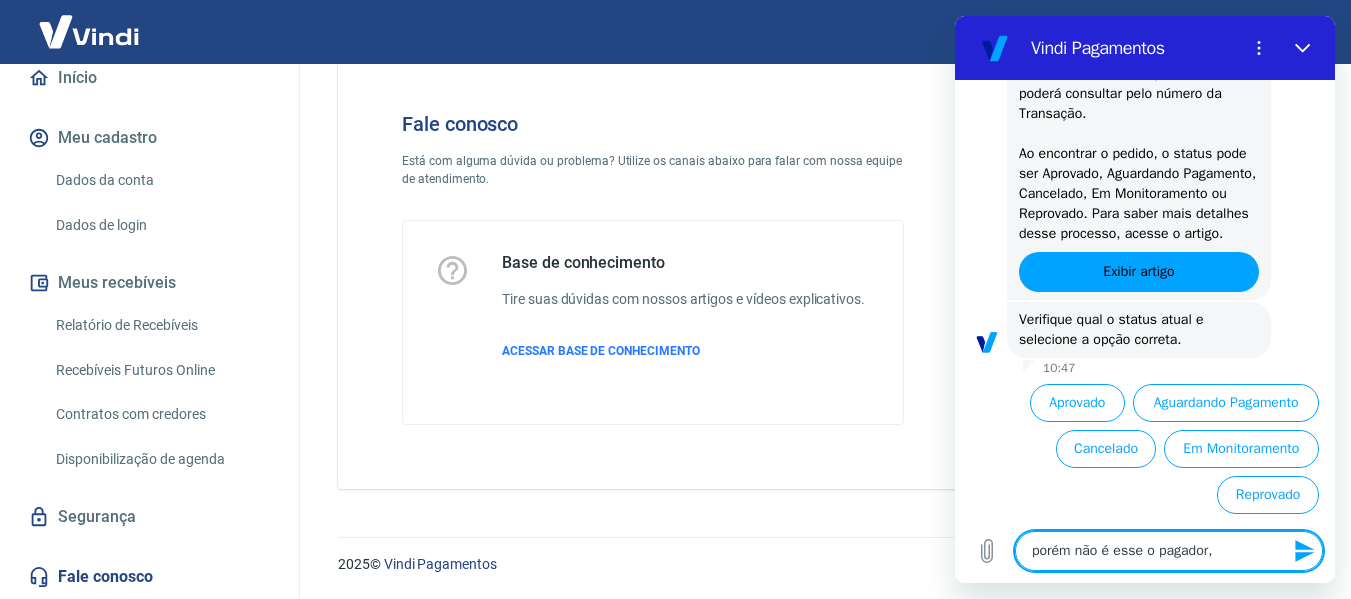 type on "porém não é esse o pagador," 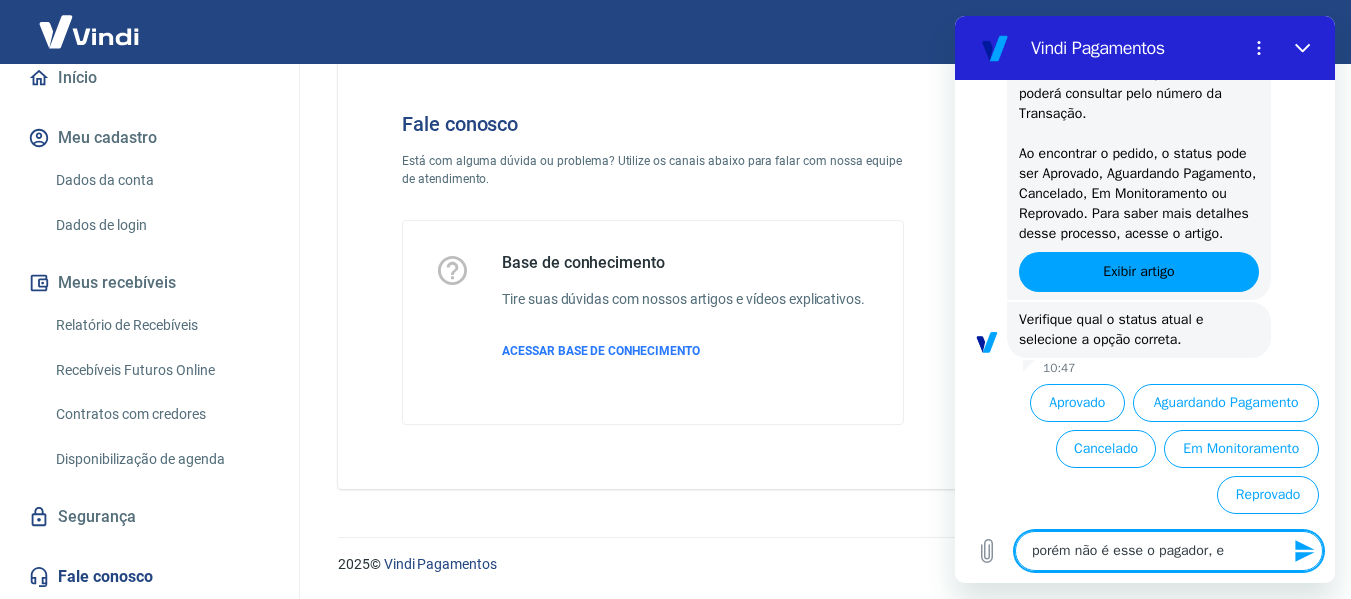 type on "porém não é esse o pagador, es" 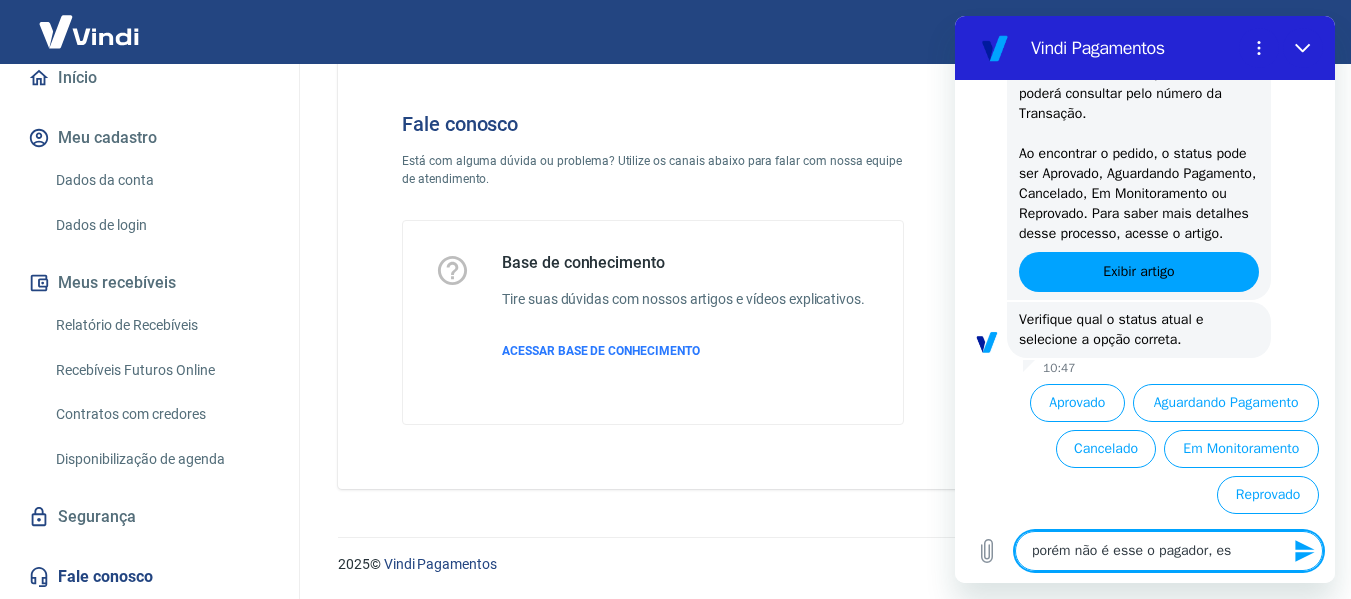 type on "porém não é esse o pagador, est" 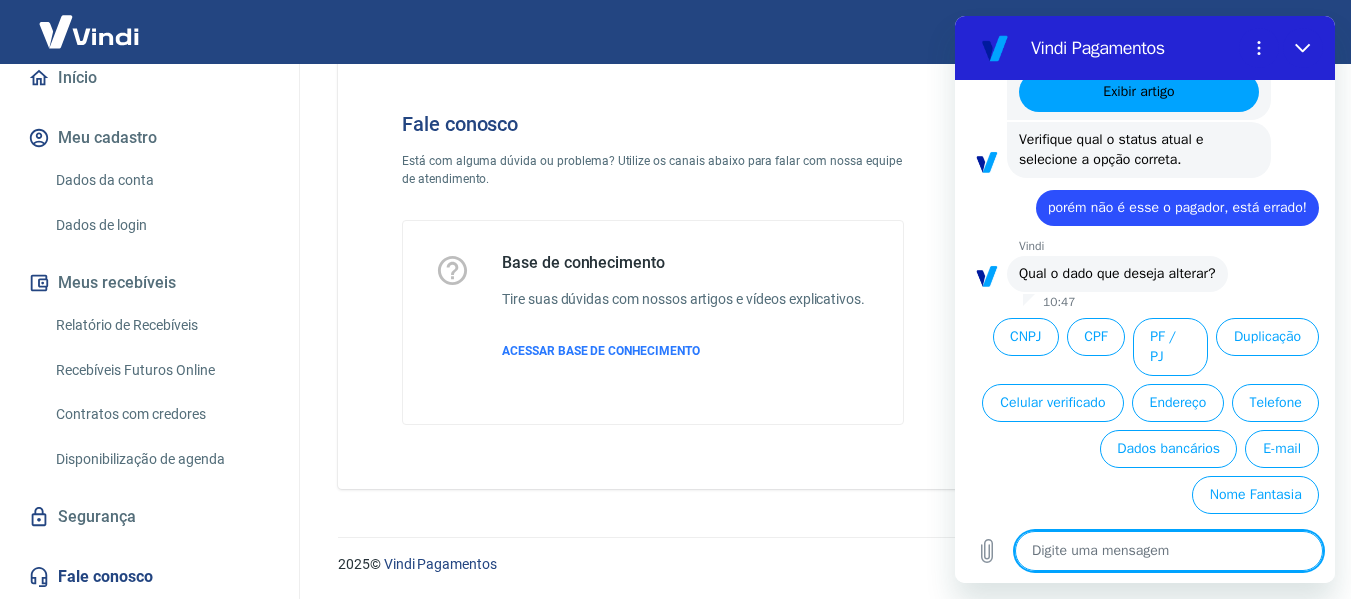scroll, scrollTop: 1390, scrollLeft: 0, axis: vertical 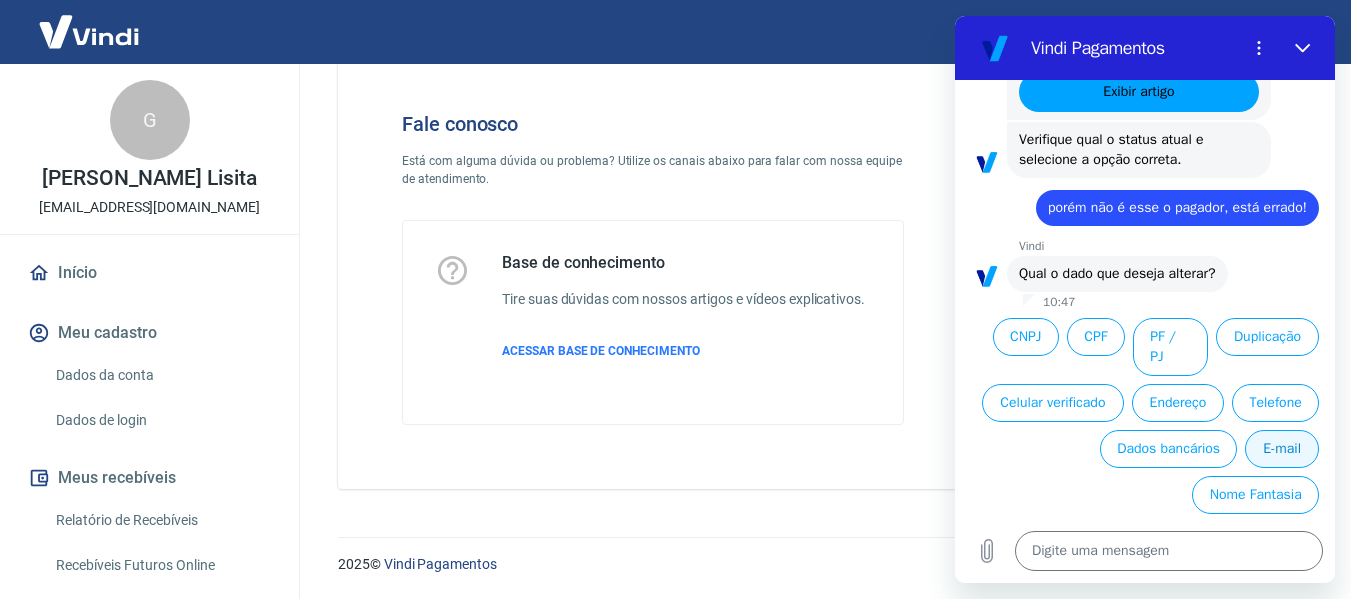 click on "E-mail" at bounding box center (1282, 449) 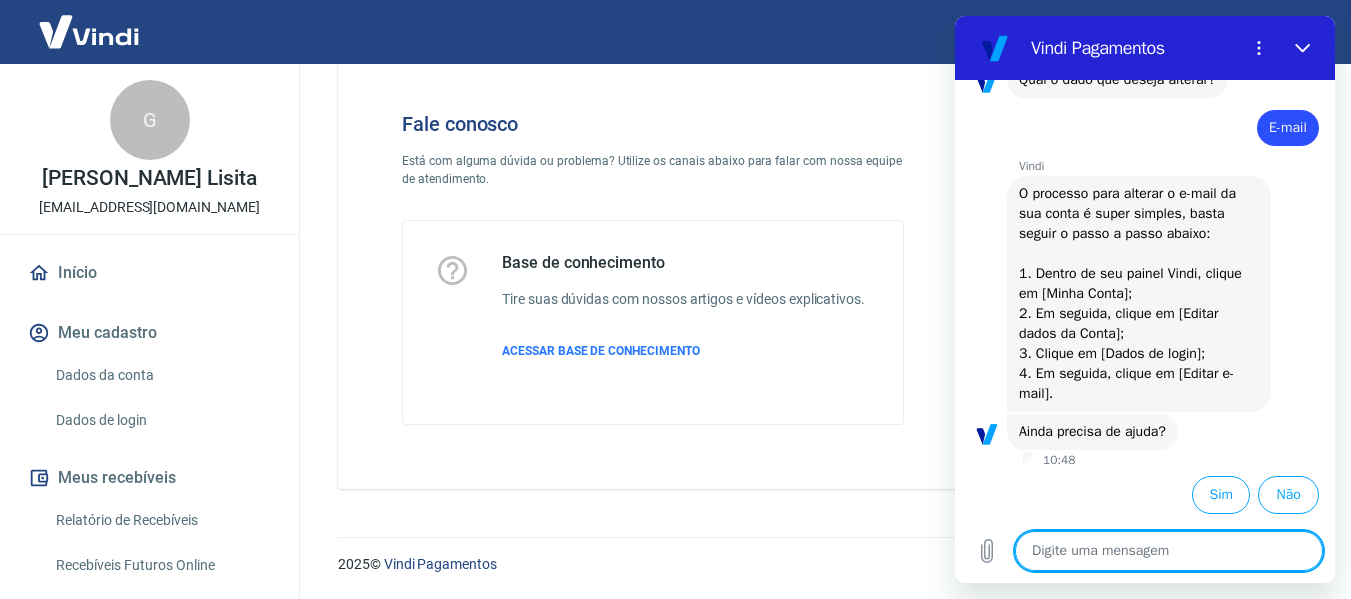 scroll, scrollTop: 1558, scrollLeft: 0, axis: vertical 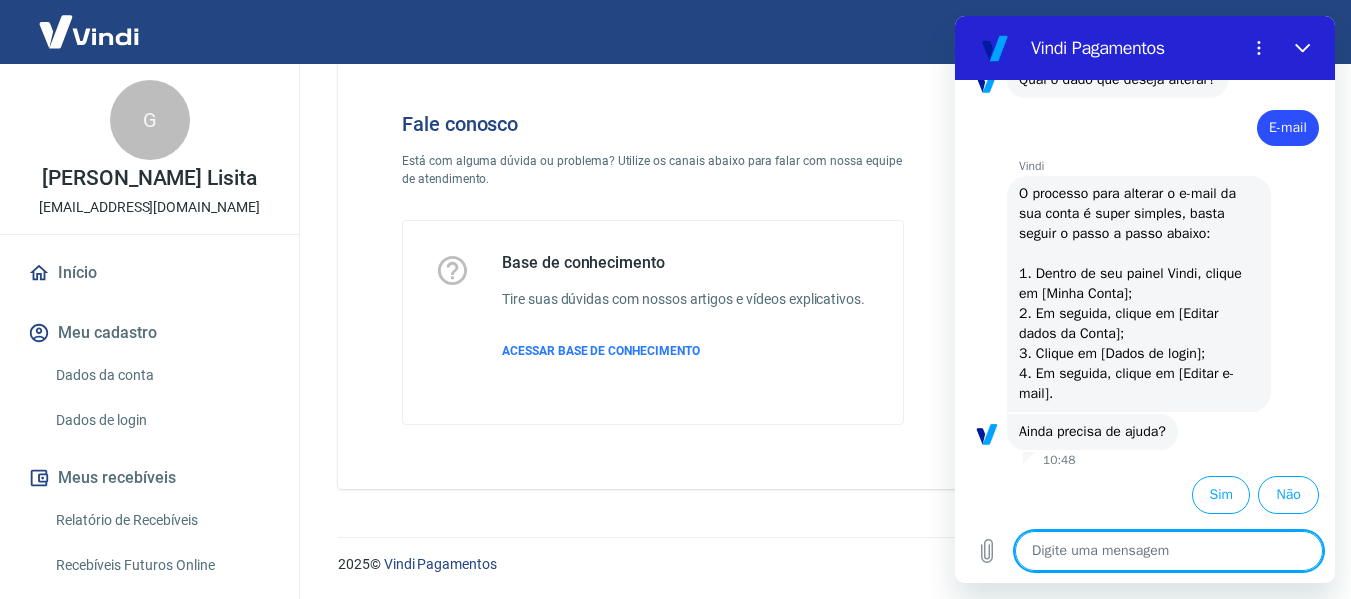 click on "Início" at bounding box center (149, 273) 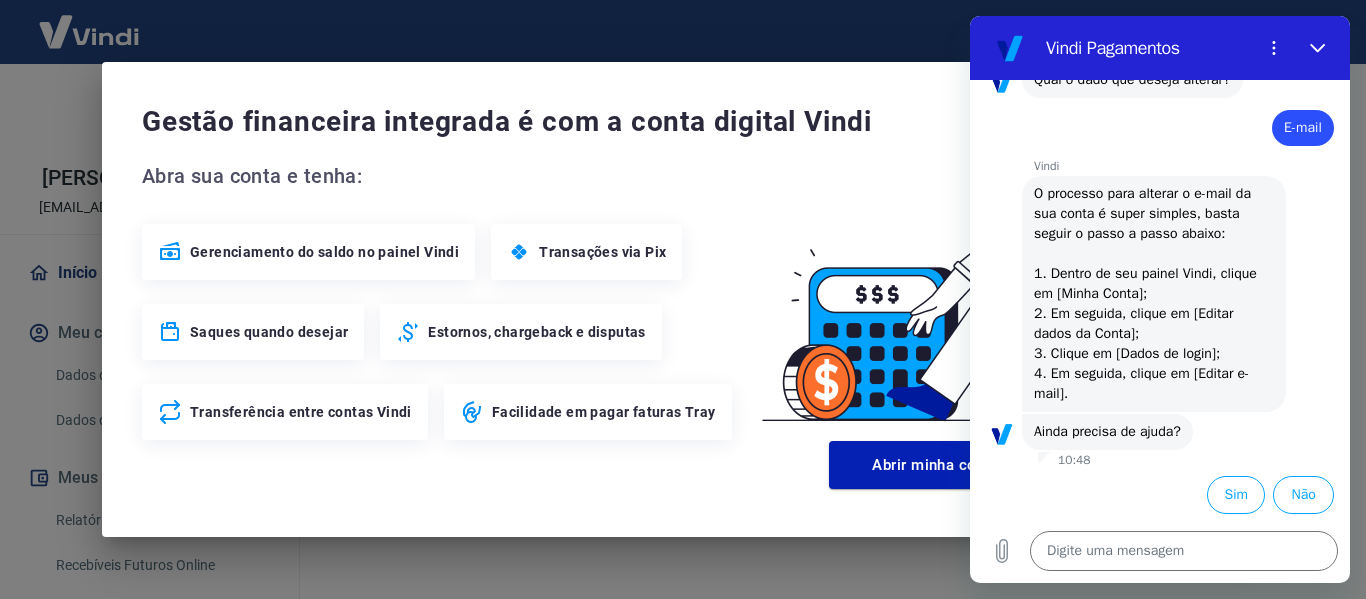 click on "Gestão financeira integrada é com a conta digital Vindi Abra sua conta e tenha: Gerenciamento do saldo no painel Vindi Transações via Pix Saques quando desejar Estornos, chargeback e disputas Transferência entre contas Vindi Facilidade em pagar faturas Tray Abrir minha conta digital Vindi" at bounding box center (683, 299) 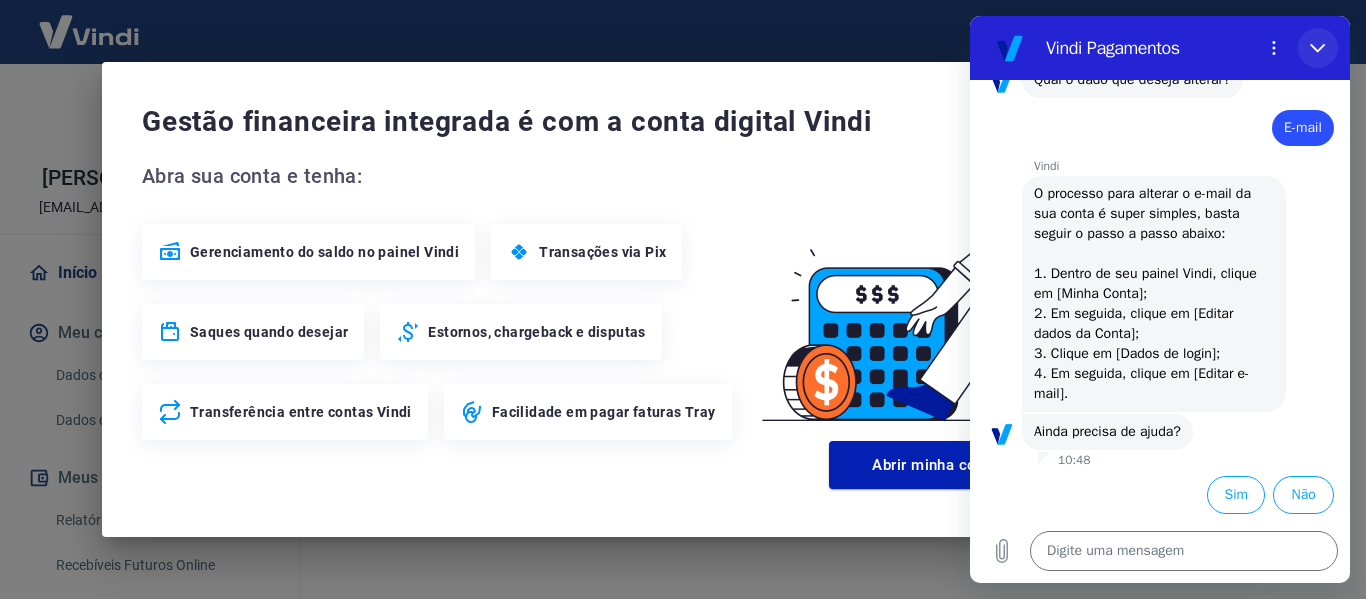 click 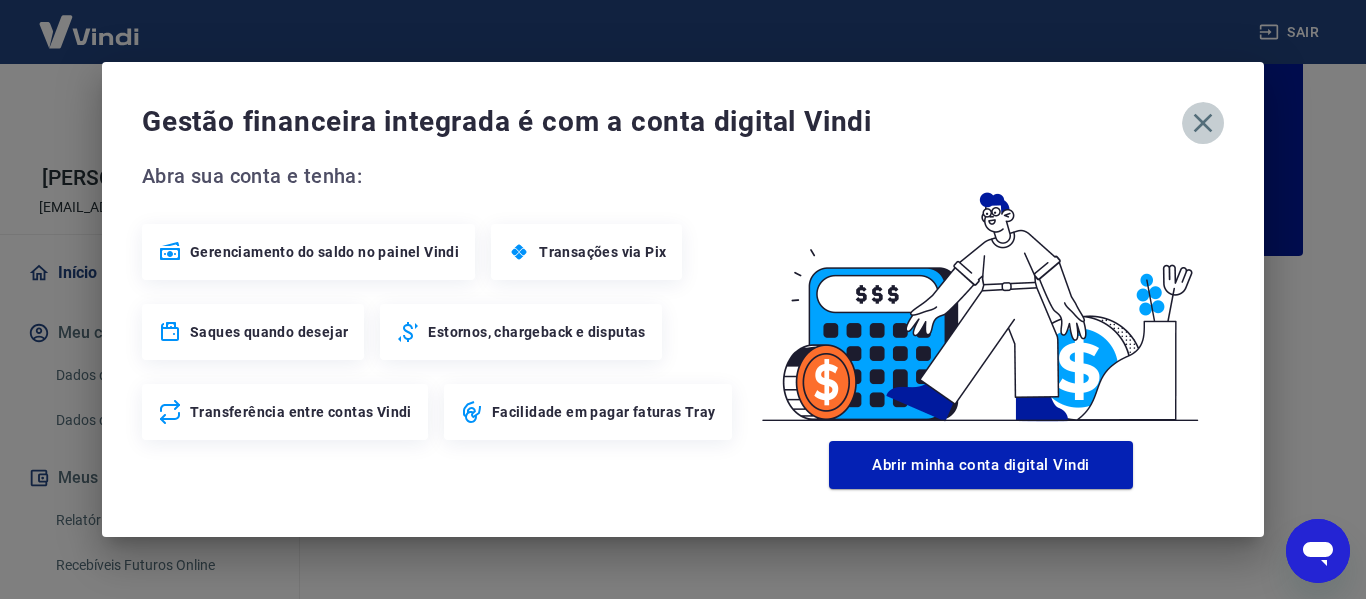 click 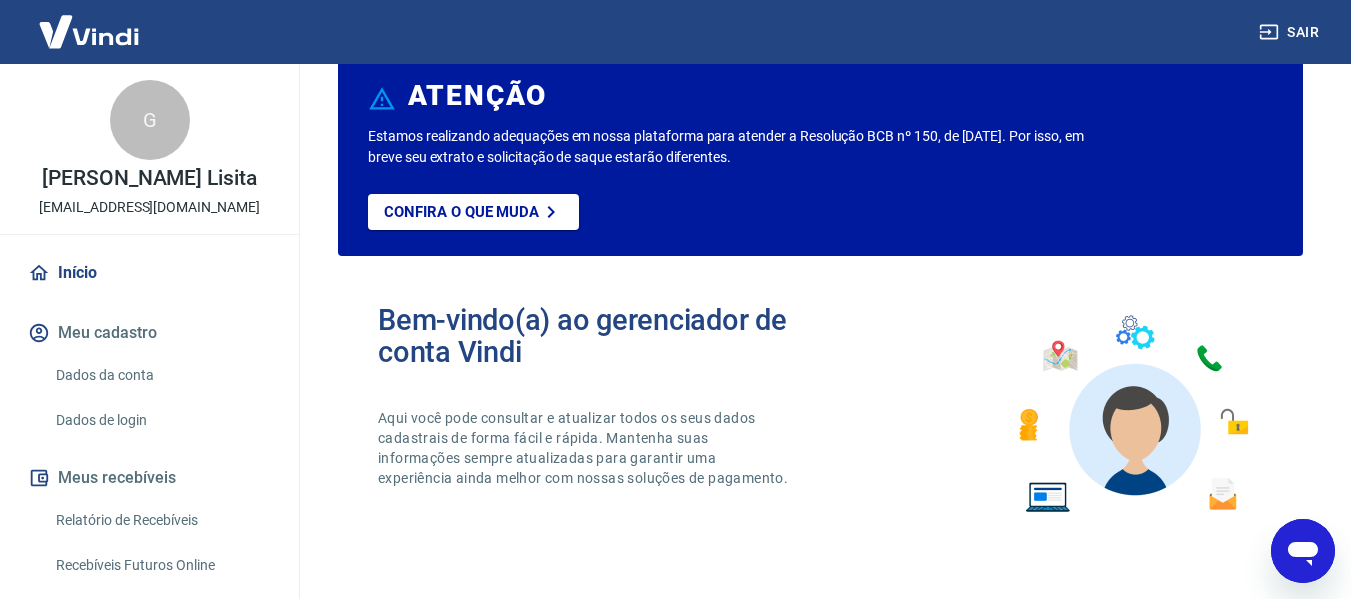 click on "Dados da conta" at bounding box center [161, 375] 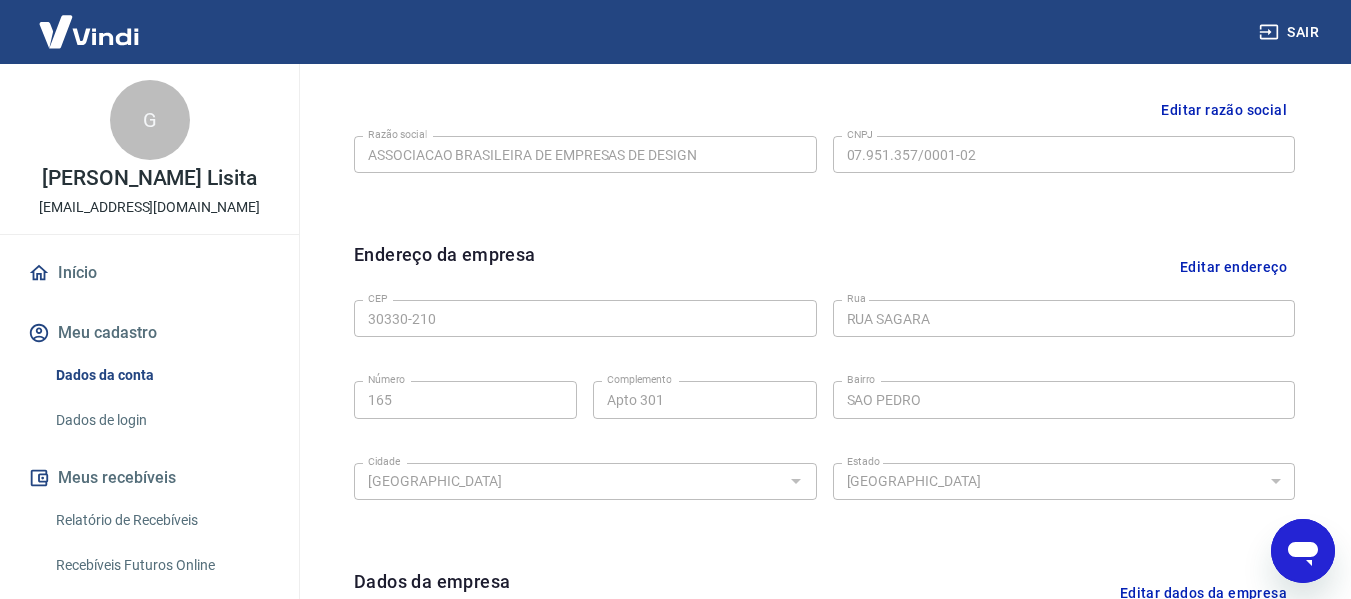 scroll, scrollTop: 443, scrollLeft: 0, axis: vertical 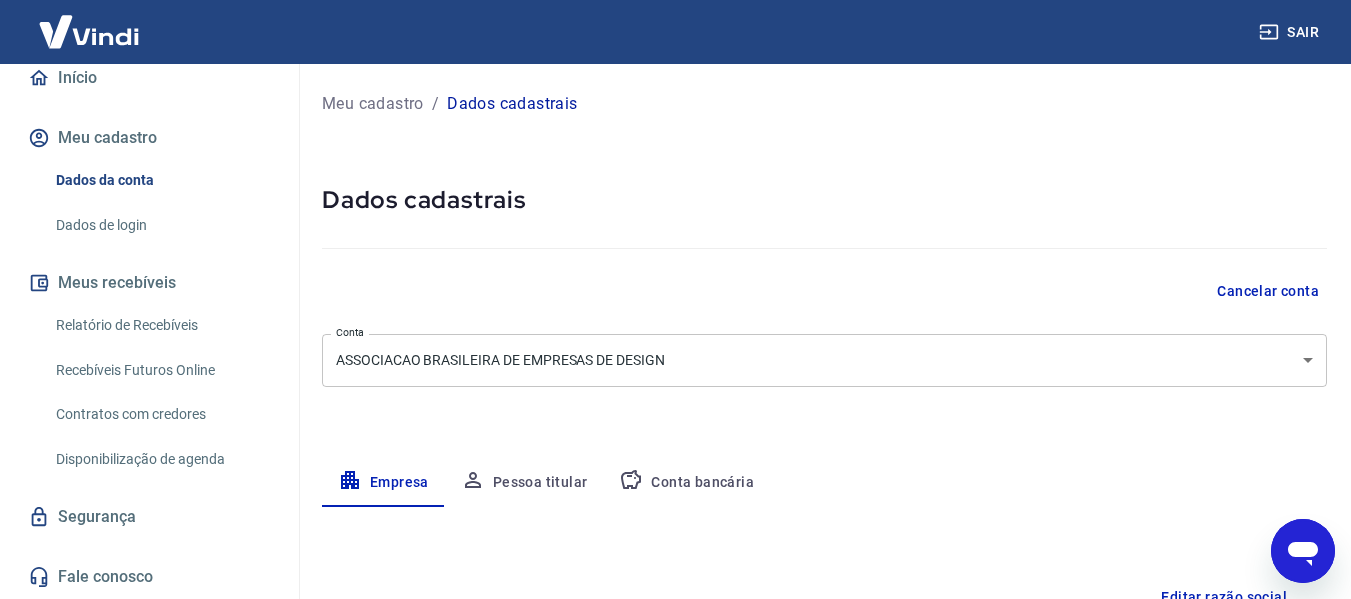 click on "Dados de login" at bounding box center [161, 225] 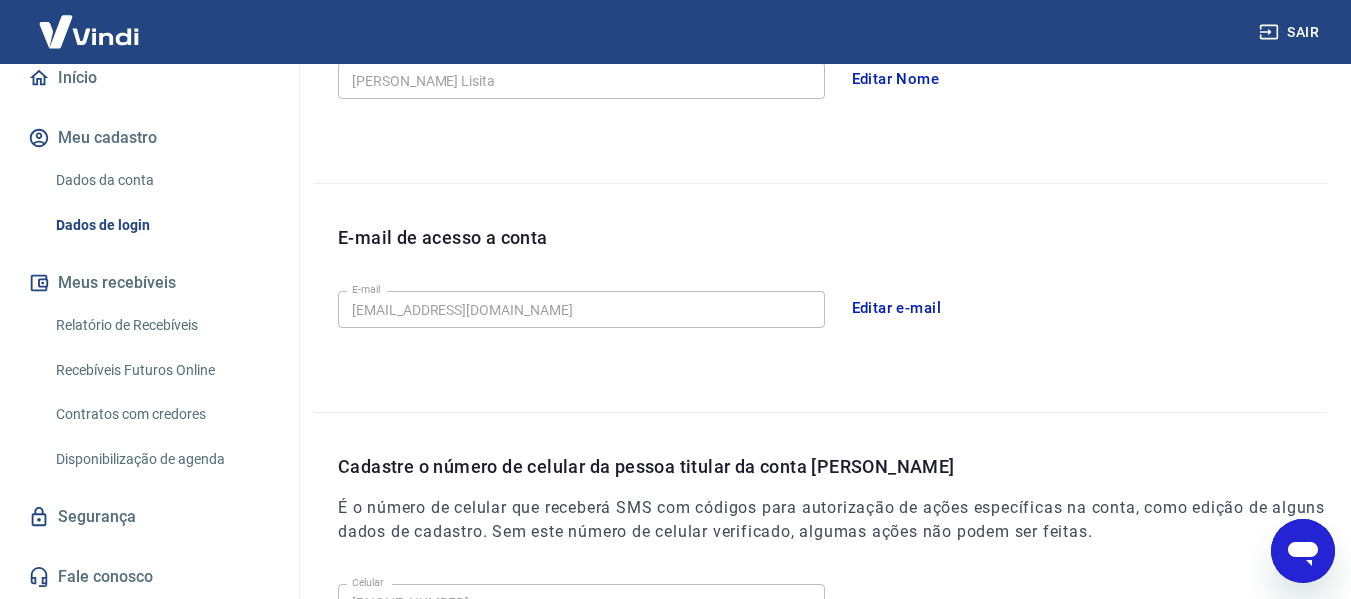 scroll, scrollTop: 466, scrollLeft: 0, axis: vertical 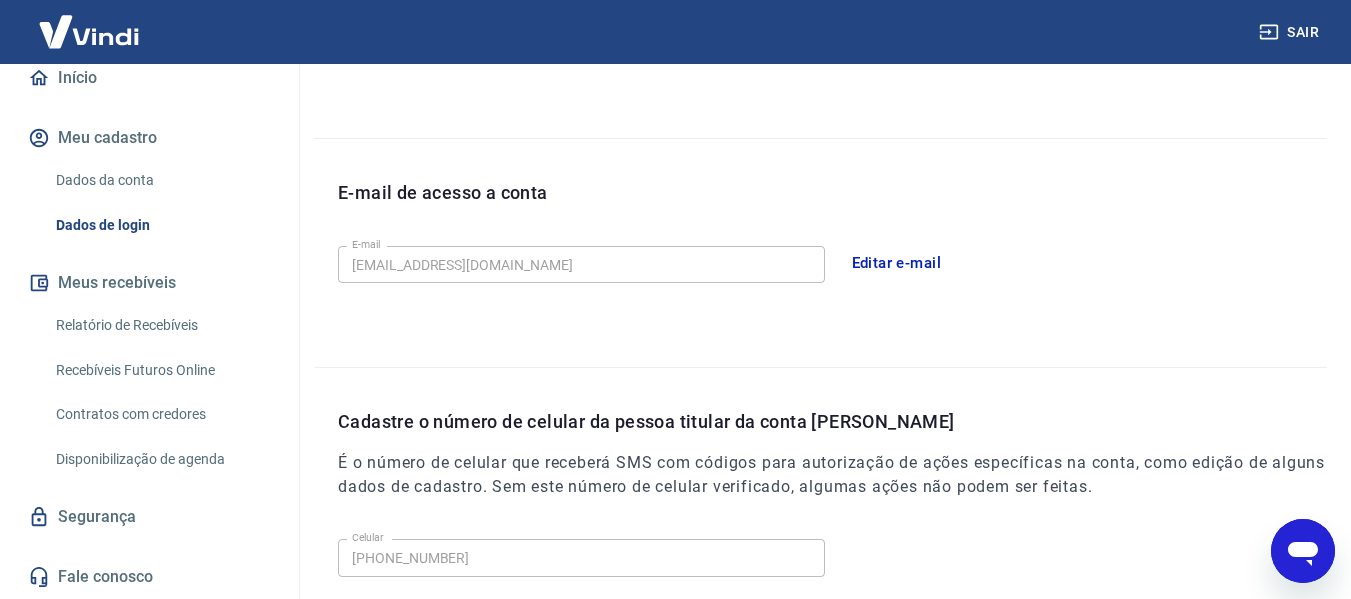 click on "Editar e-mail" at bounding box center [897, 263] 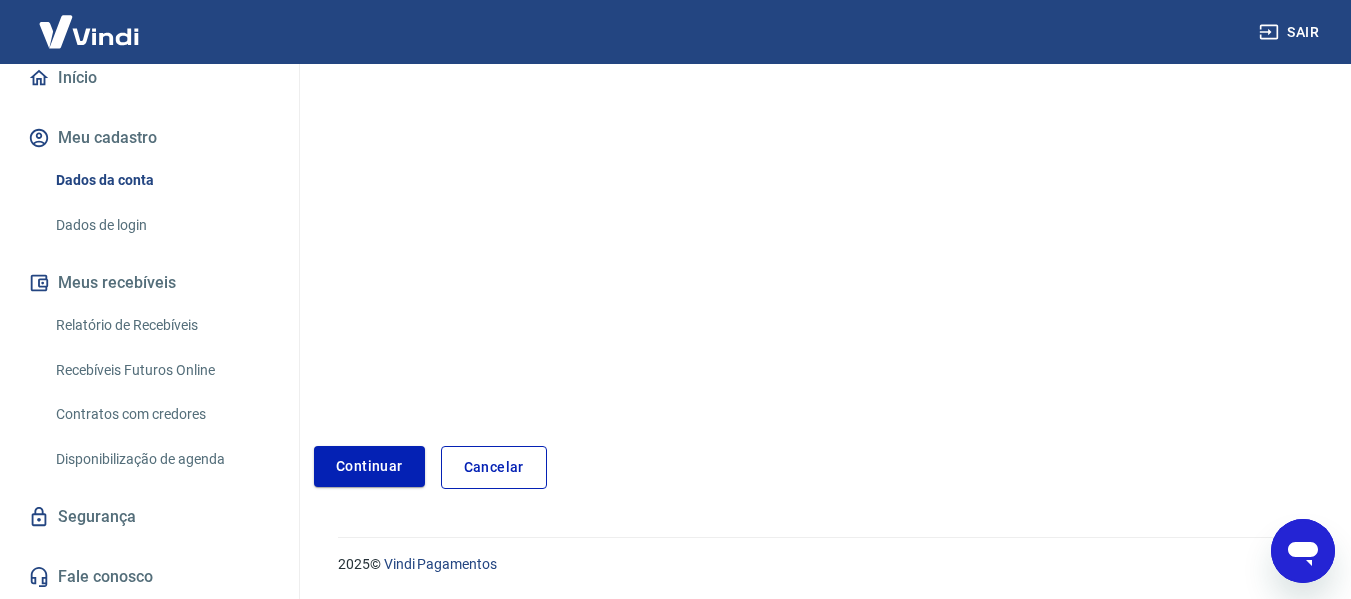 scroll, scrollTop: 342, scrollLeft: 0, axis: vertical 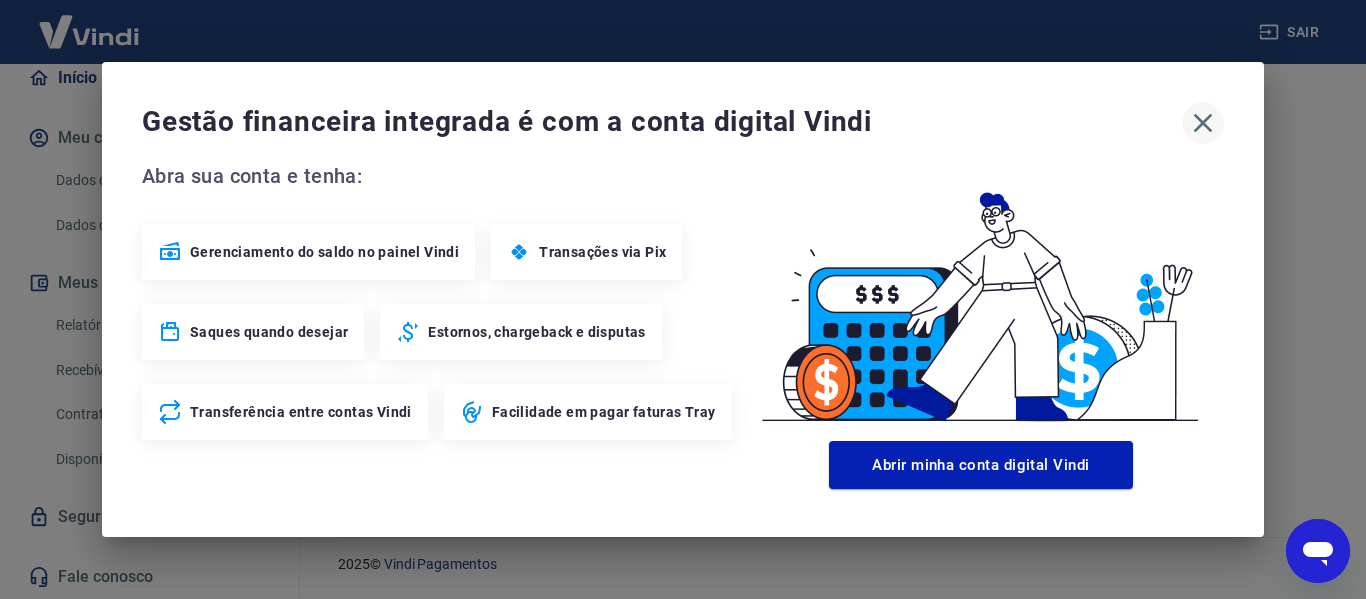 click 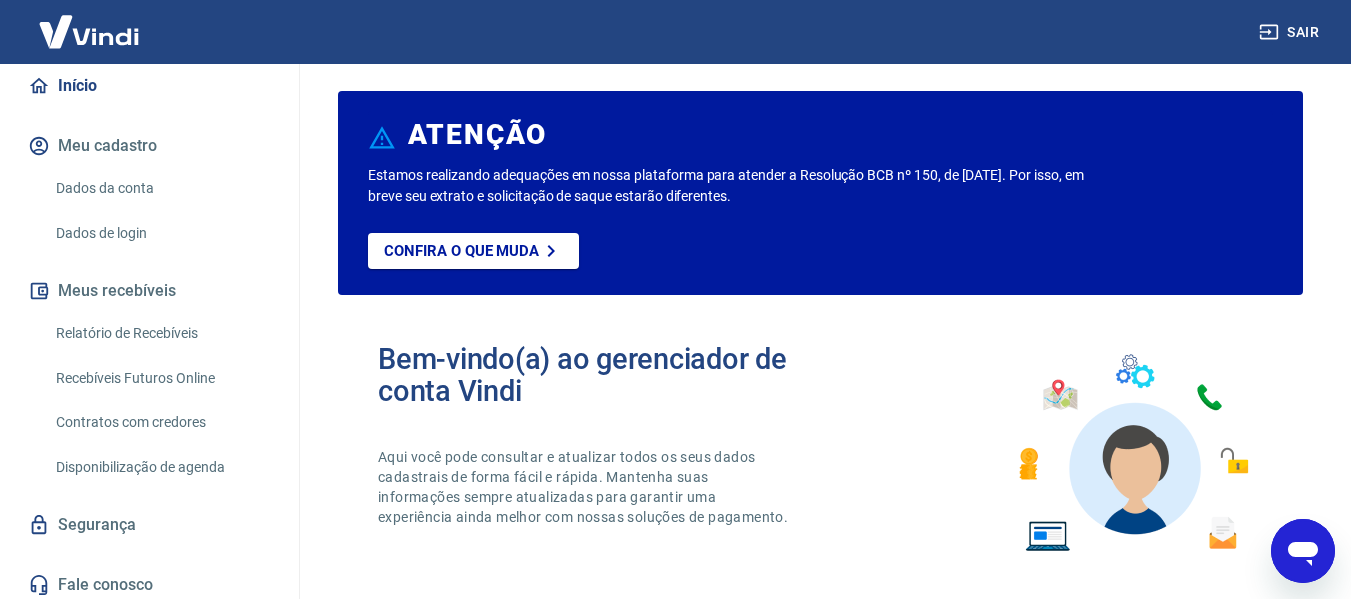scroll, scrollTop: 0, scrollLeft: 0, axis: both 